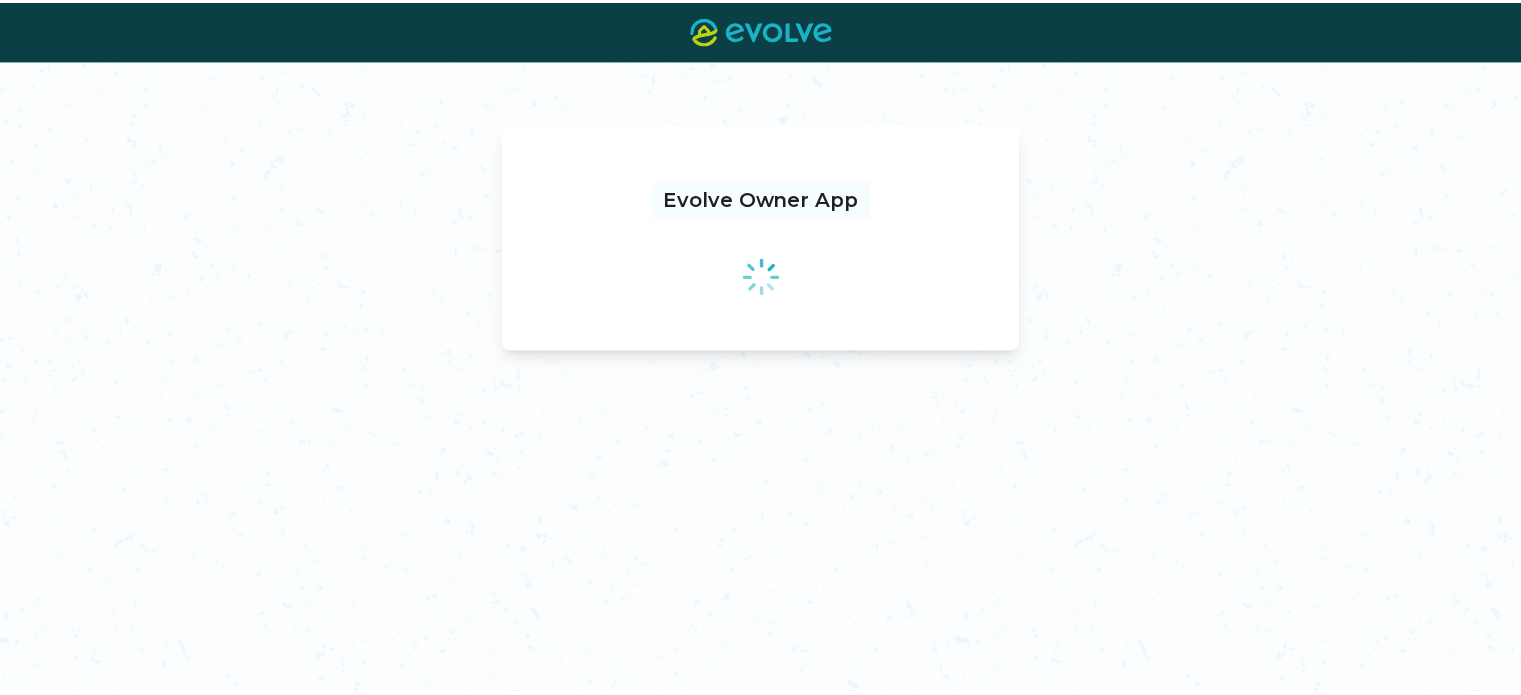 scroll, scrollTop: 0, scrollLeft: 0, axis: both 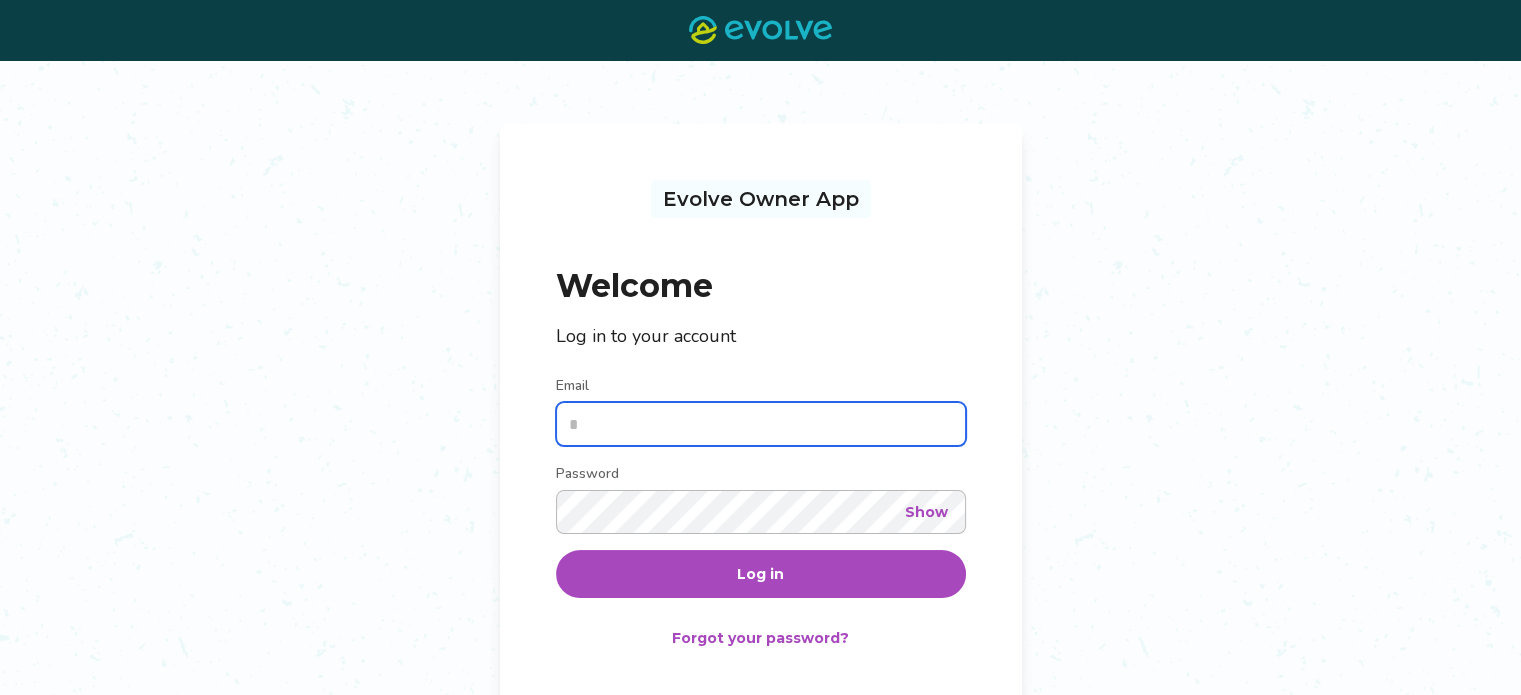 type on "**********" 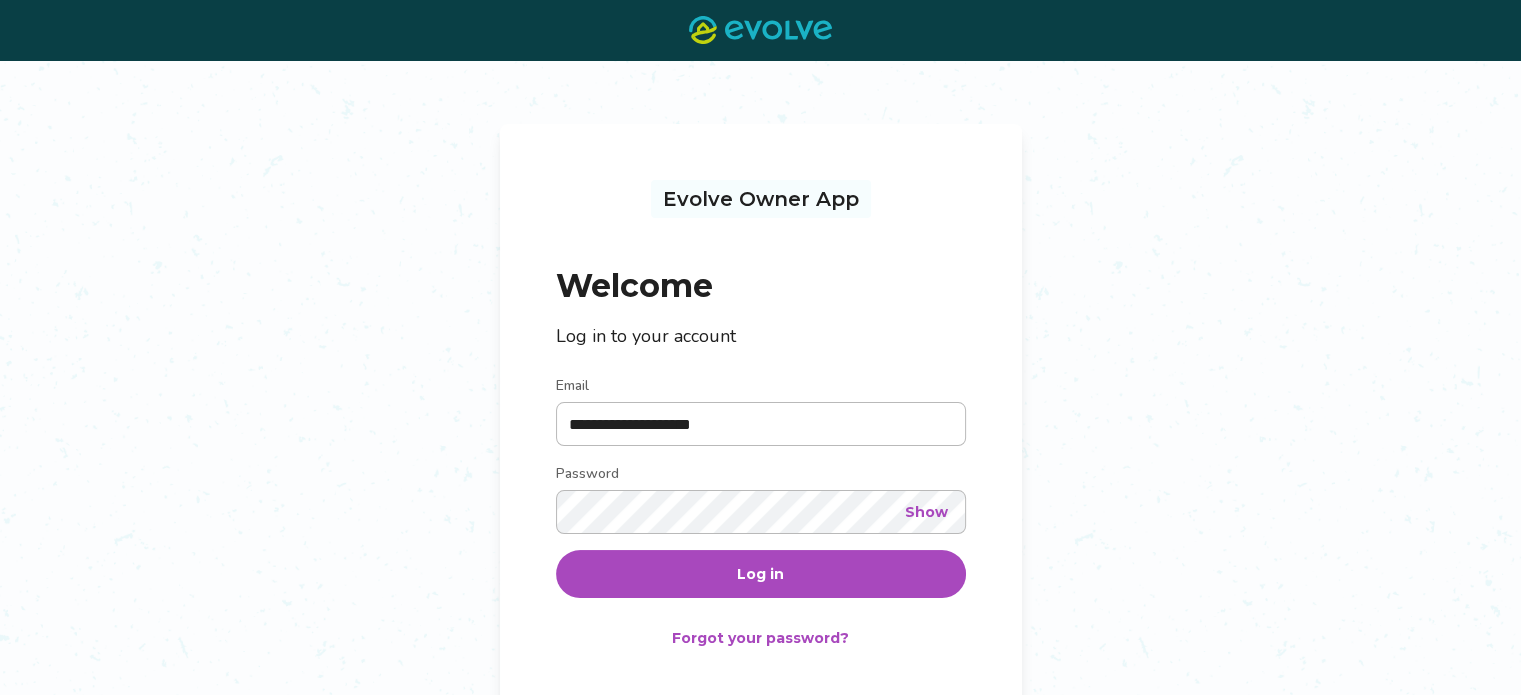 click on "Log in" at bounding box center [760, 574] 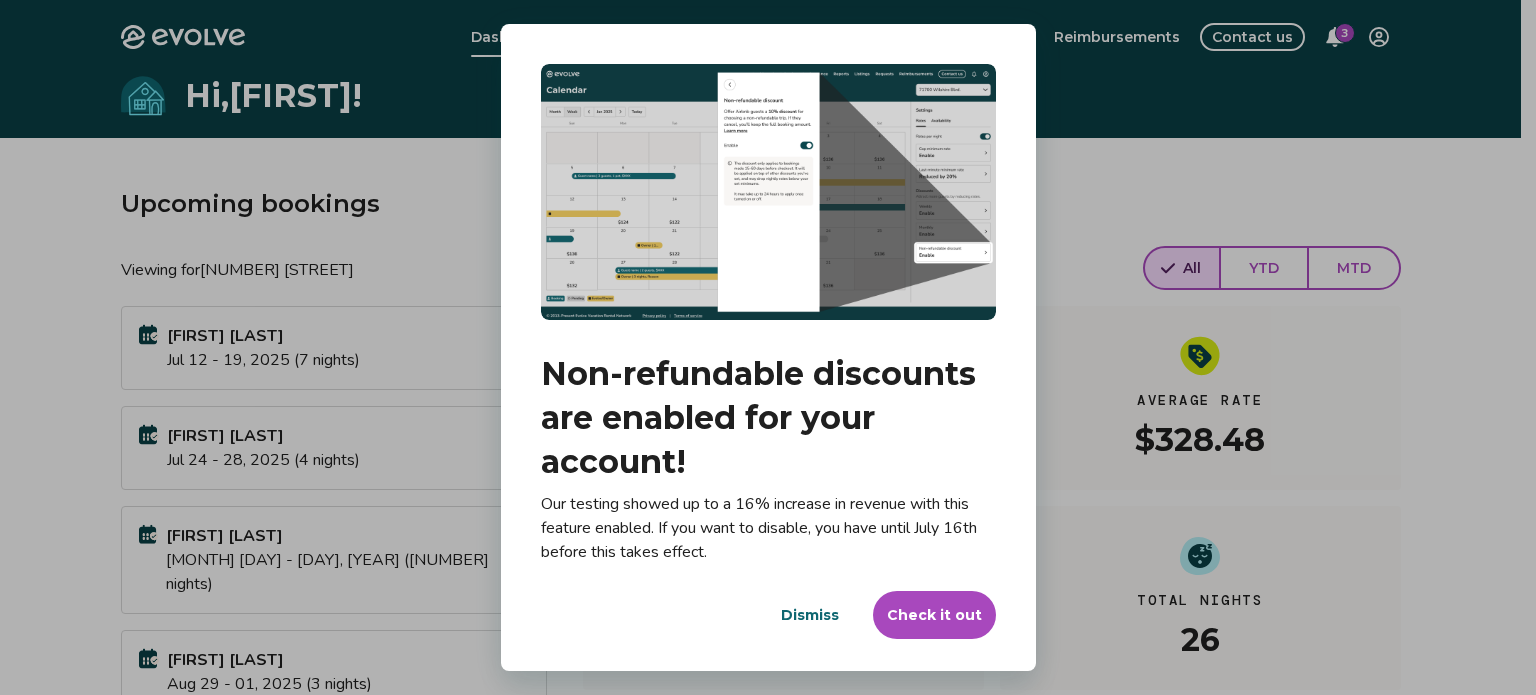 click on "Dismiss" at bounding box center [810, 615] 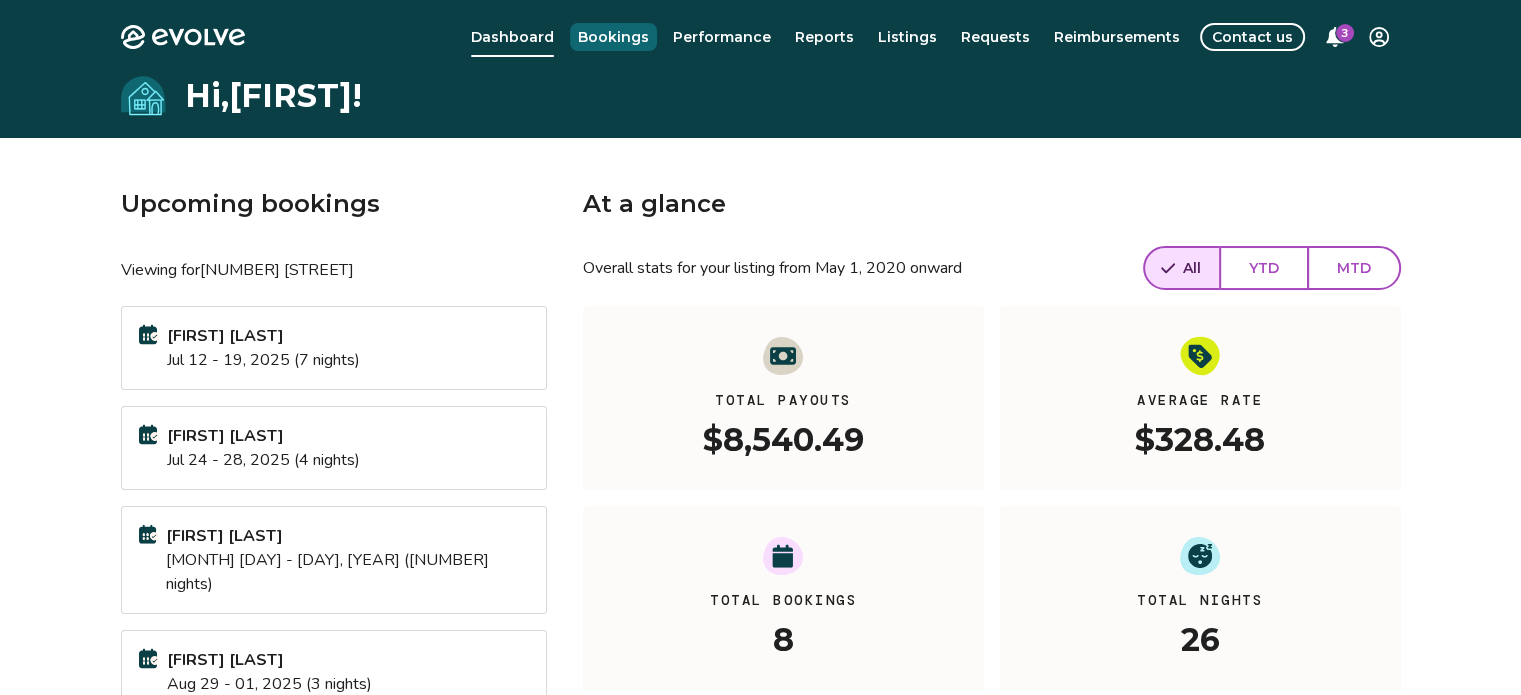 click on "Bookings" at bounding box center [613, 37] 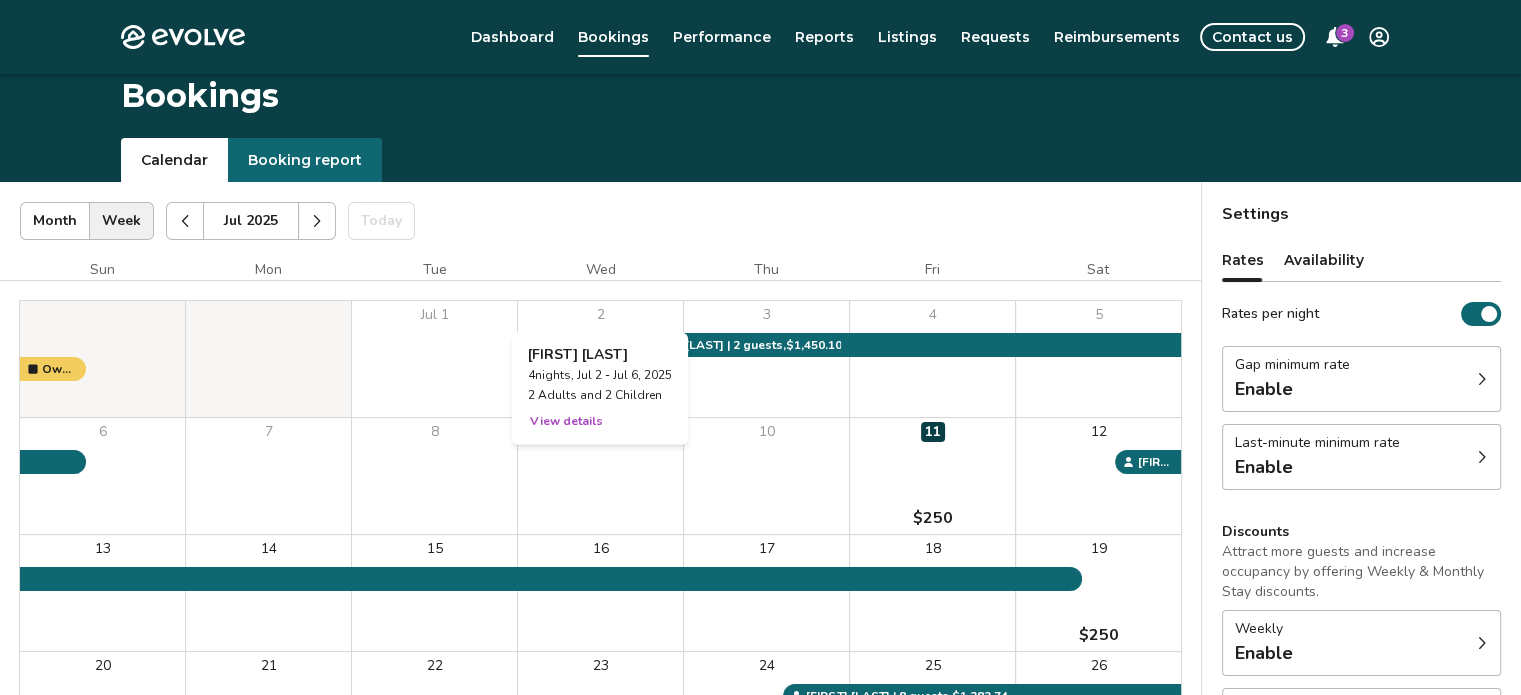 scroll, scrollTop: 100, scrollLeft: 0, axis: vertical 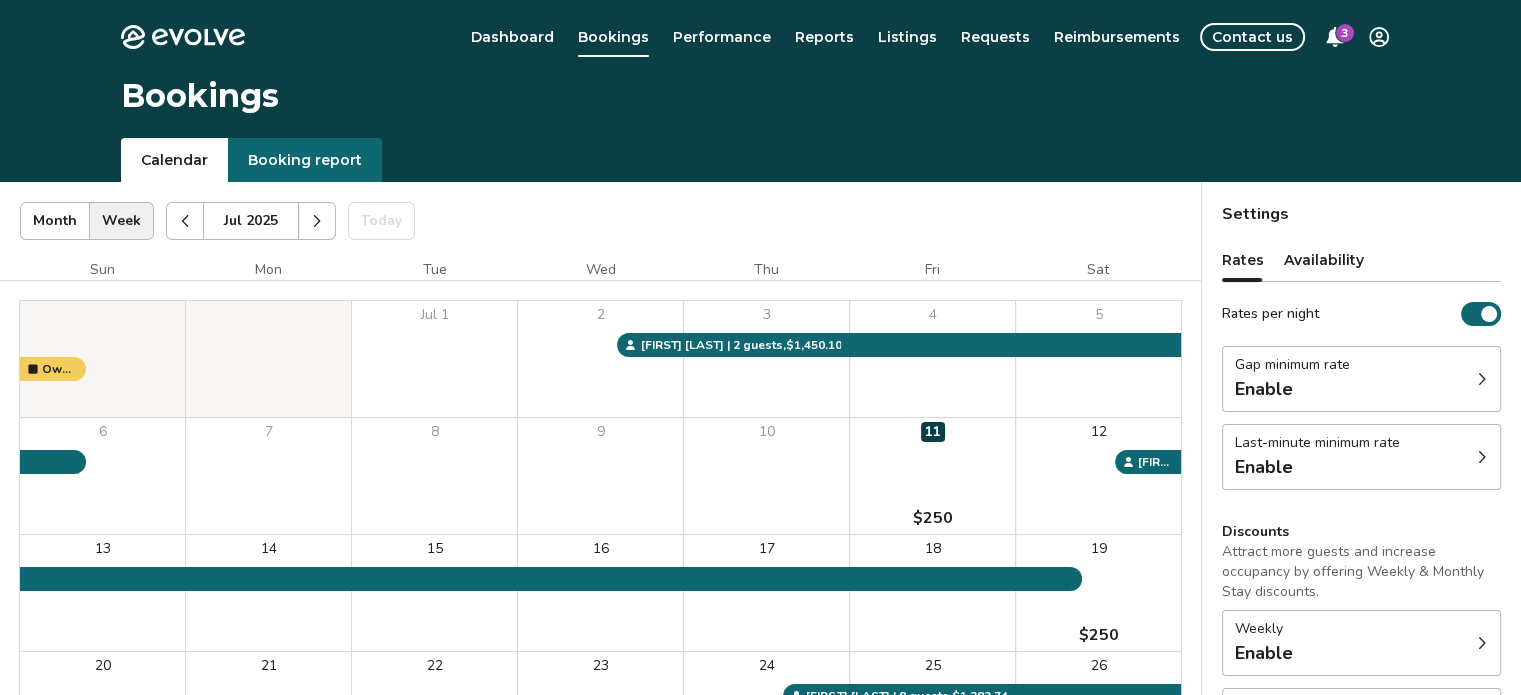 click 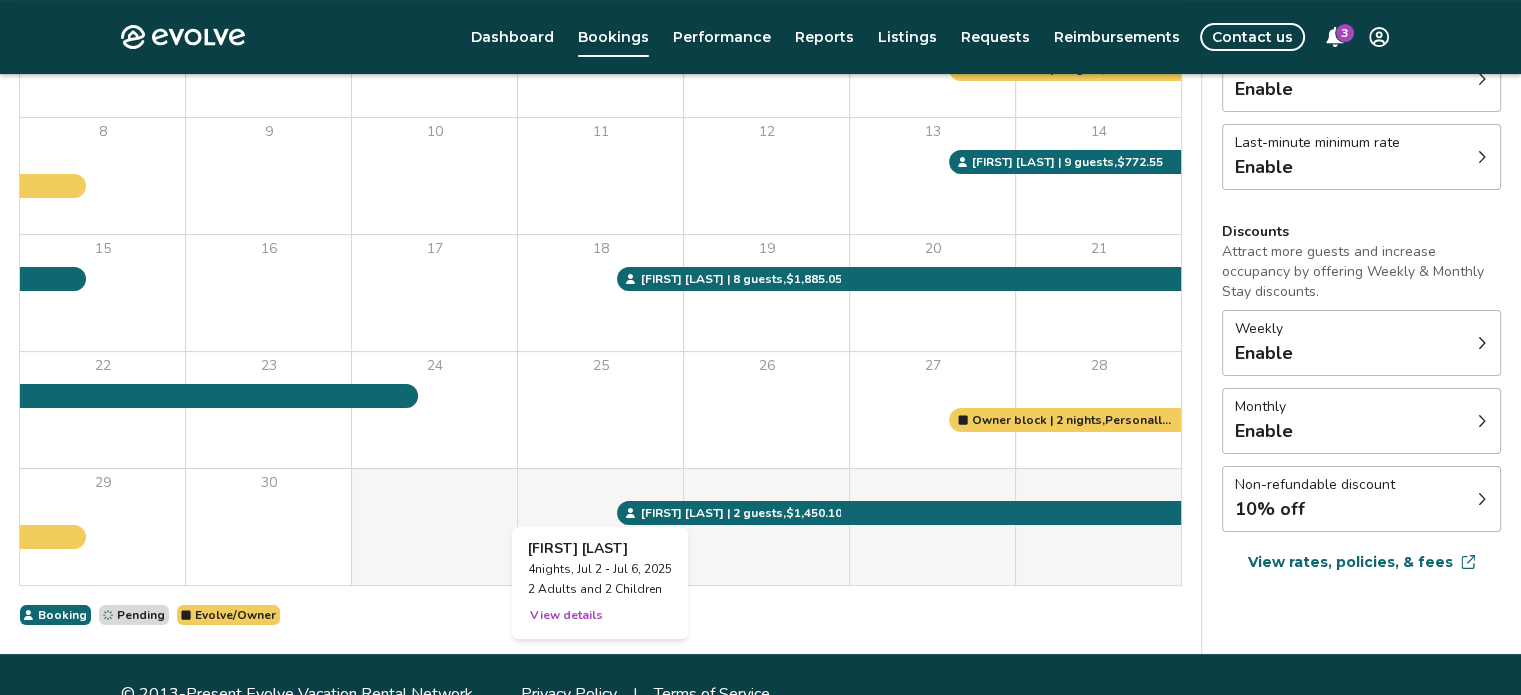 scroll, scrollTop: 339, scrollLeft: 0, axis: vertical 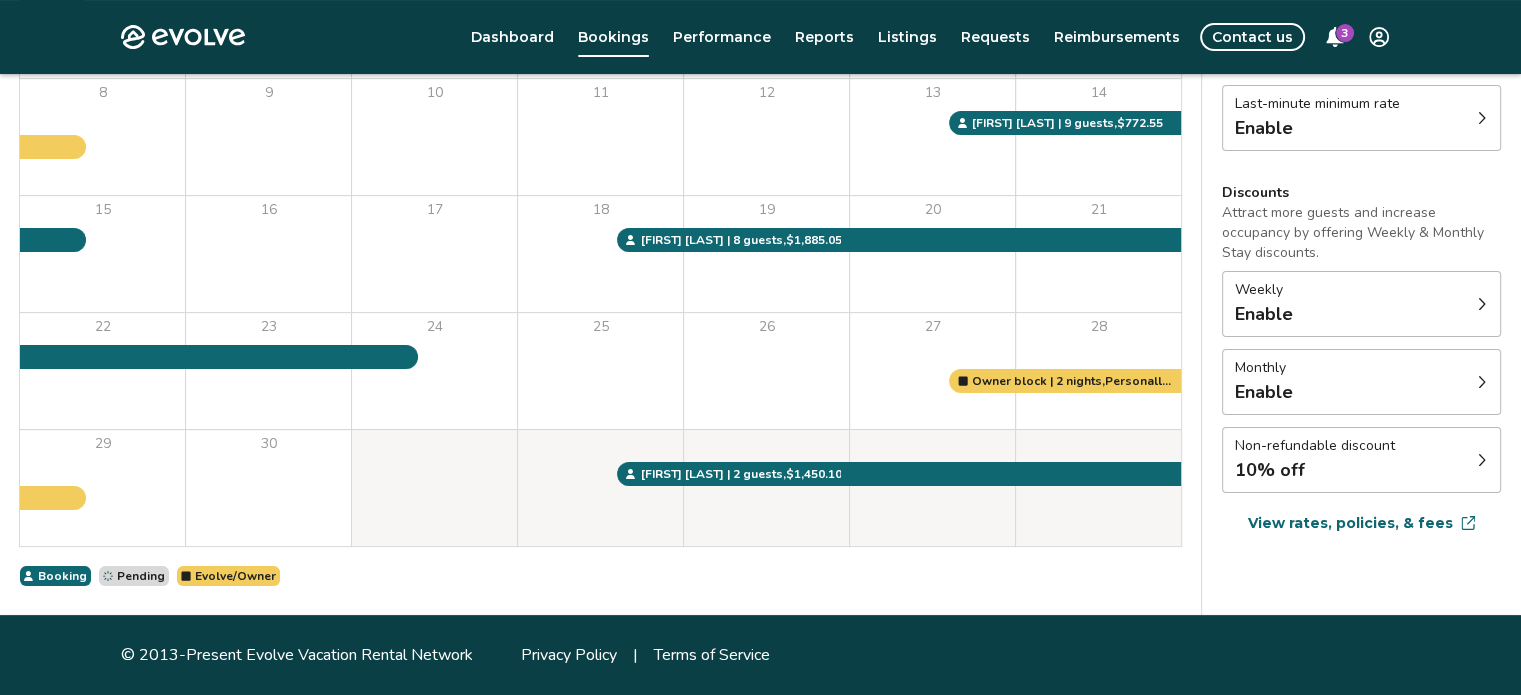 click 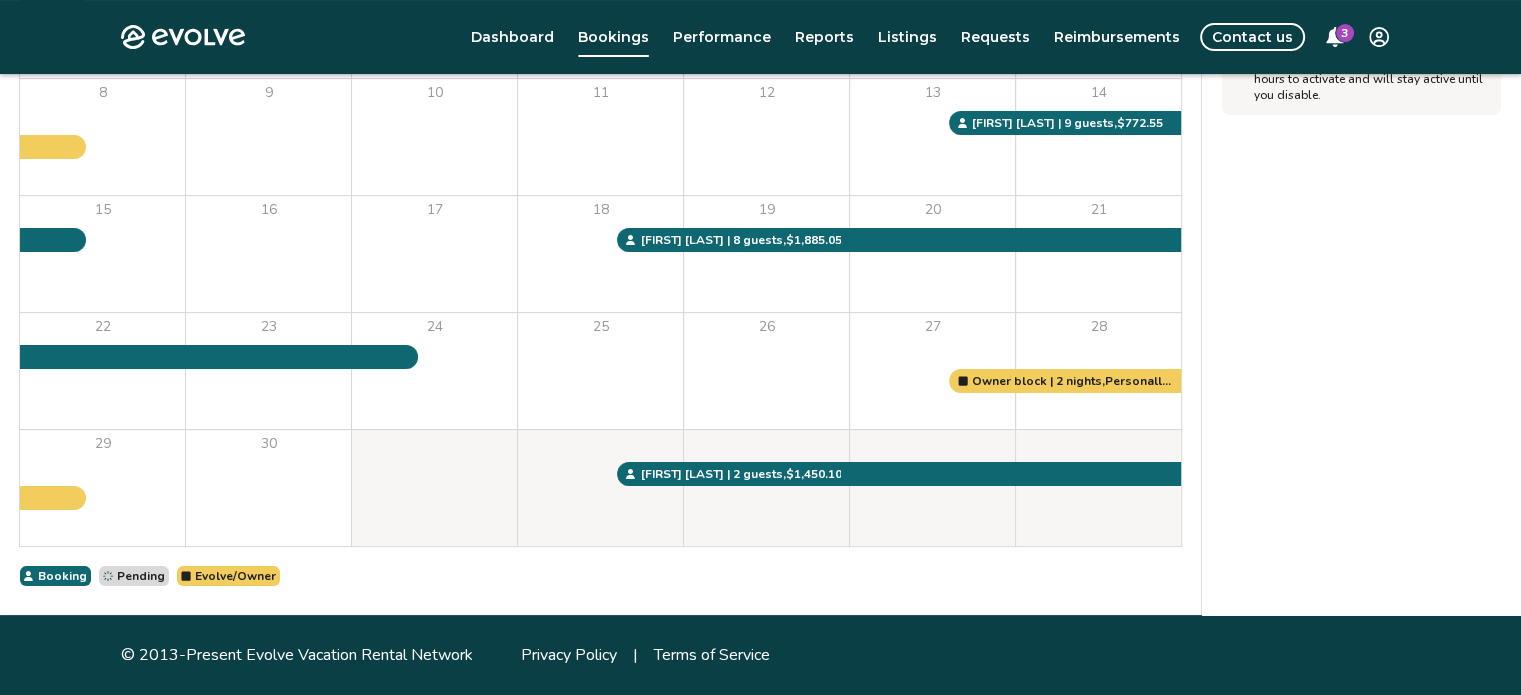 click on "Last-minute minimum rate Reduce your minimum rate by 20%  to help fill vacancies over the next 30 days. Enable Once enabled, the % off may take up to 24 hours to activate and will stay active until you disable." at bounding box center (1361, 229) 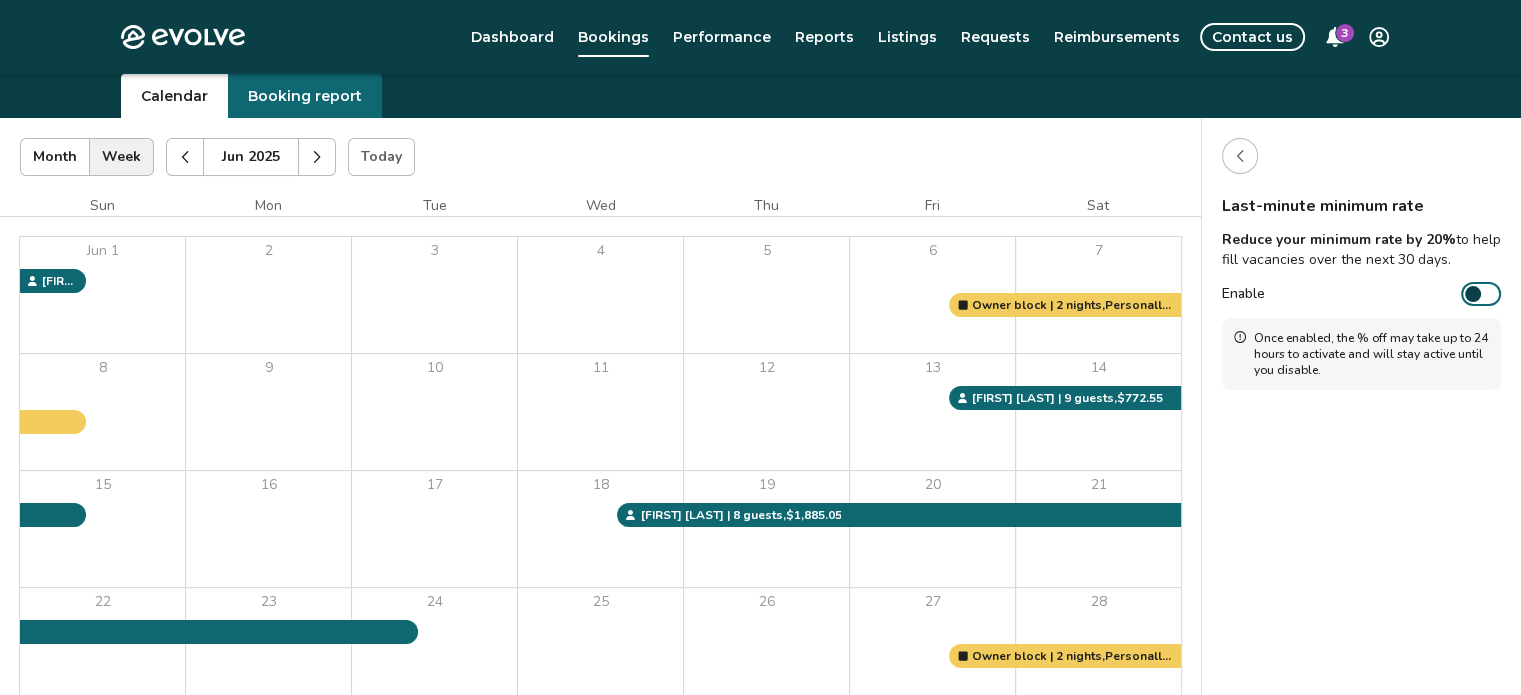 scroll, scrollTop: 54, scrollLeft: 0, axis: vertical 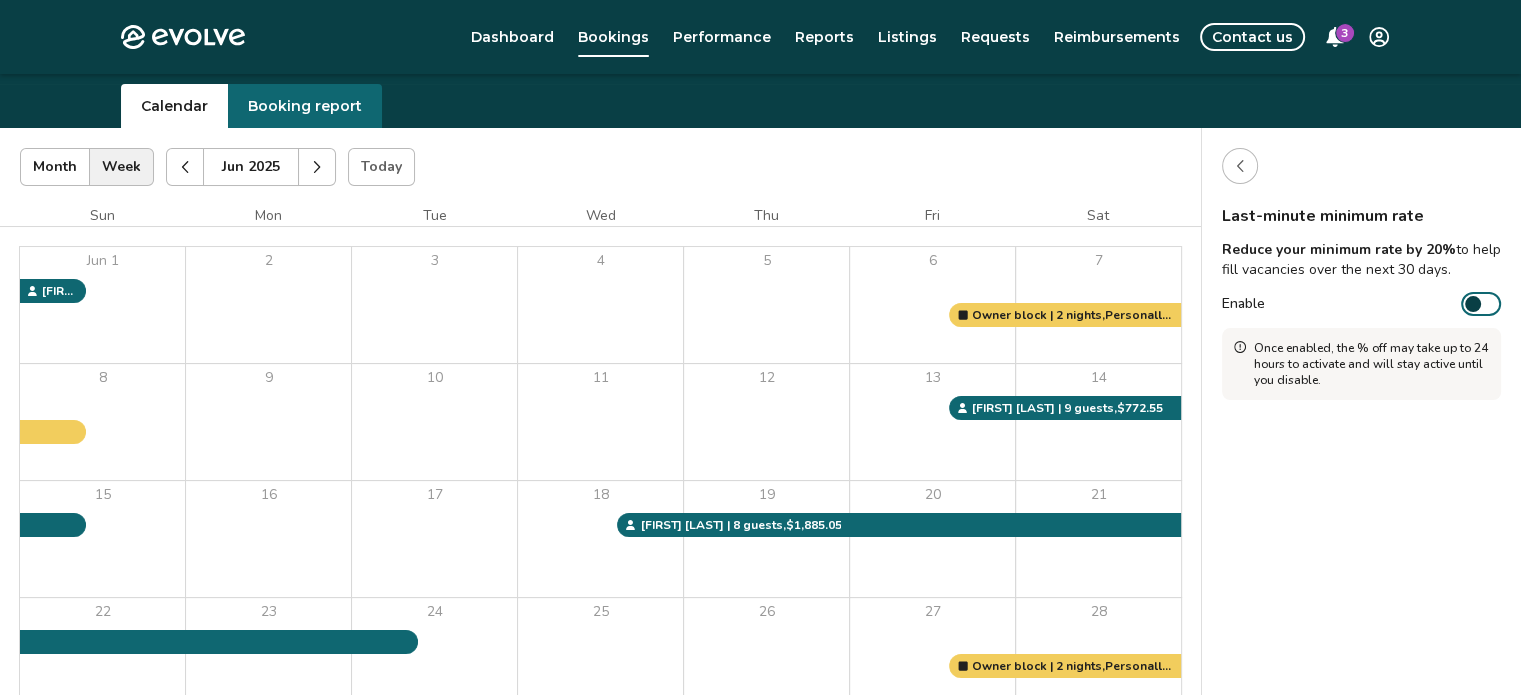 click at bounding box center [1473, 304] 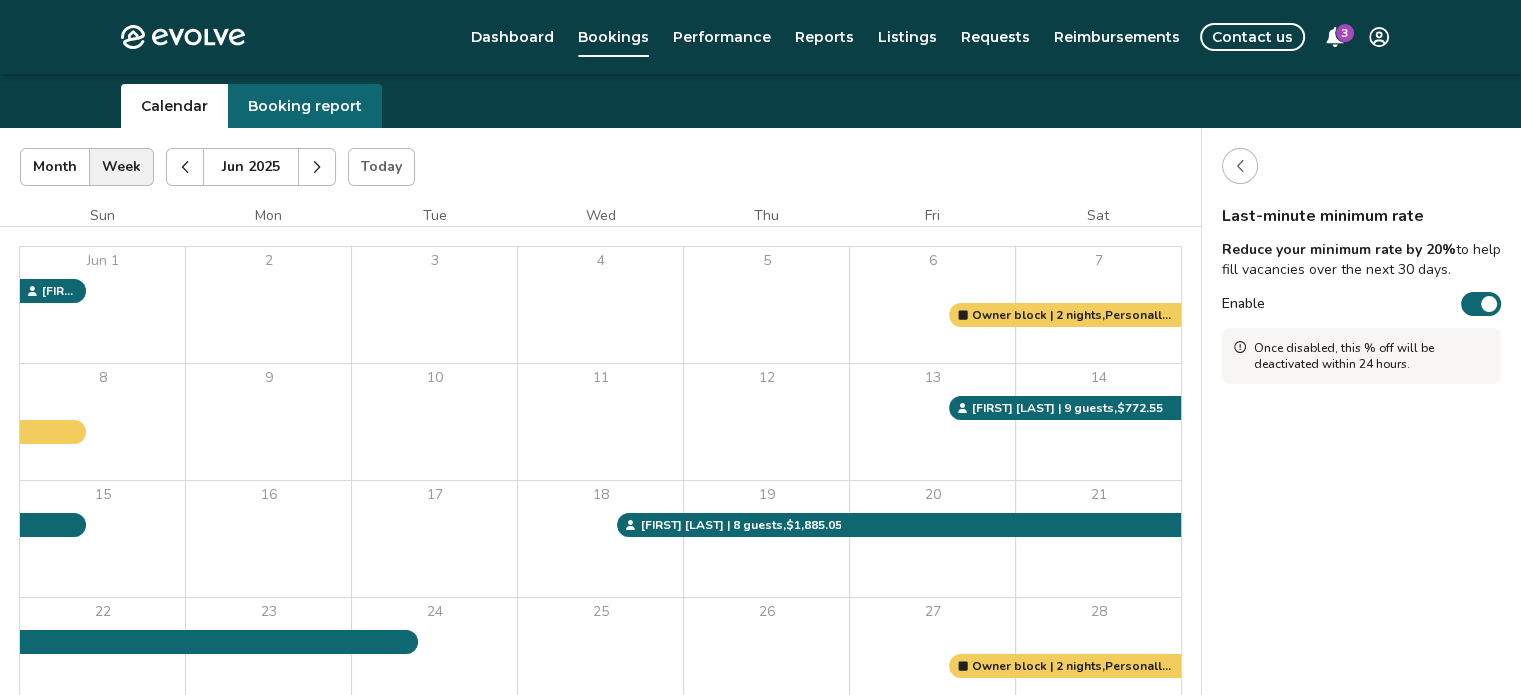 click at bounding box center (1489, 304) 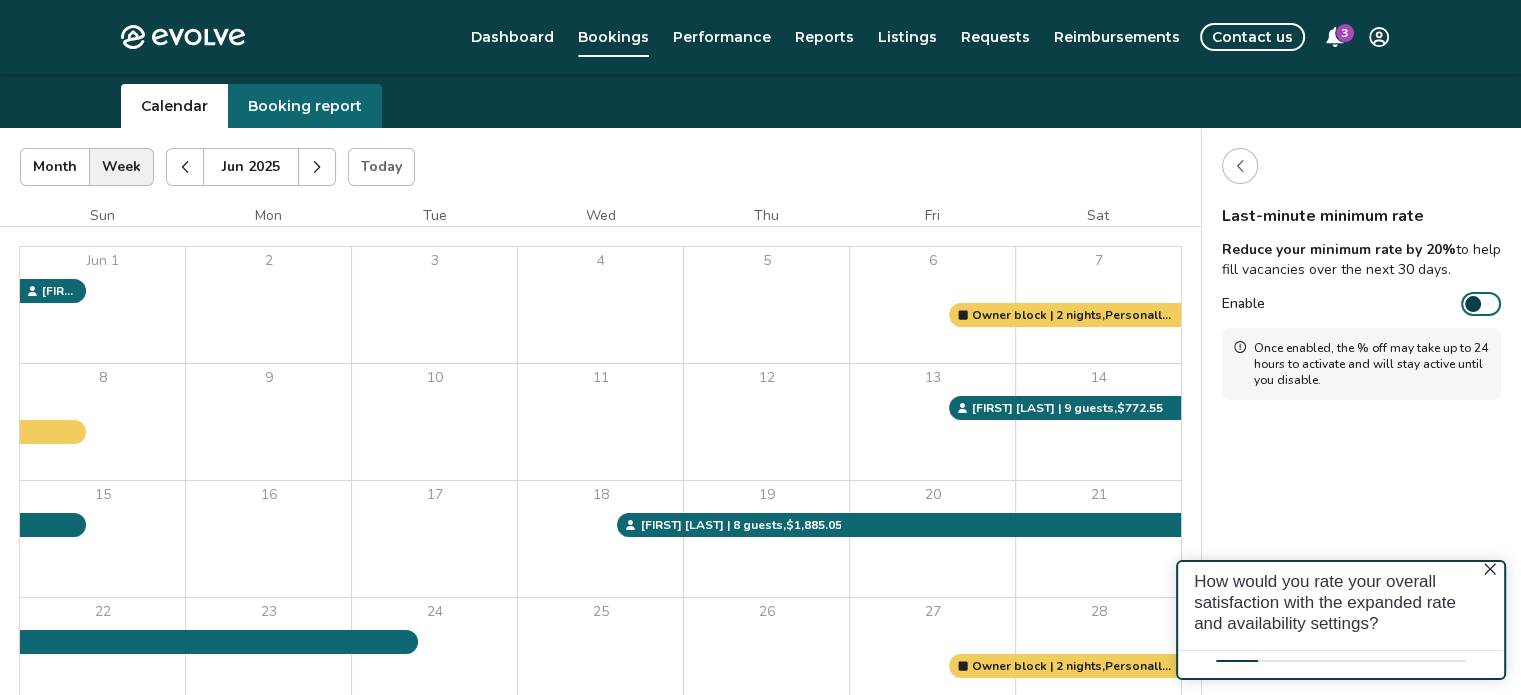 scroll, scrollTop: 0, scrollLeft: 0, axis: both 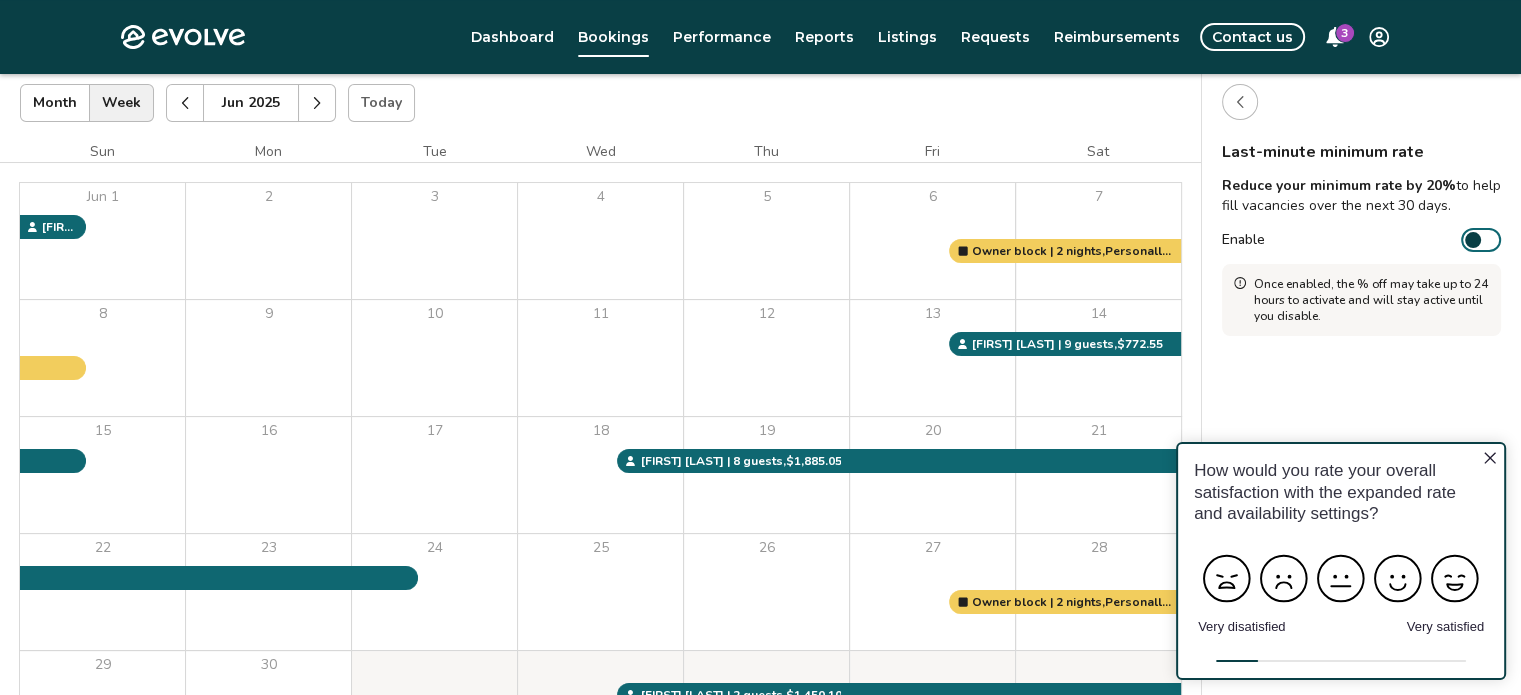 click 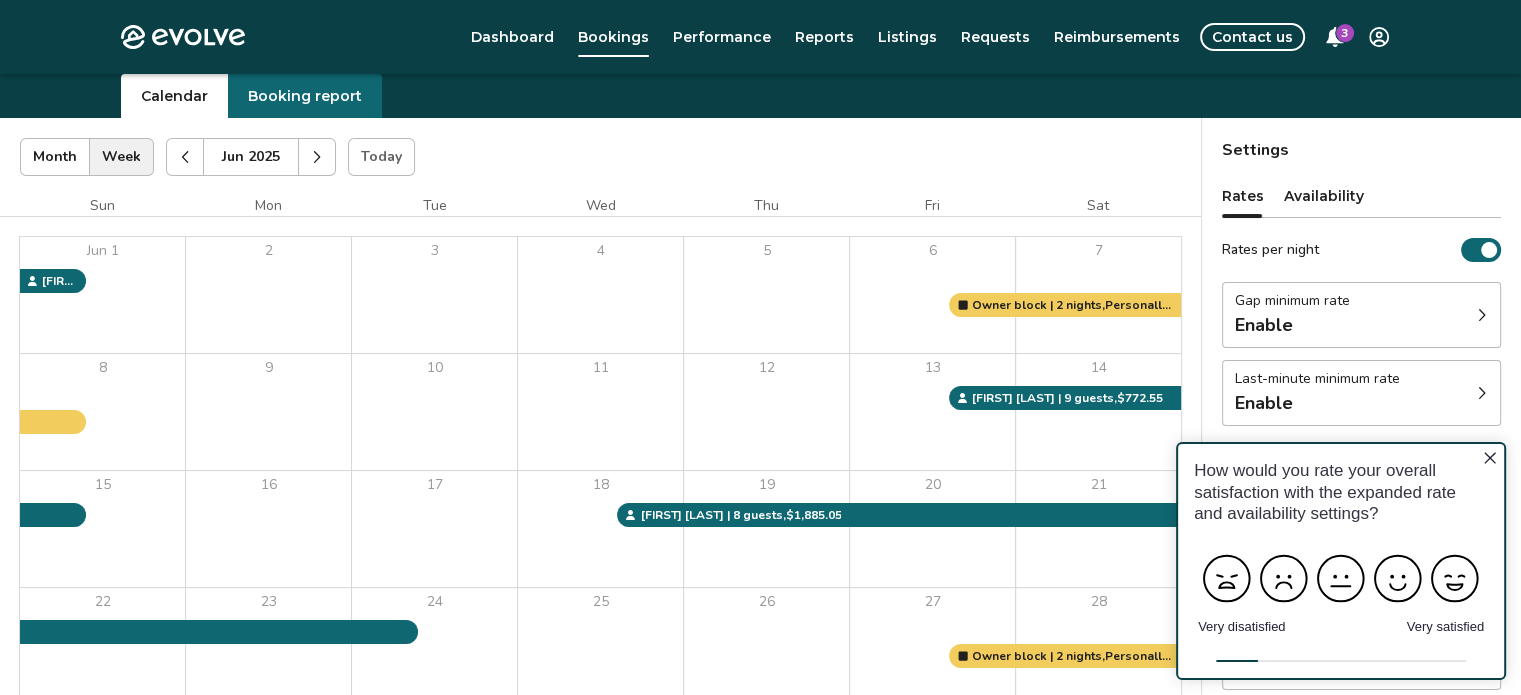 scroll, scrollTop: 67, scrollLeft: 0, axis: vertical 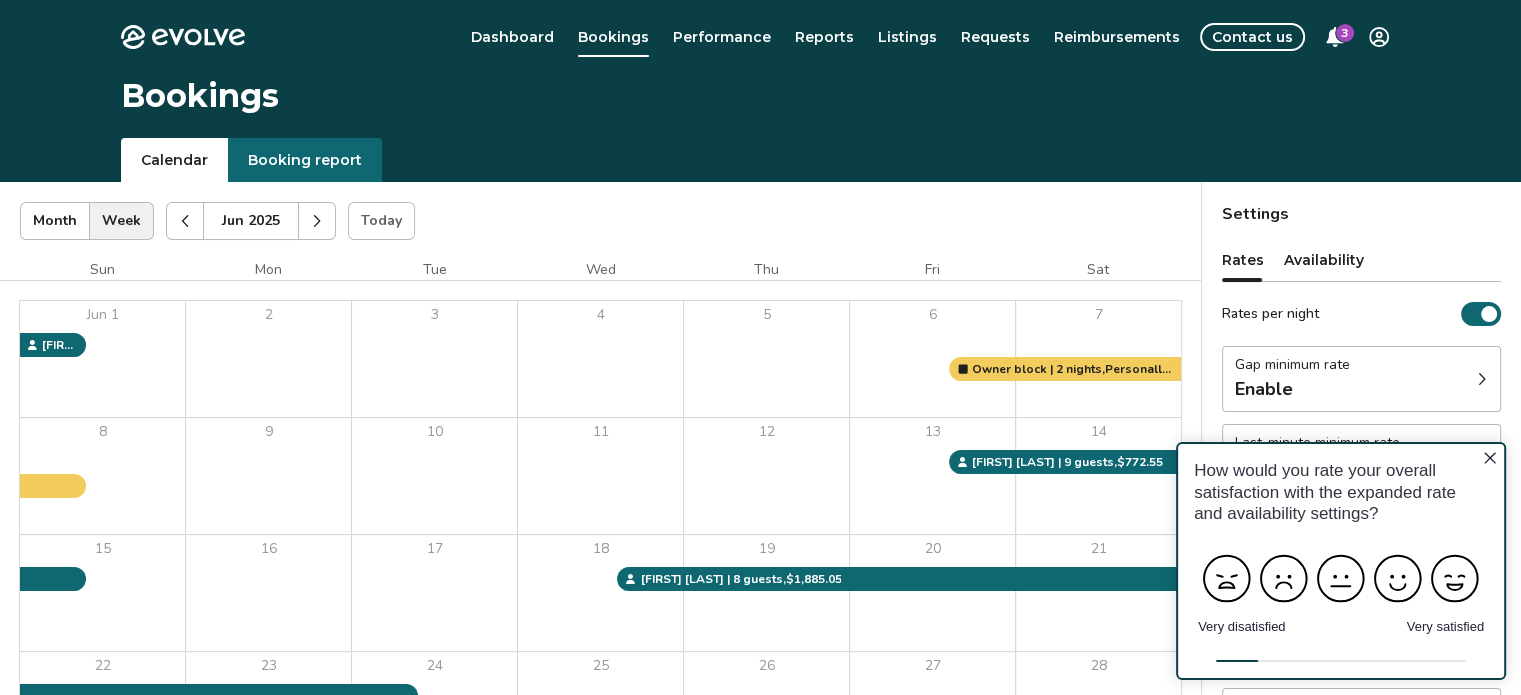 click 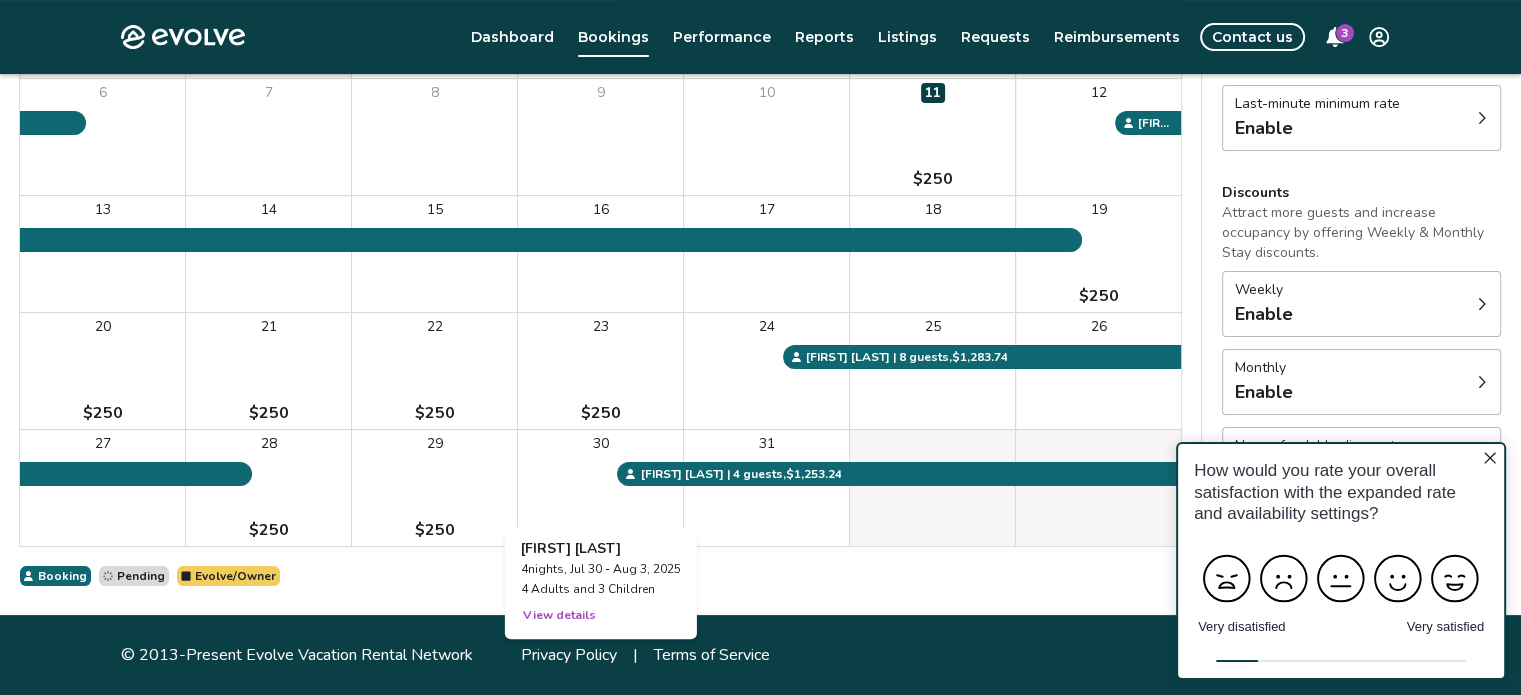 scroll, scrollTop: 239, scrollLeft: 0, axis: vertical 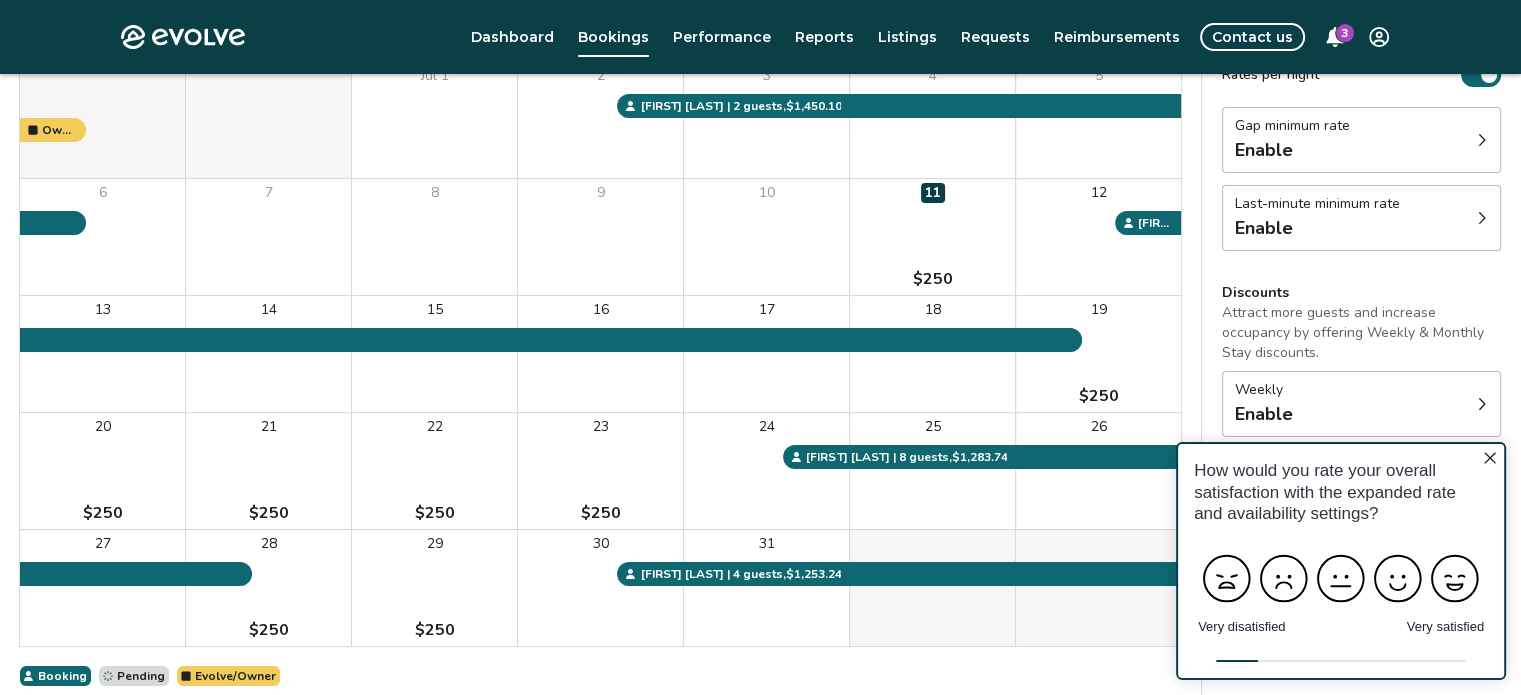 click on "3" at bounding box center [1345, 33] 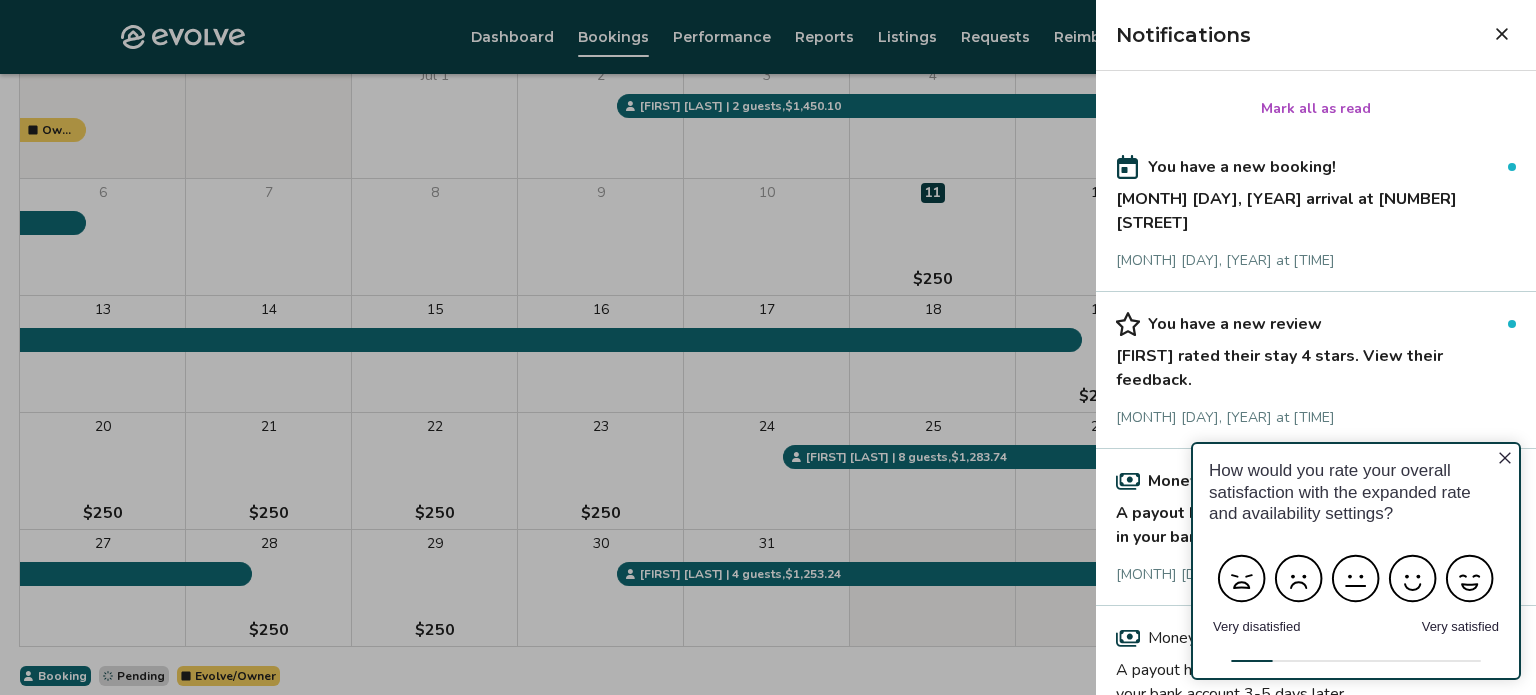 click on "[MONTH] [DAY], [YEAR] at [TIME]" at bounding box center [1316, 261] 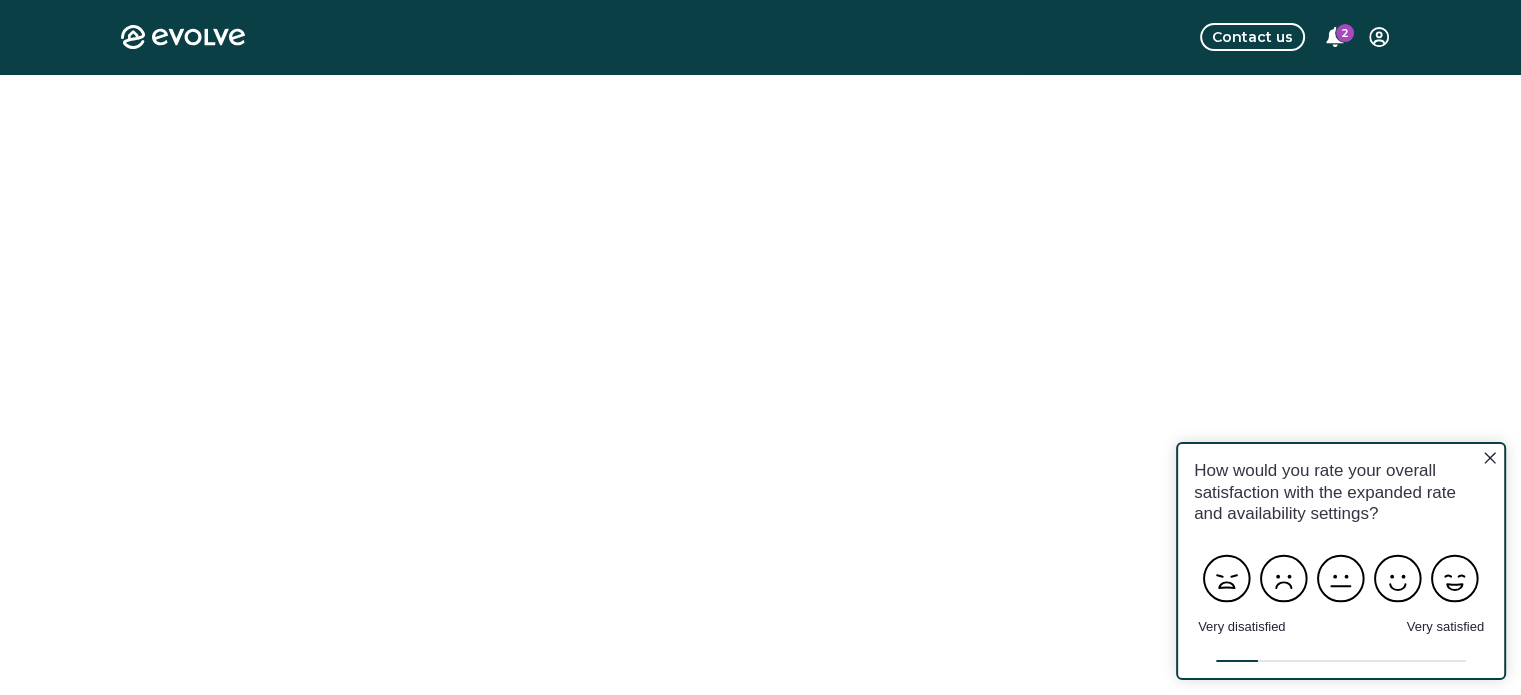 scroll, scrollTop: 0, scrollLeft: 0, axis: both 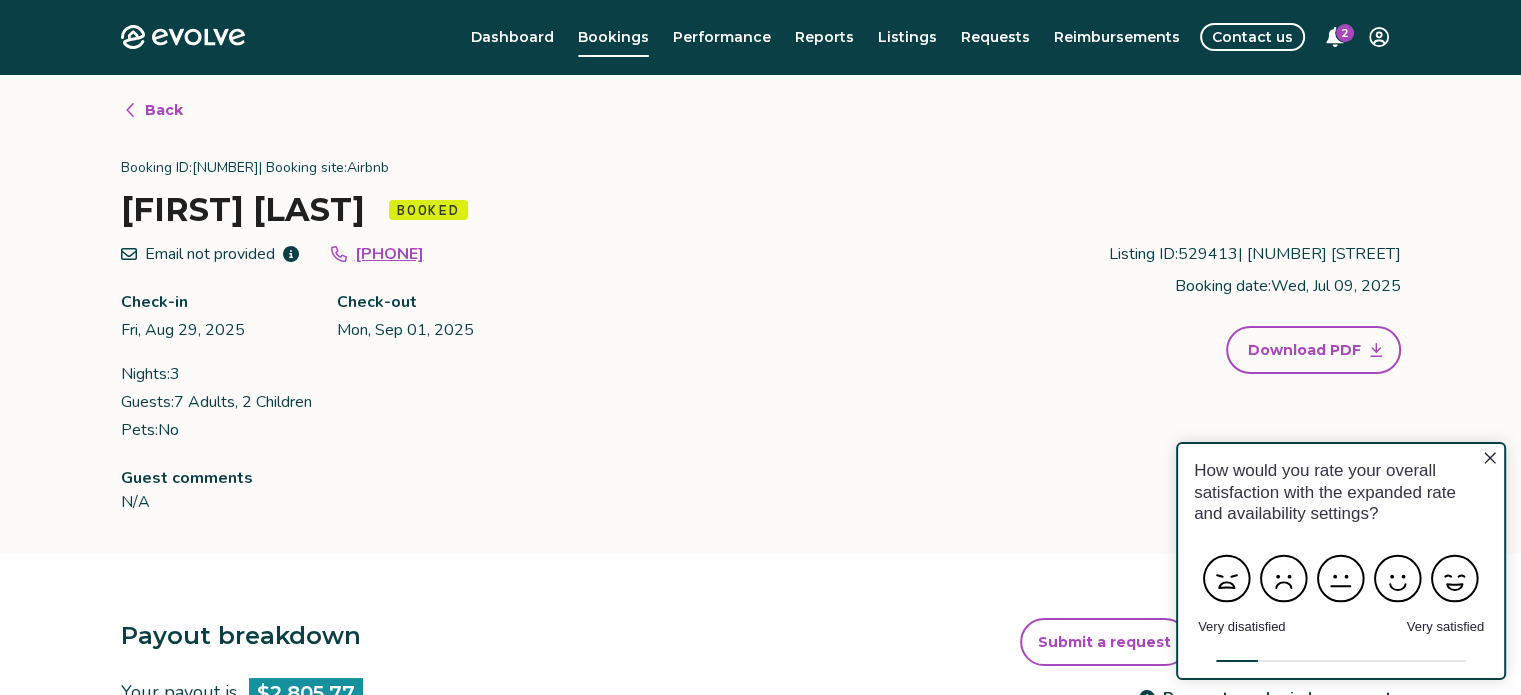 click 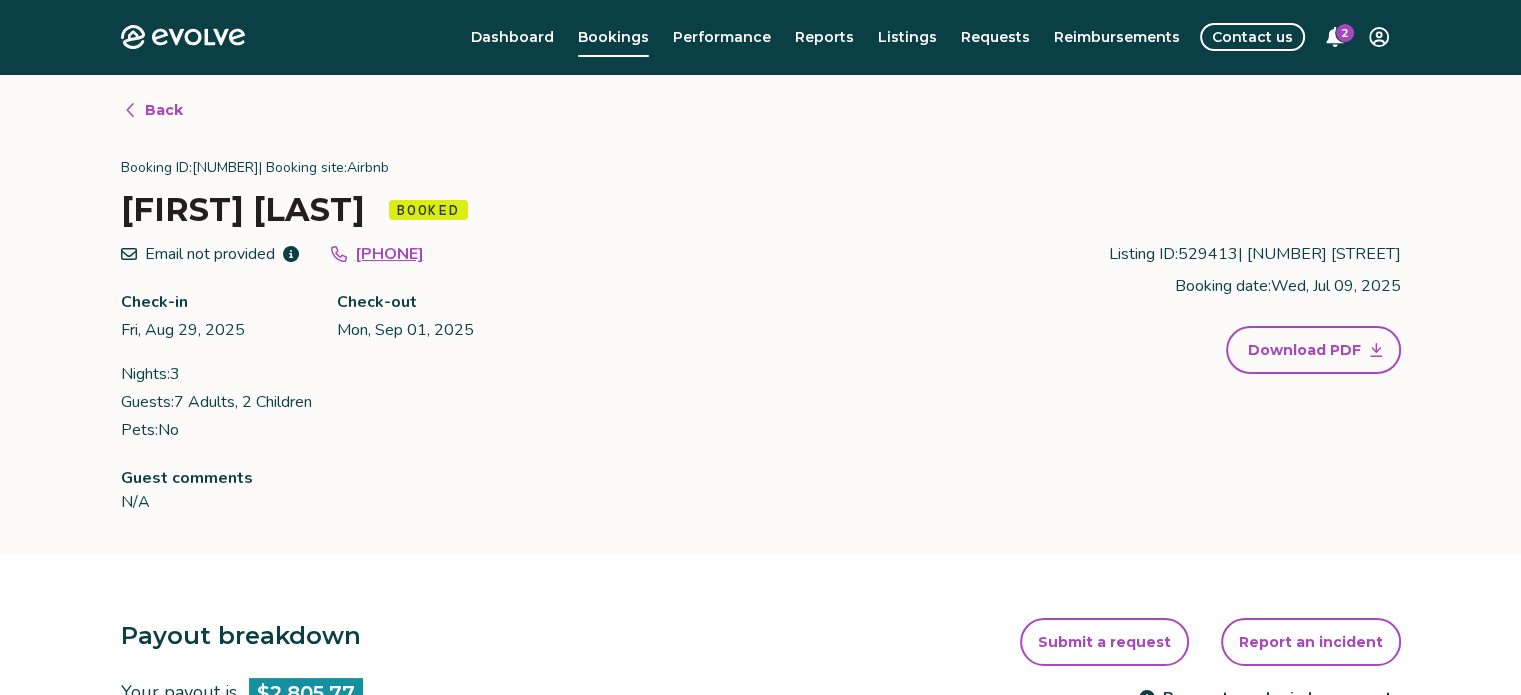click 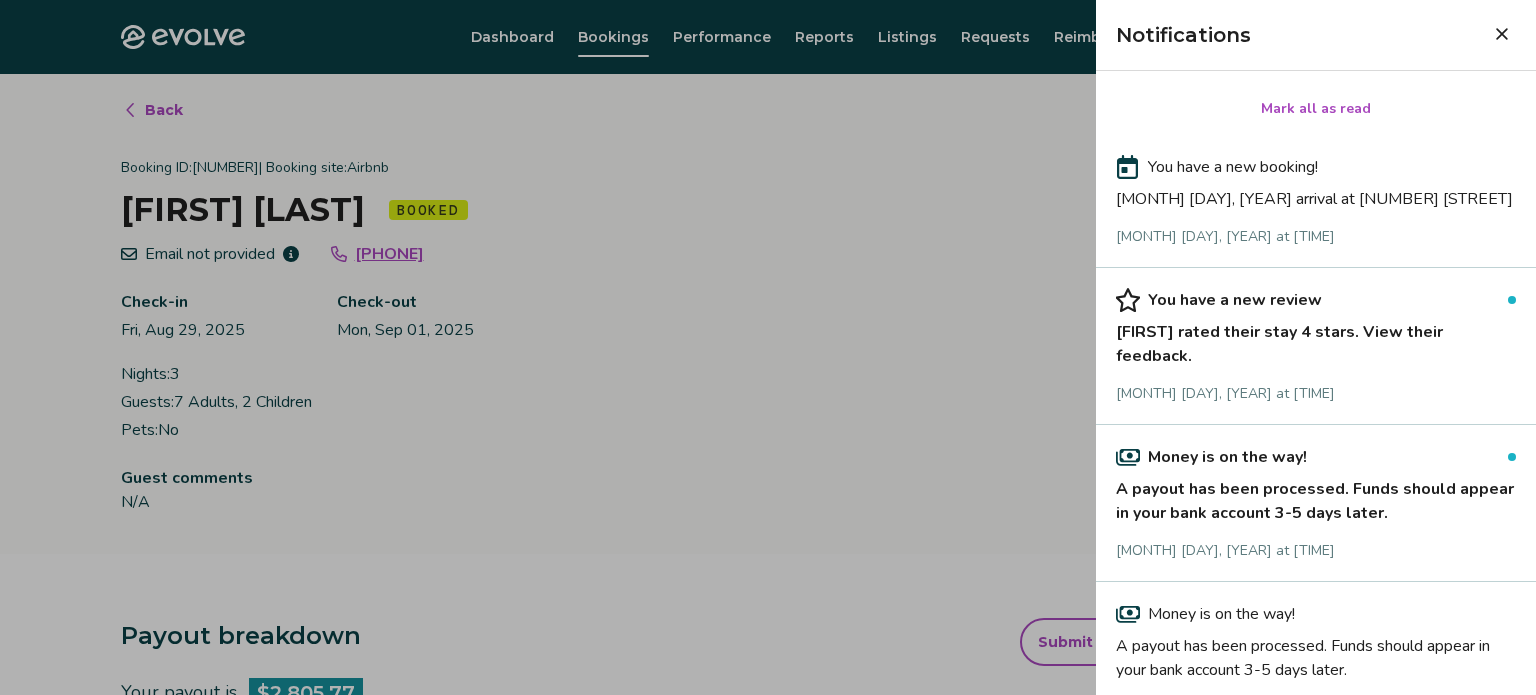 click on "[FIRST] rated their stay 4 stars. View their feedback." at bounding box center (1316, 340) 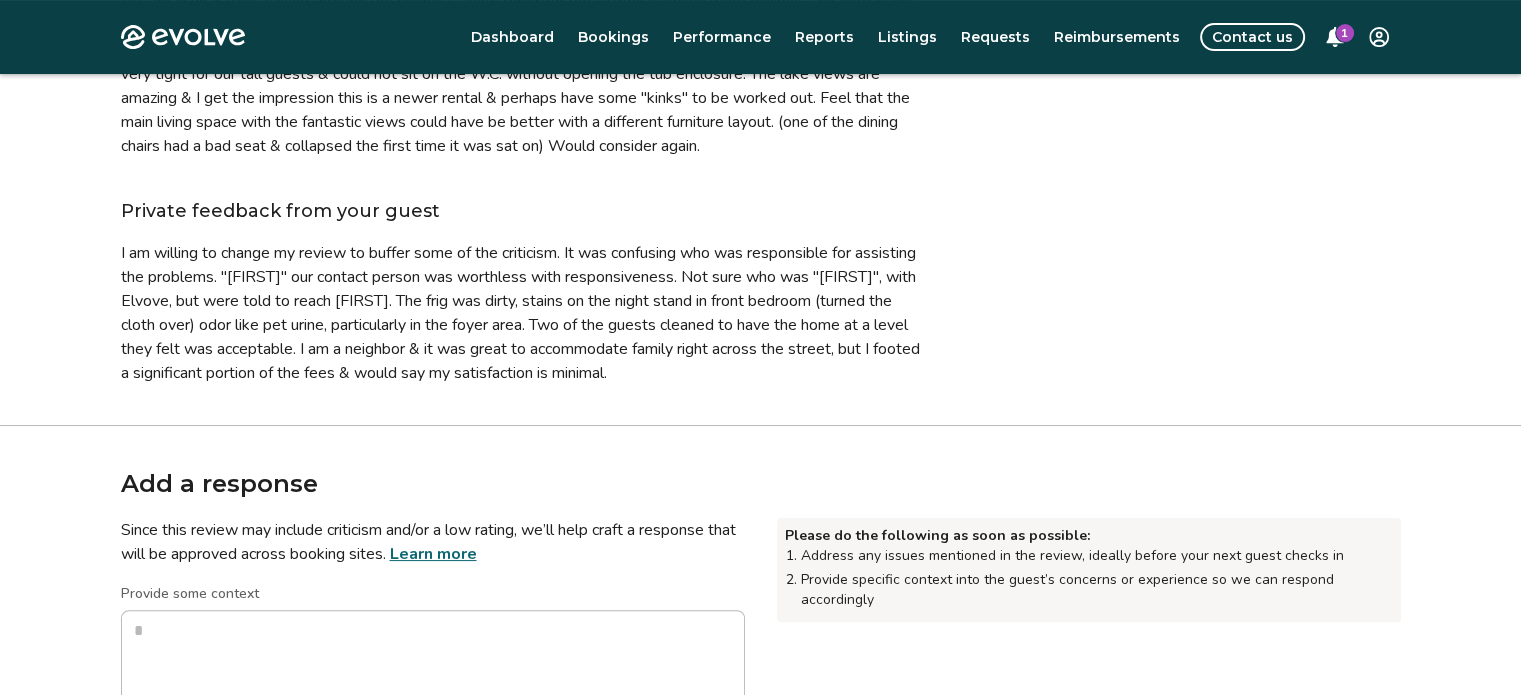 scroll, scrollTop: 500, scrollLeft: 0, axis: vertical 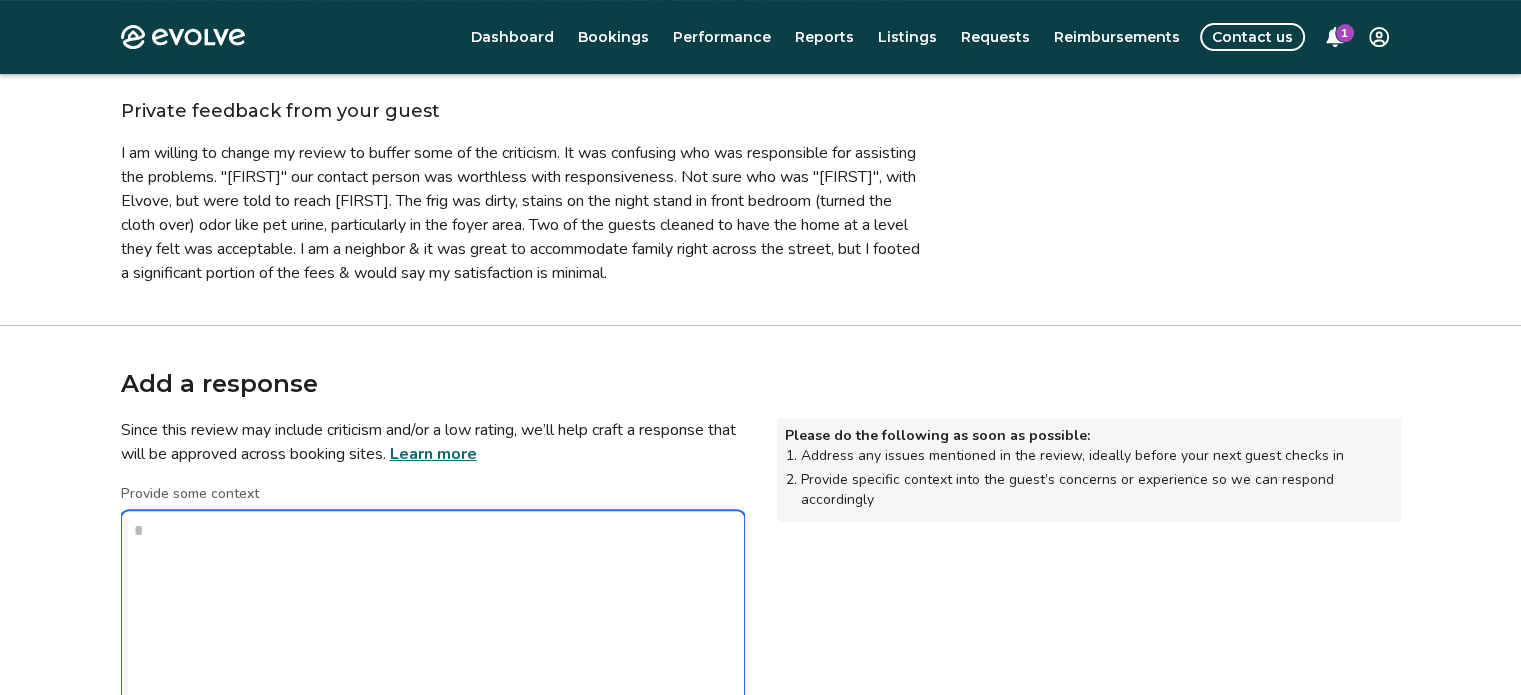 click on "Provide some context" at bounding box center [433, 610] 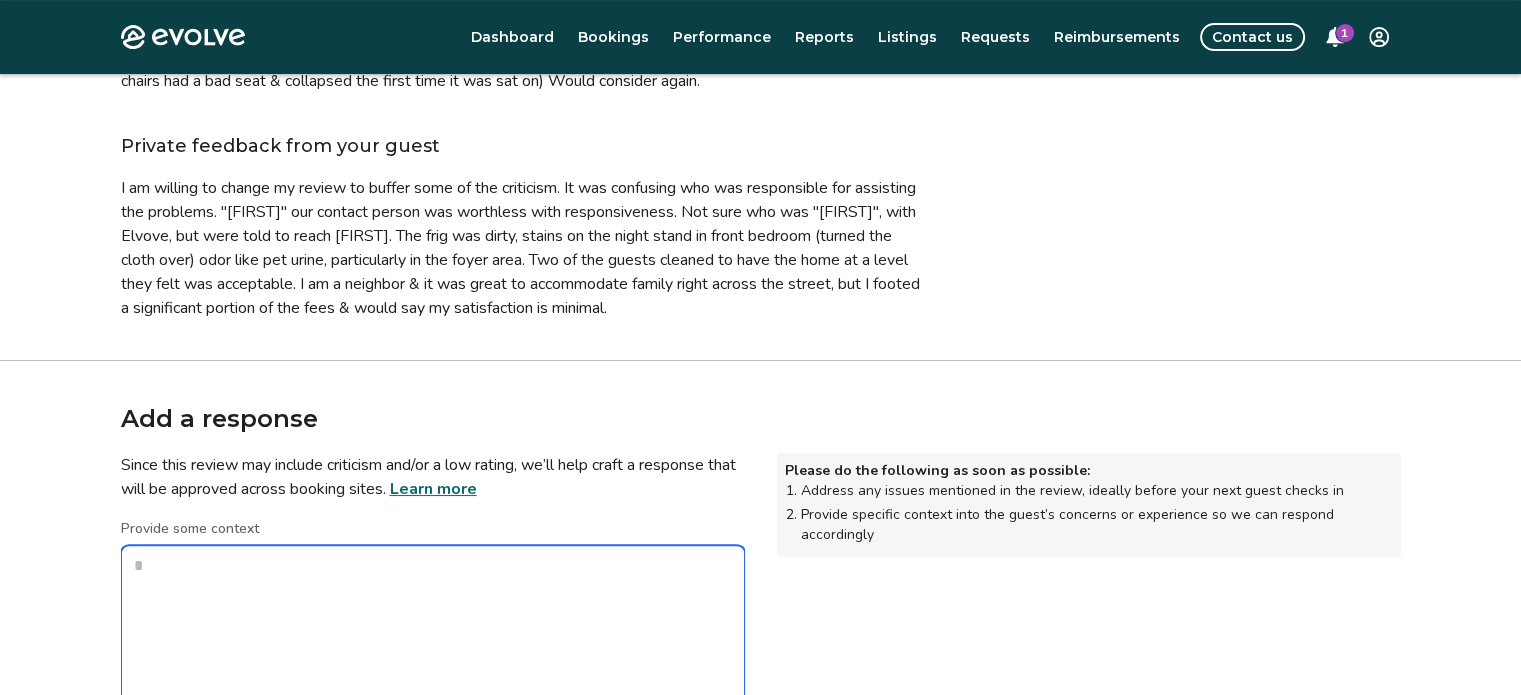 scroll, scrollTop: 500, scrollLeft: 0, axis: vertical 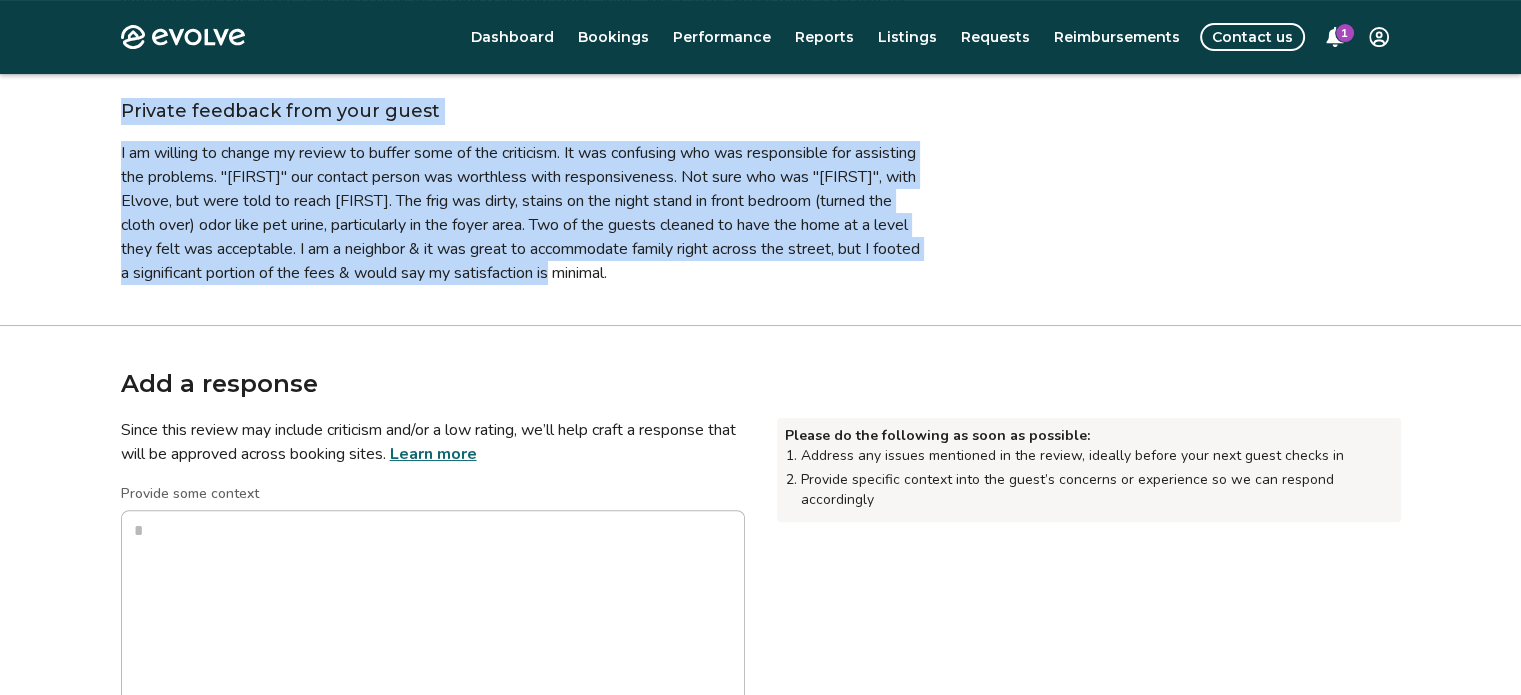 drag, startPoint x: 783, startPoint y: 298, endPoint x: 103, endPoint y: 140, distance: 698.1146 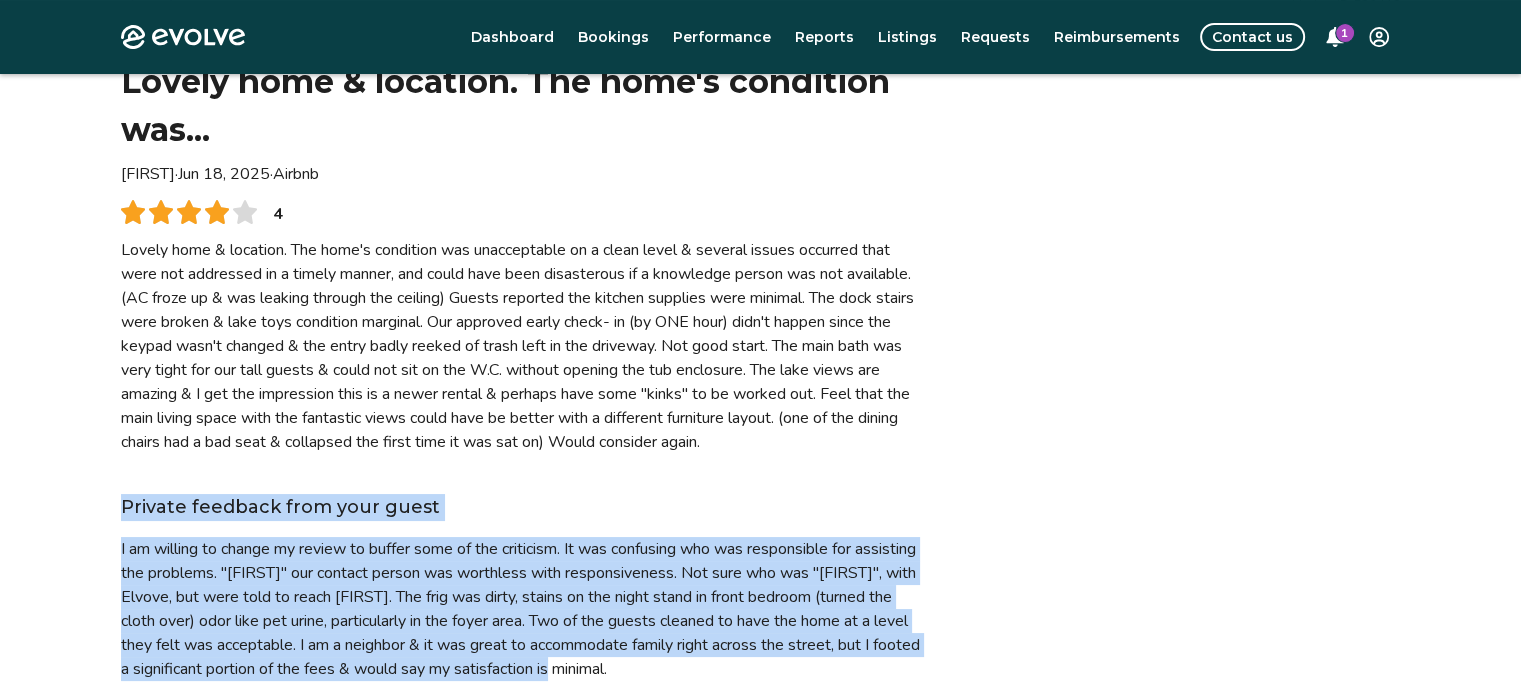 scroll, scrollTop: 96, scrollLeft: 0, axis: vertical 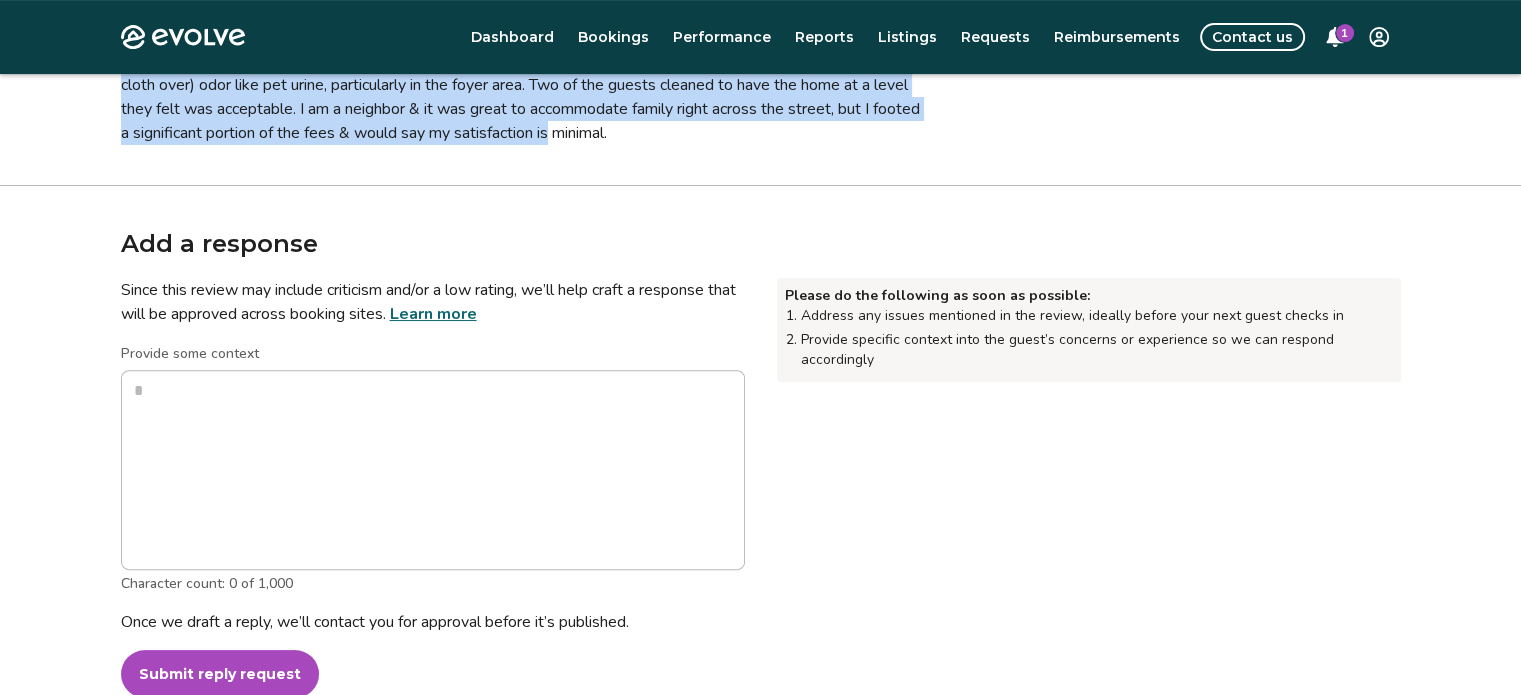 drag, startPoint x: 118, startPoint y: 253, endPoint x: 781, endPoint y: 170, distance: 668.1751 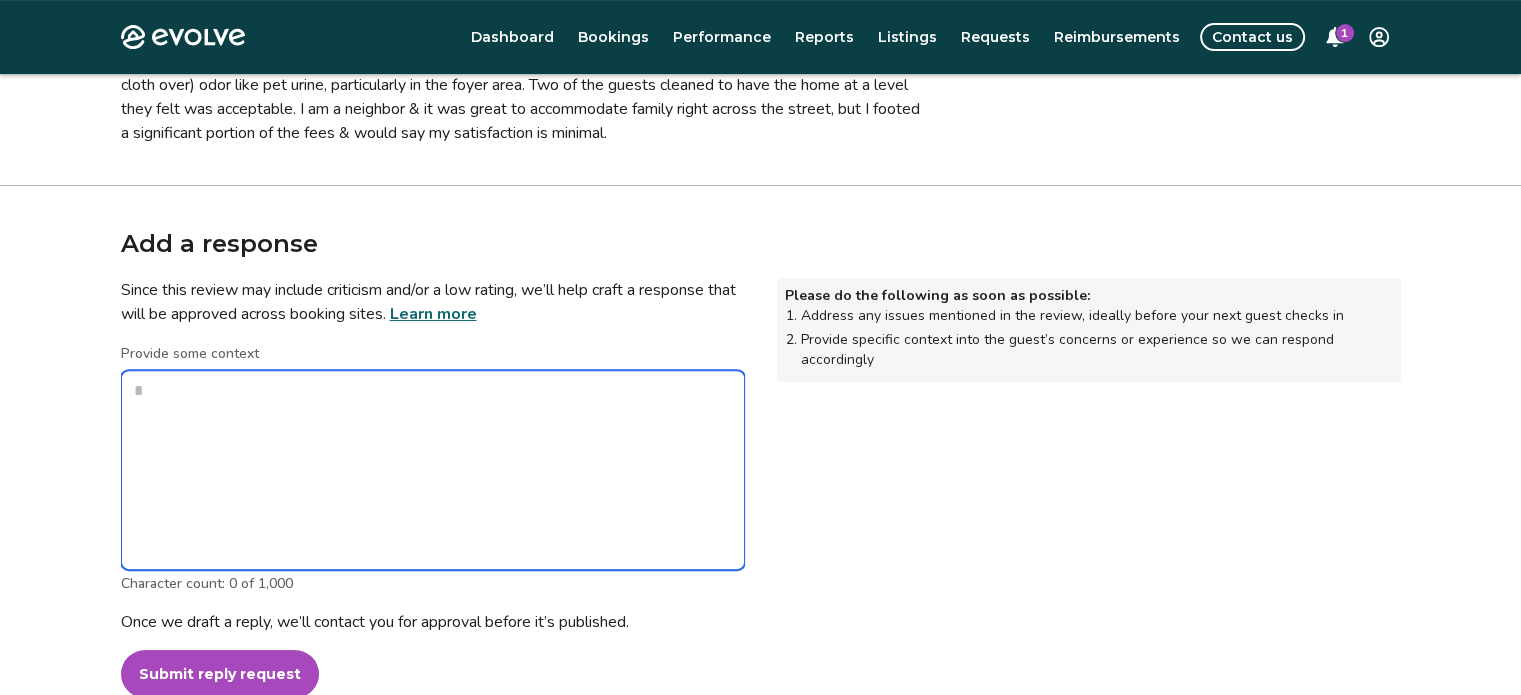 click on "Provide some context" at bounding box center [433, 470] 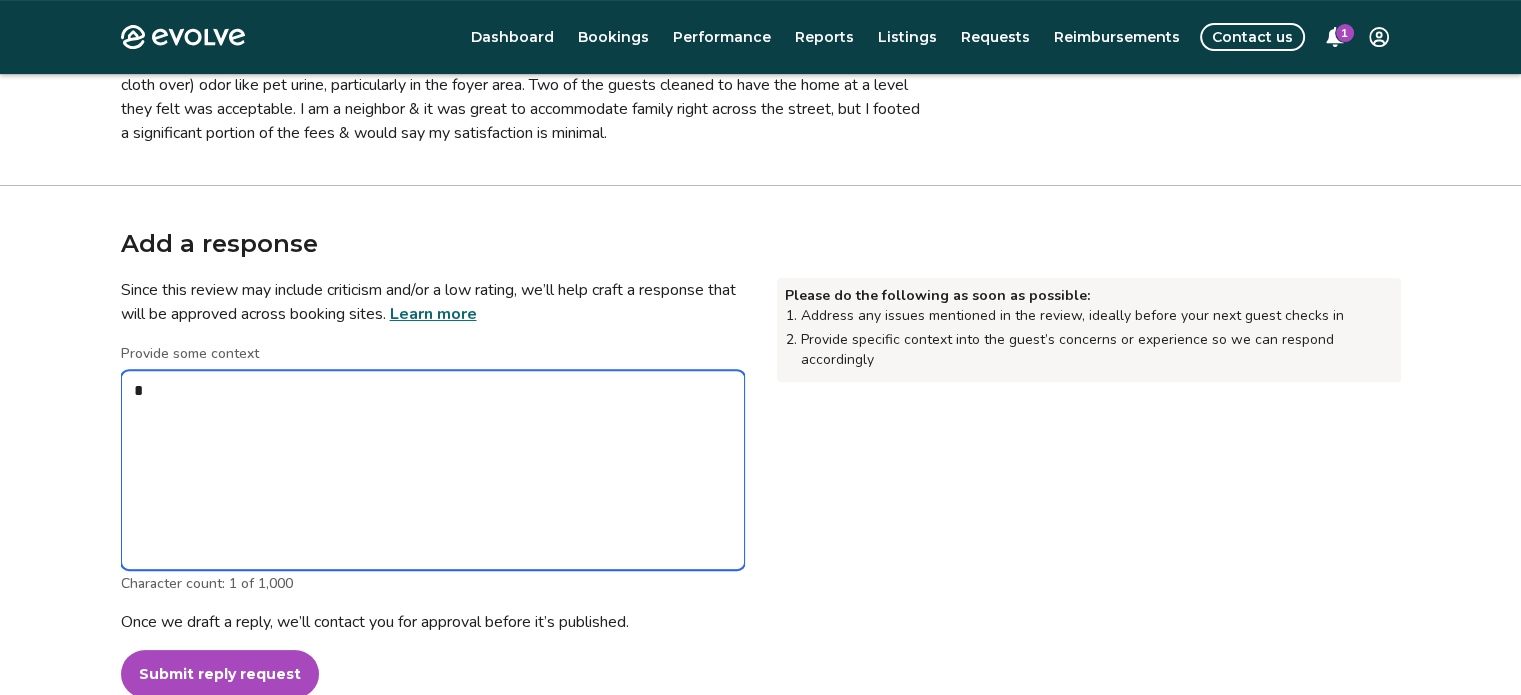 type on "*" 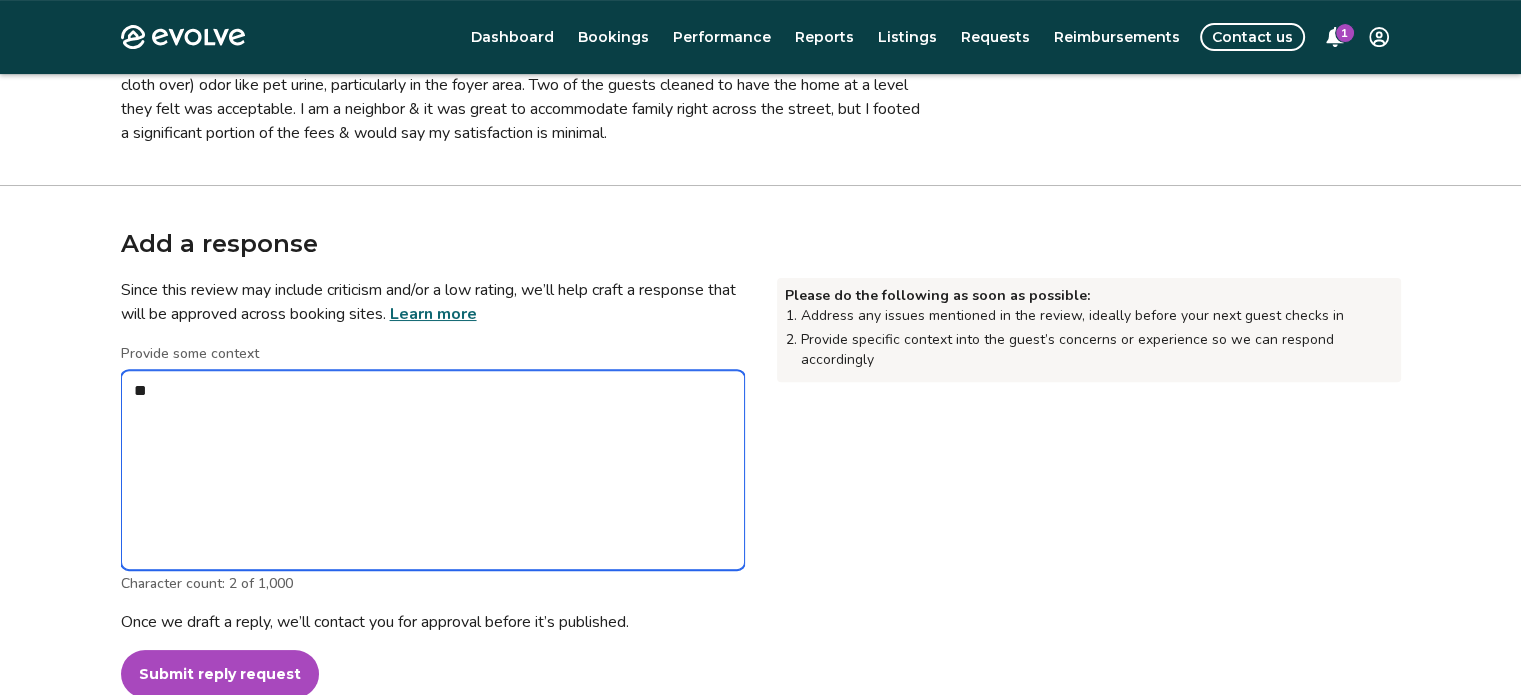 type on "*" 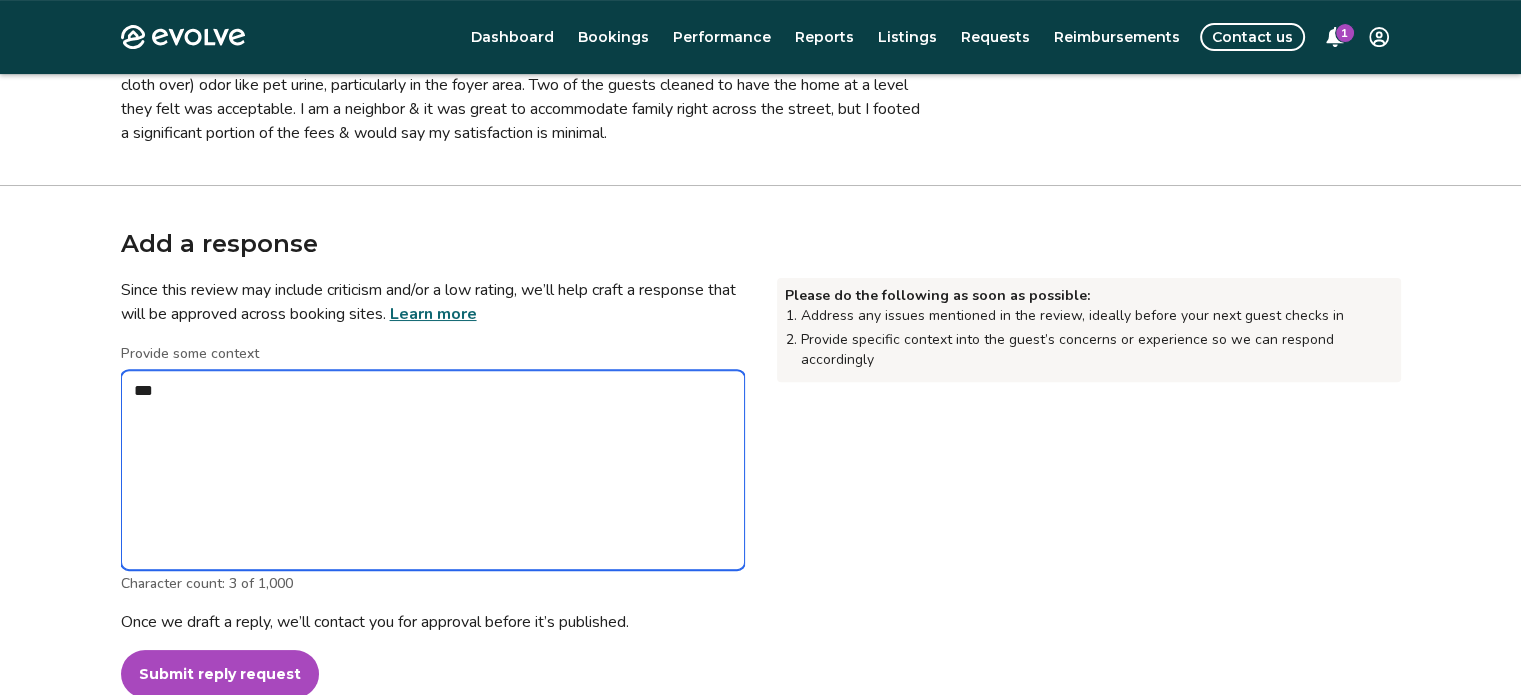 type on "*" 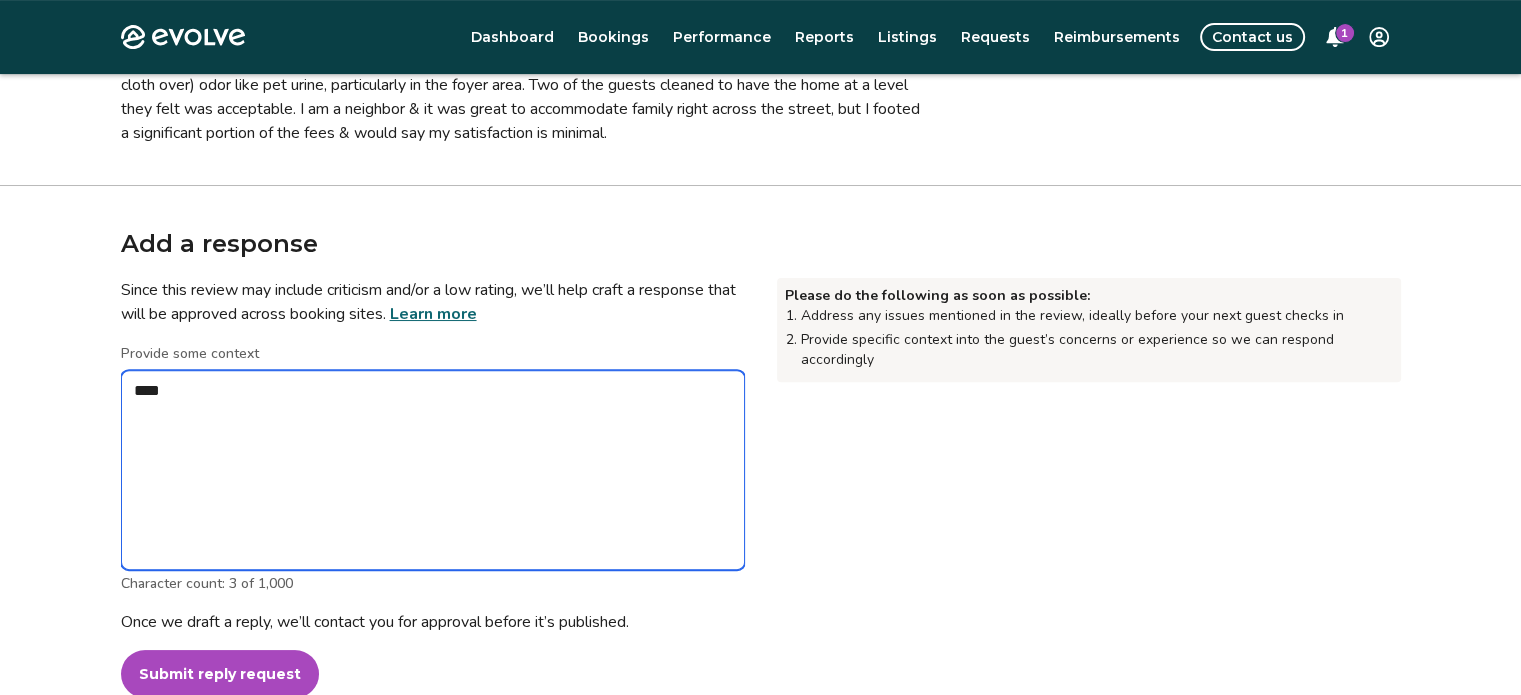 type on "*" 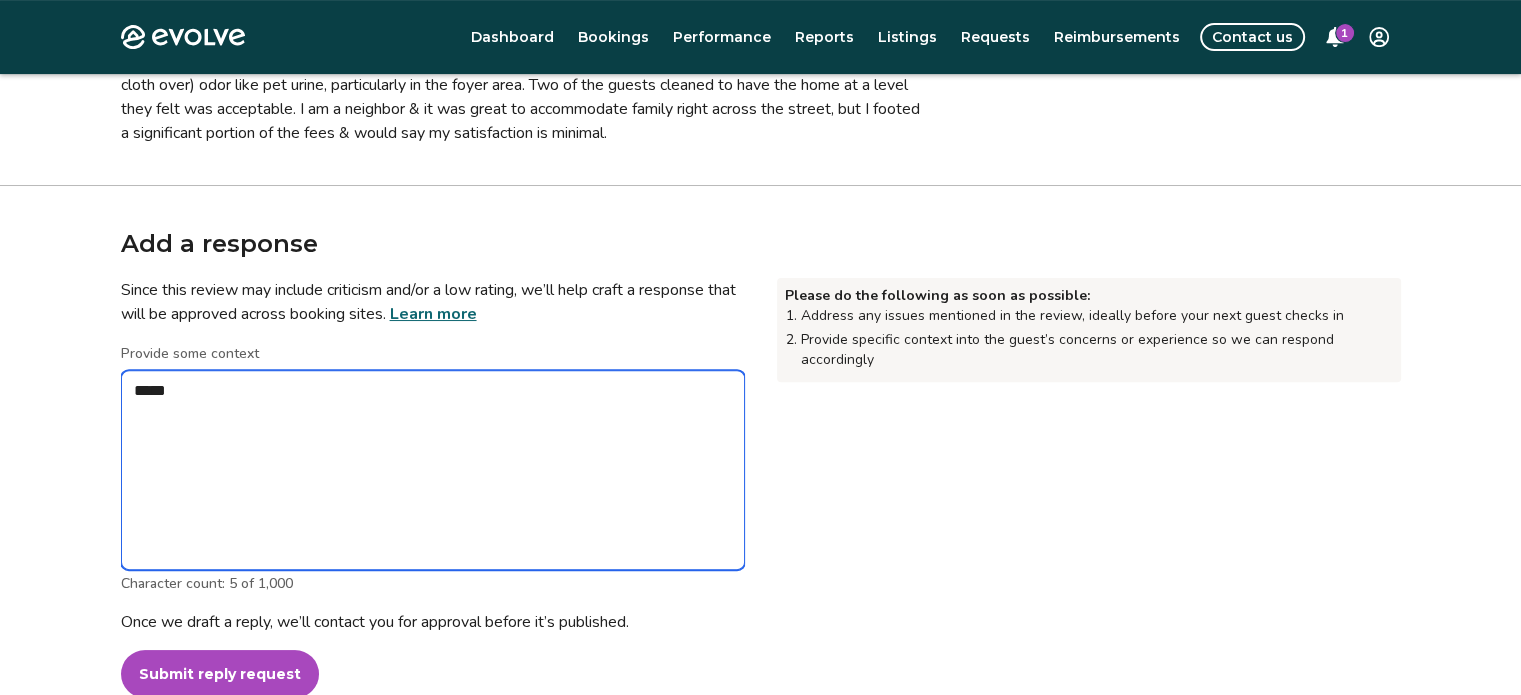 type on "*" 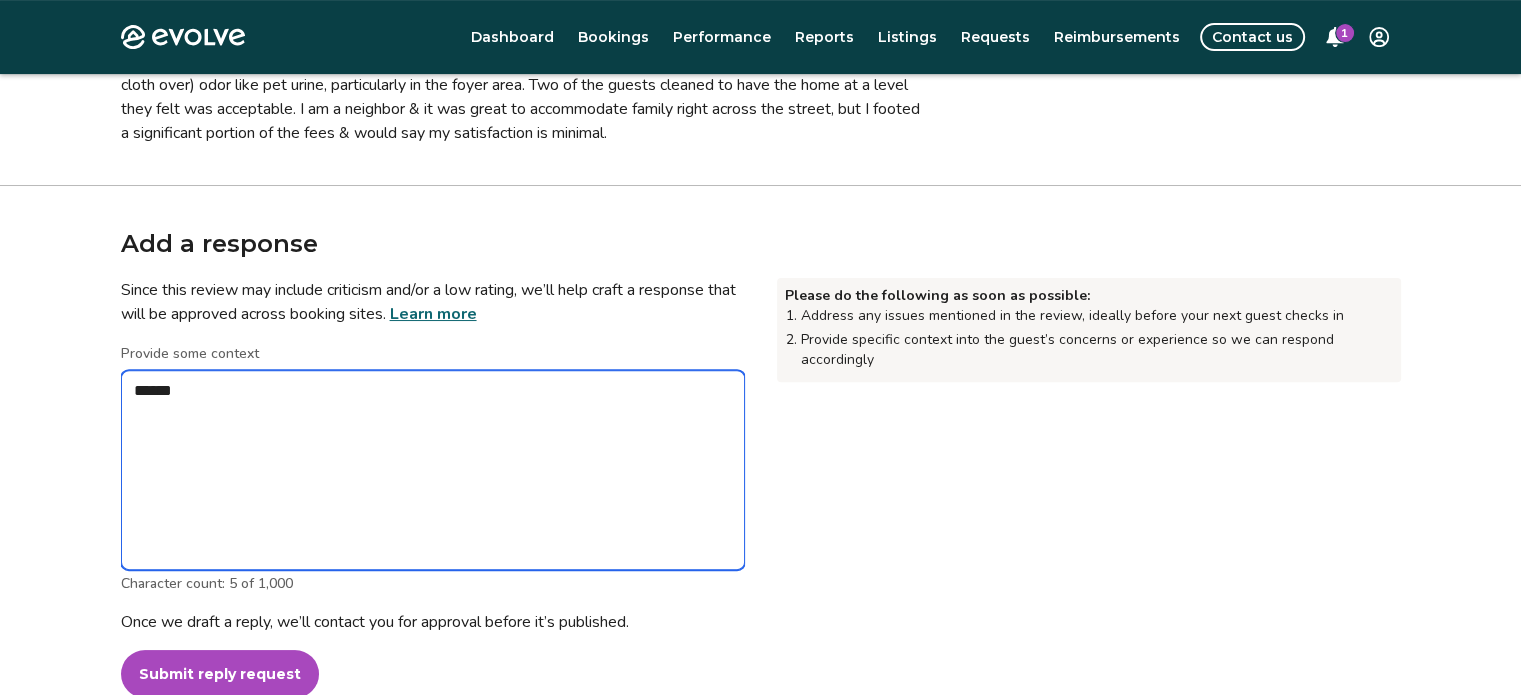 type on "*" 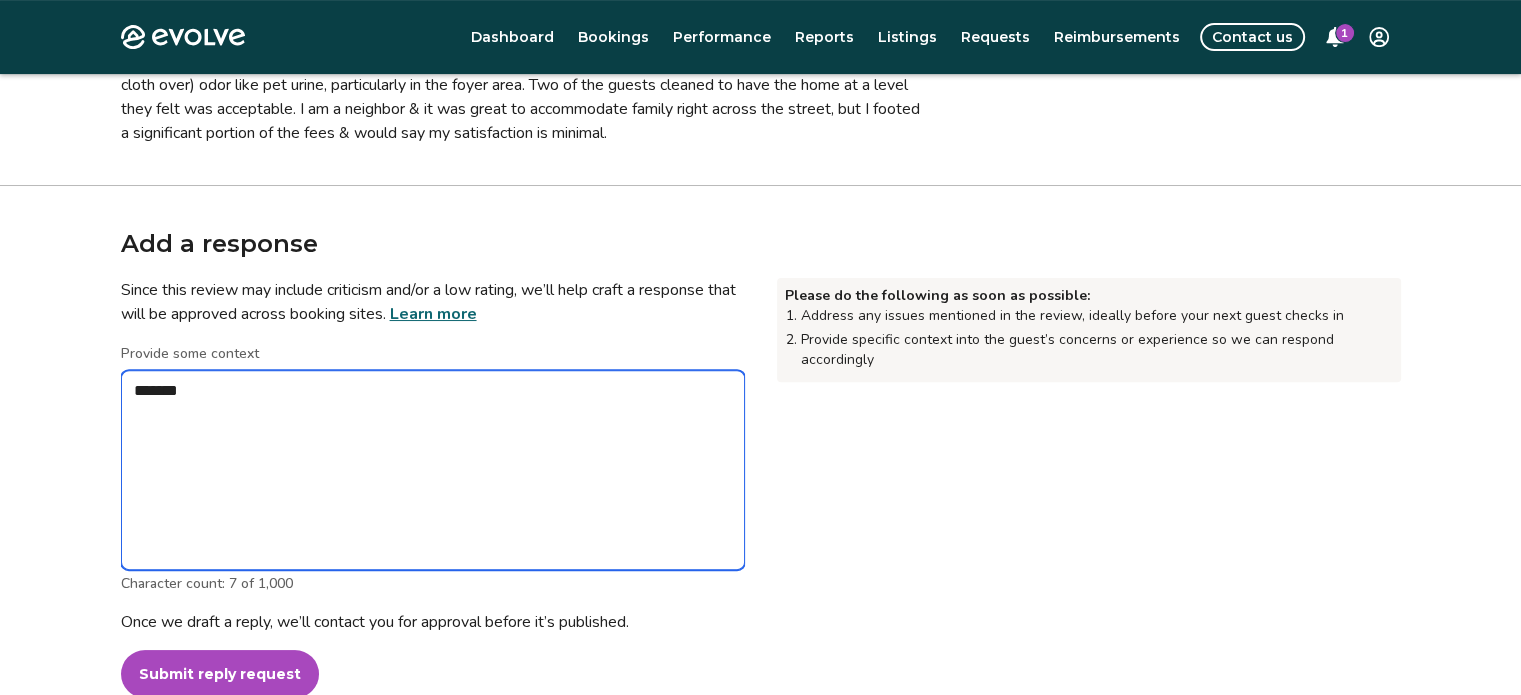 type on "*" 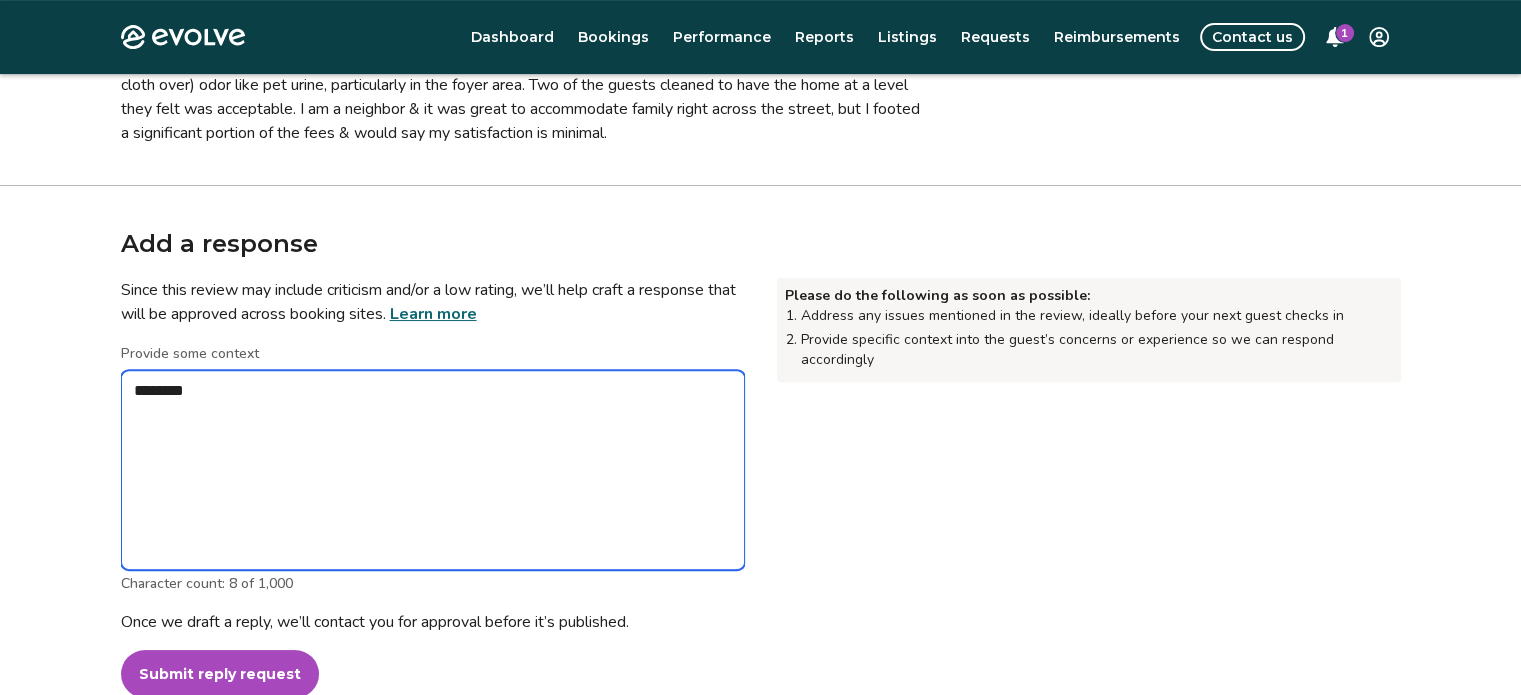 type on "*" 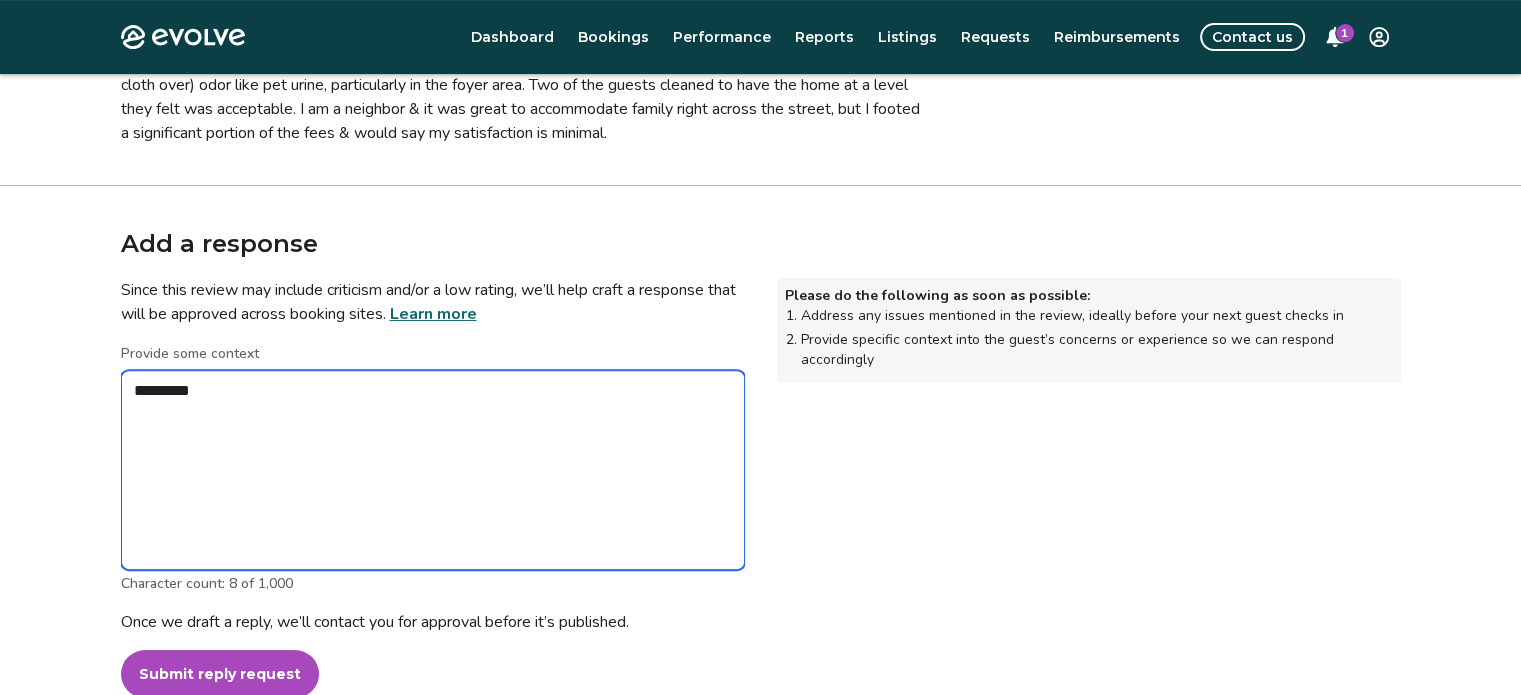 type on "*" 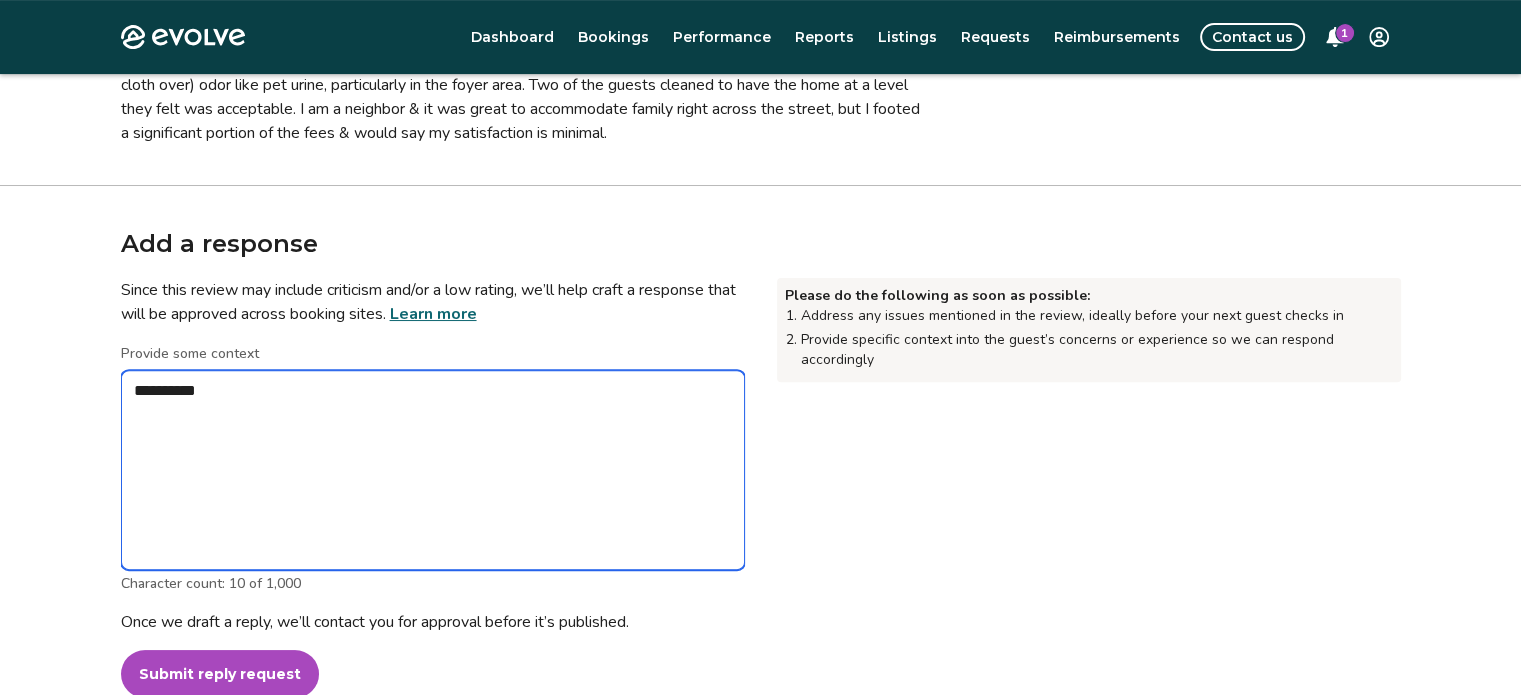 type on "*" 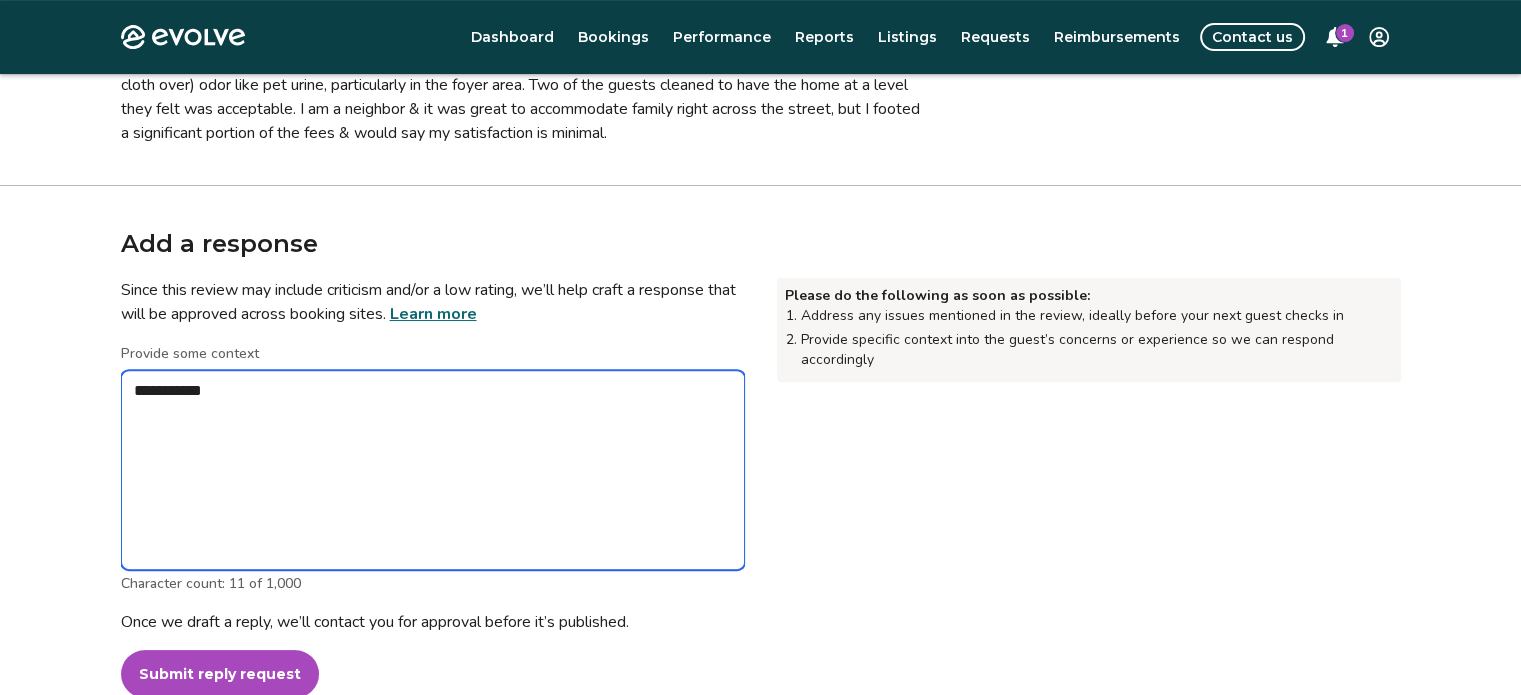 type on "*" 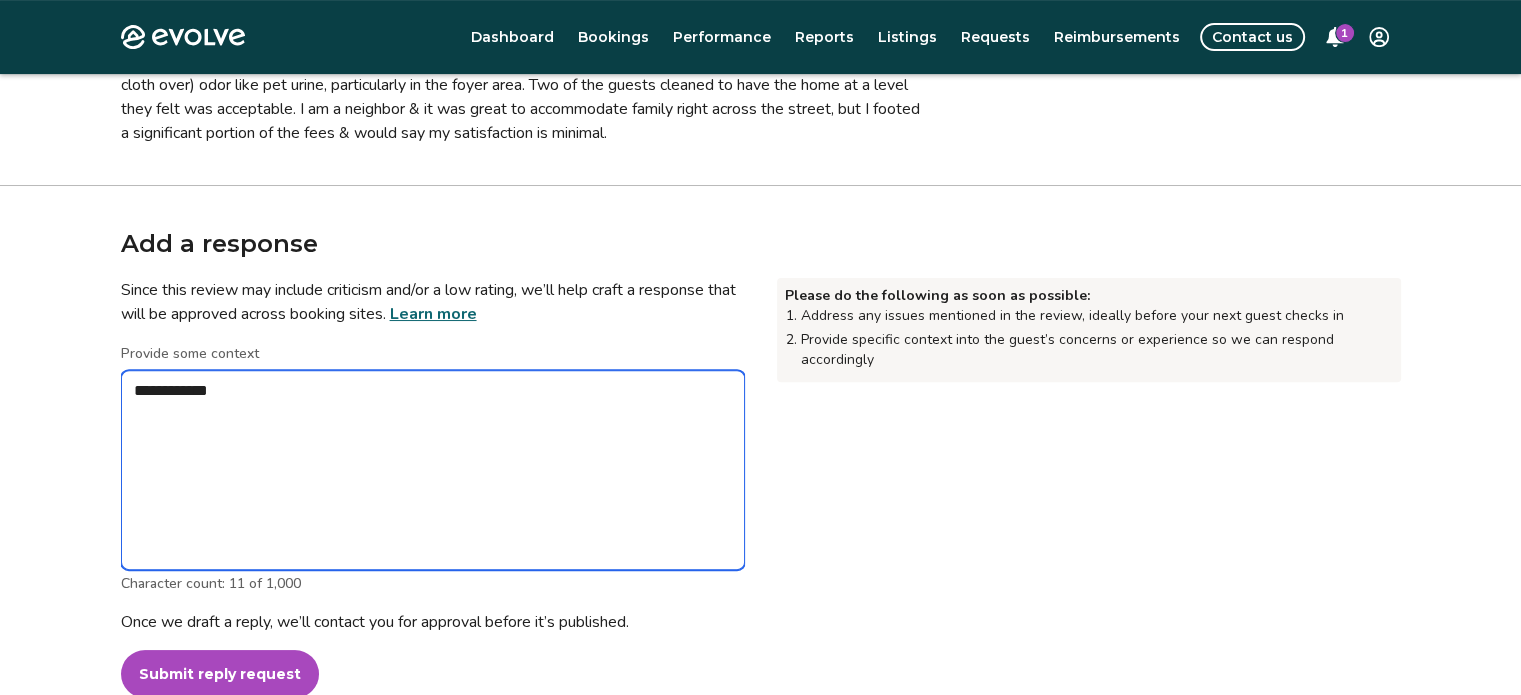 type on "*" 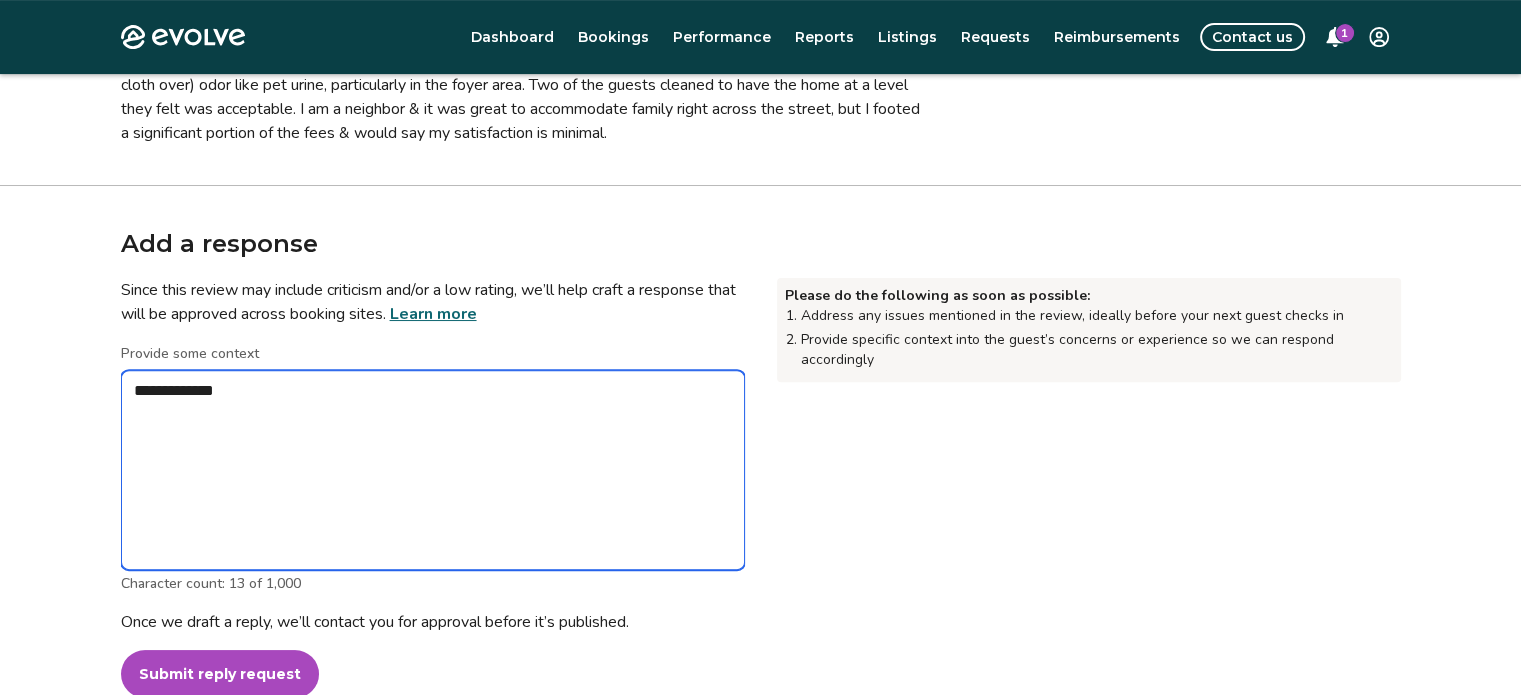 type on "*" 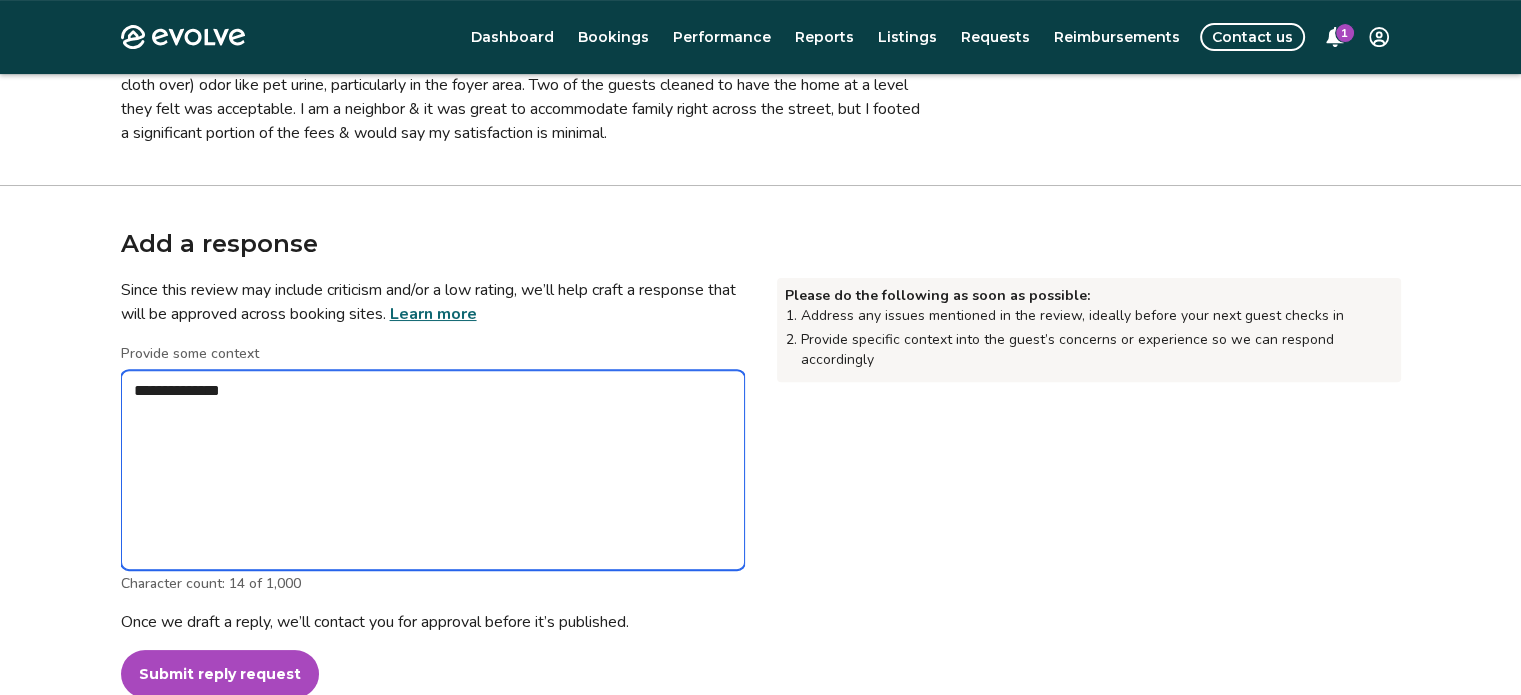 type on "*" 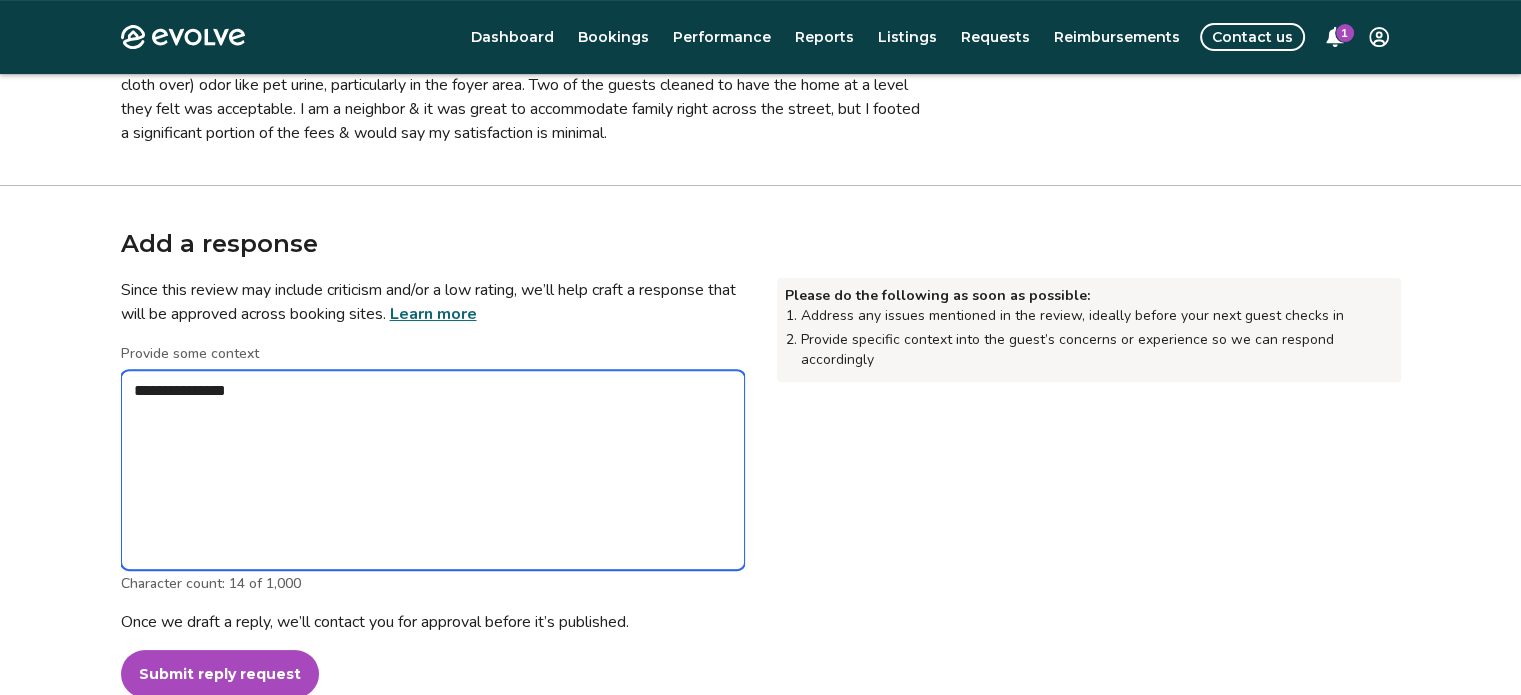 type on "*" 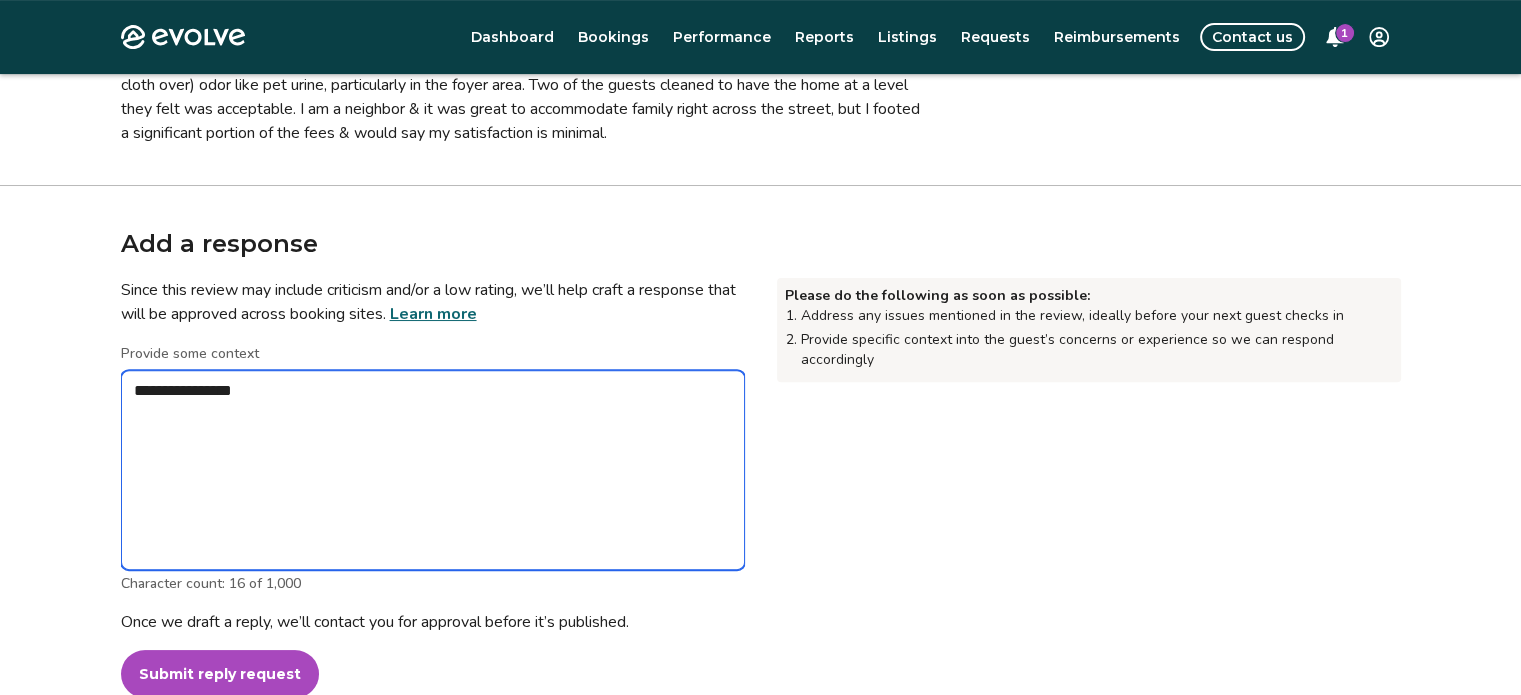 type on "*" 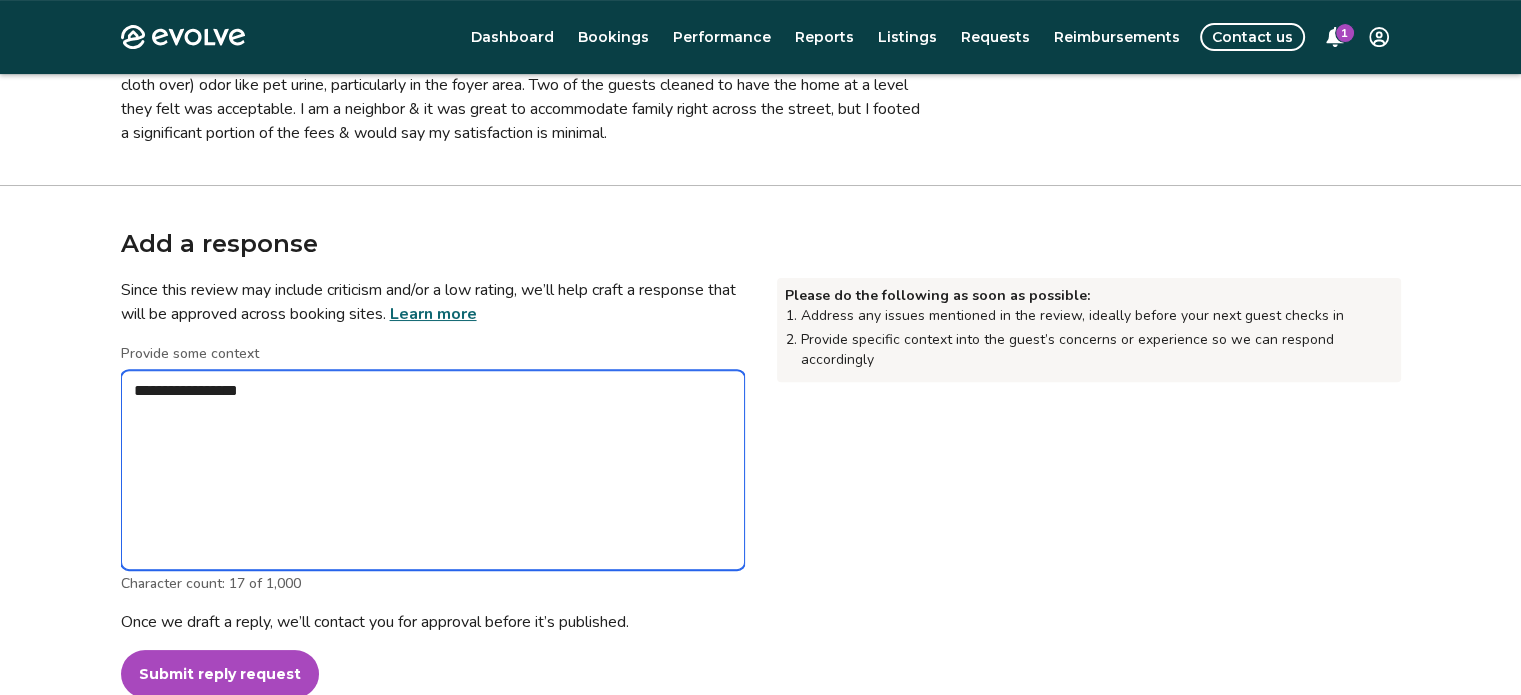 type on "*" 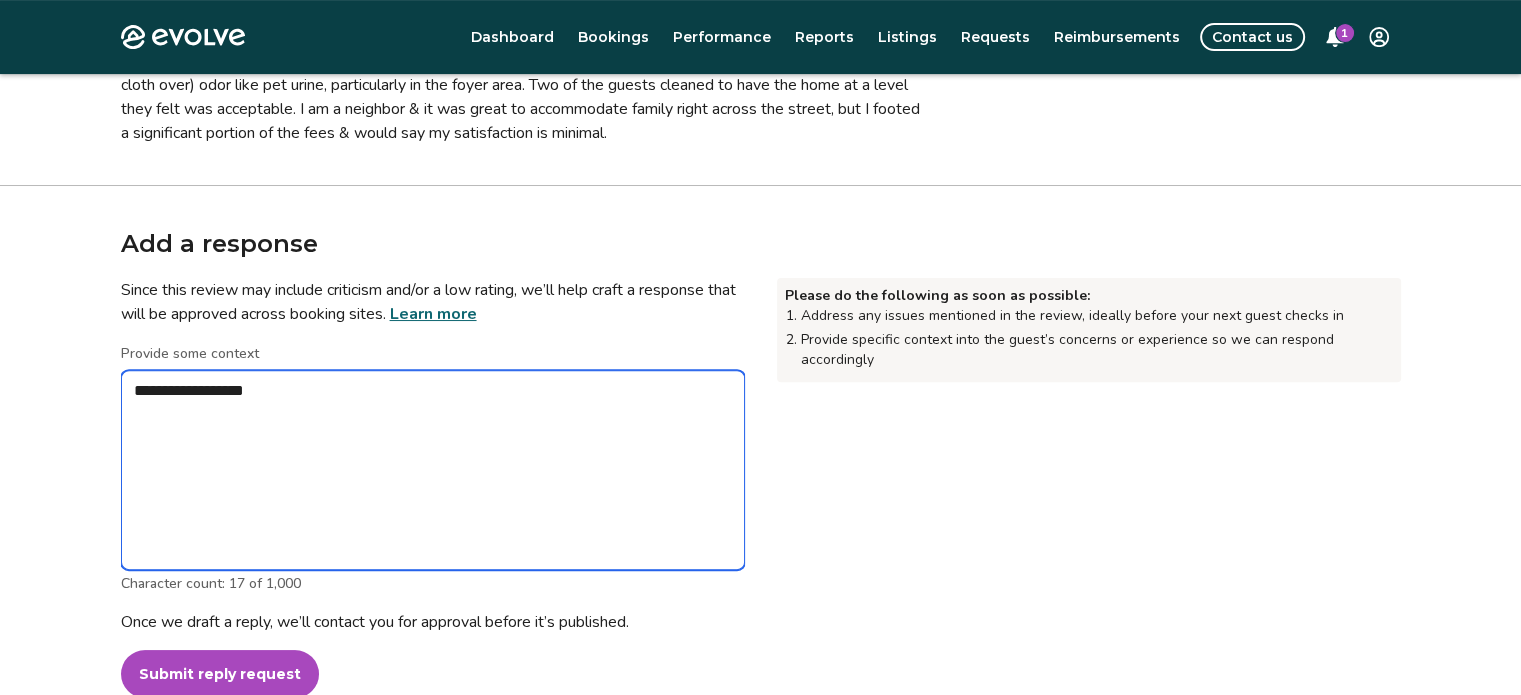 type on "*" 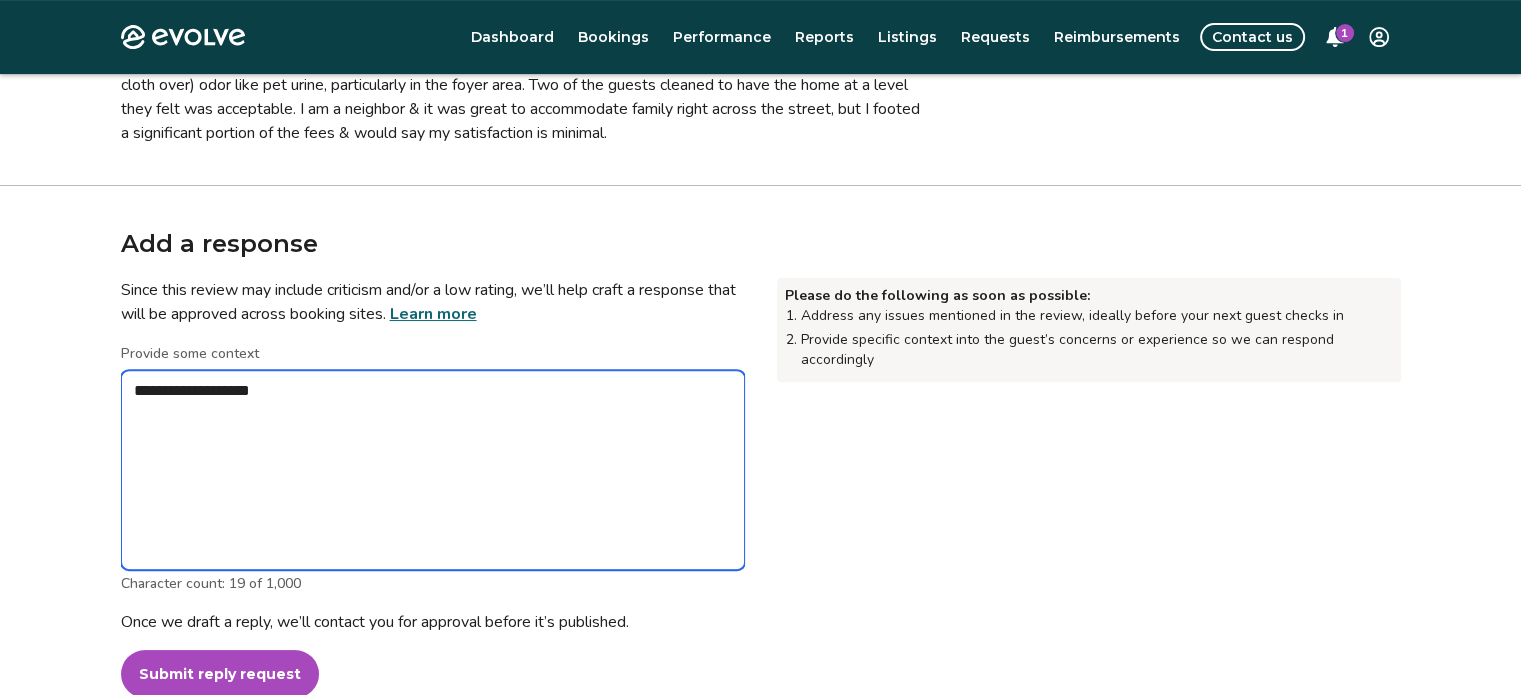 type on "*" 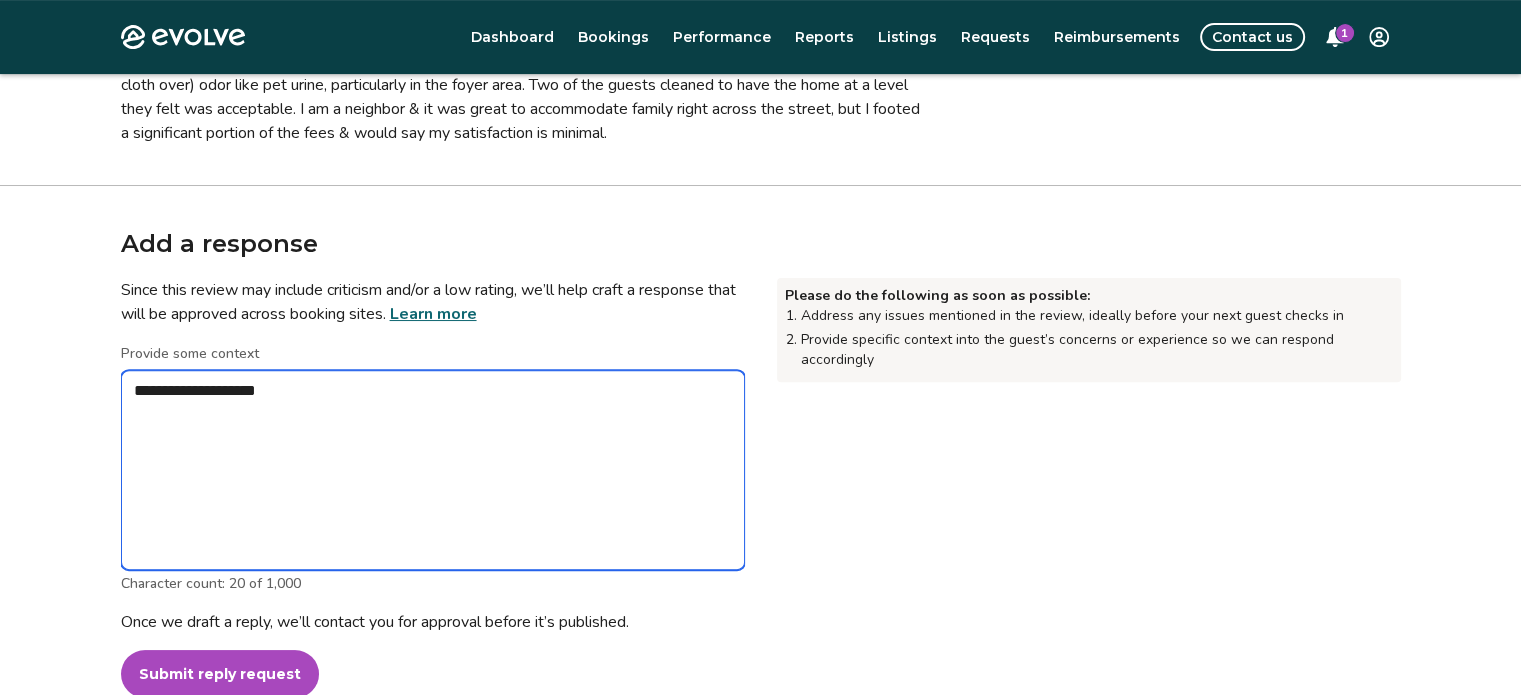 type on "*" 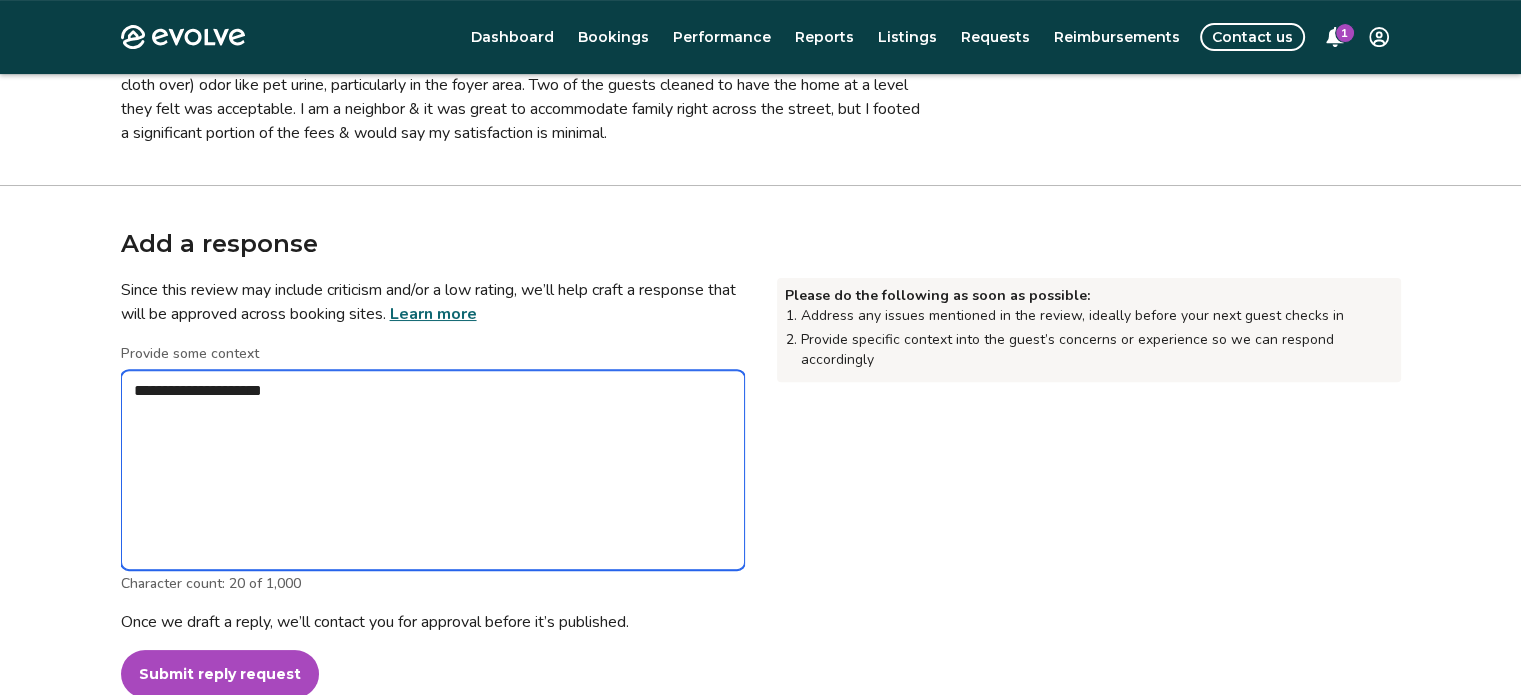 type on "*" 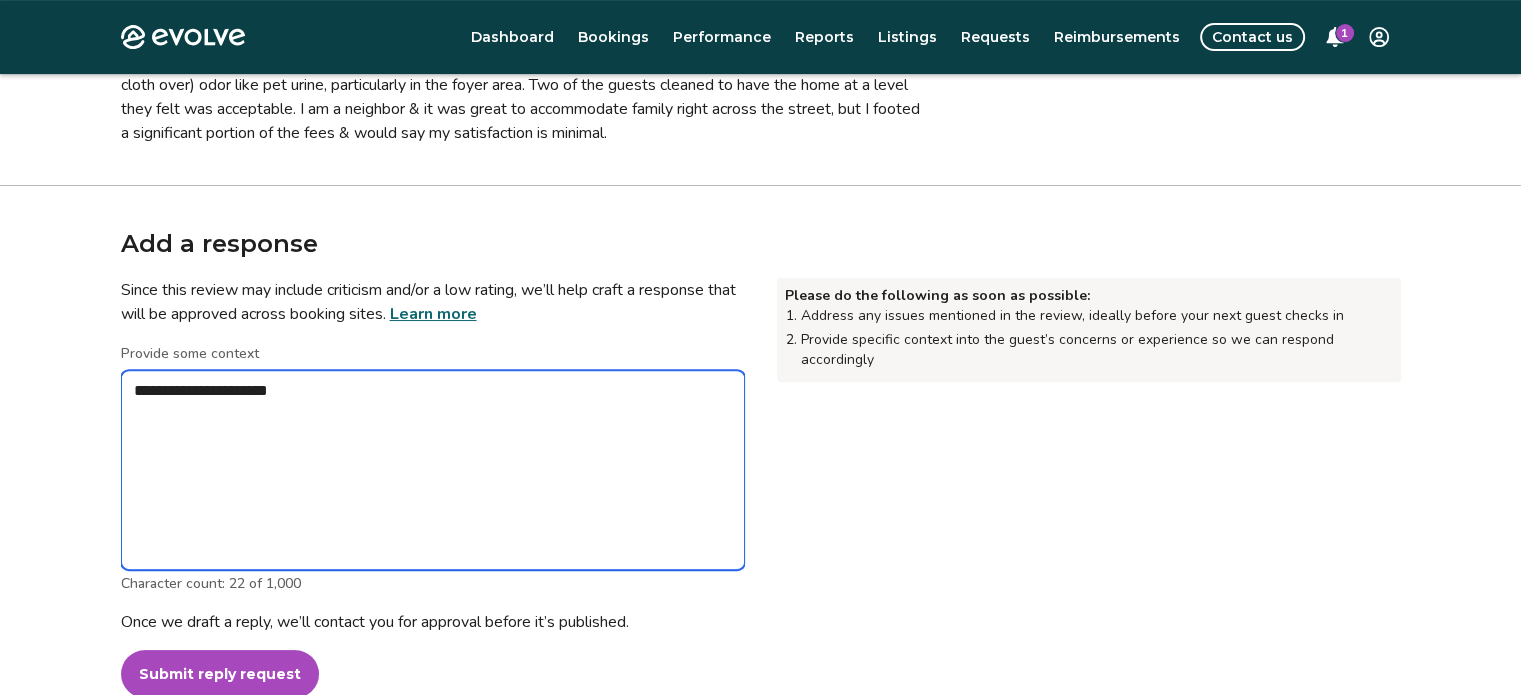 type on "*" 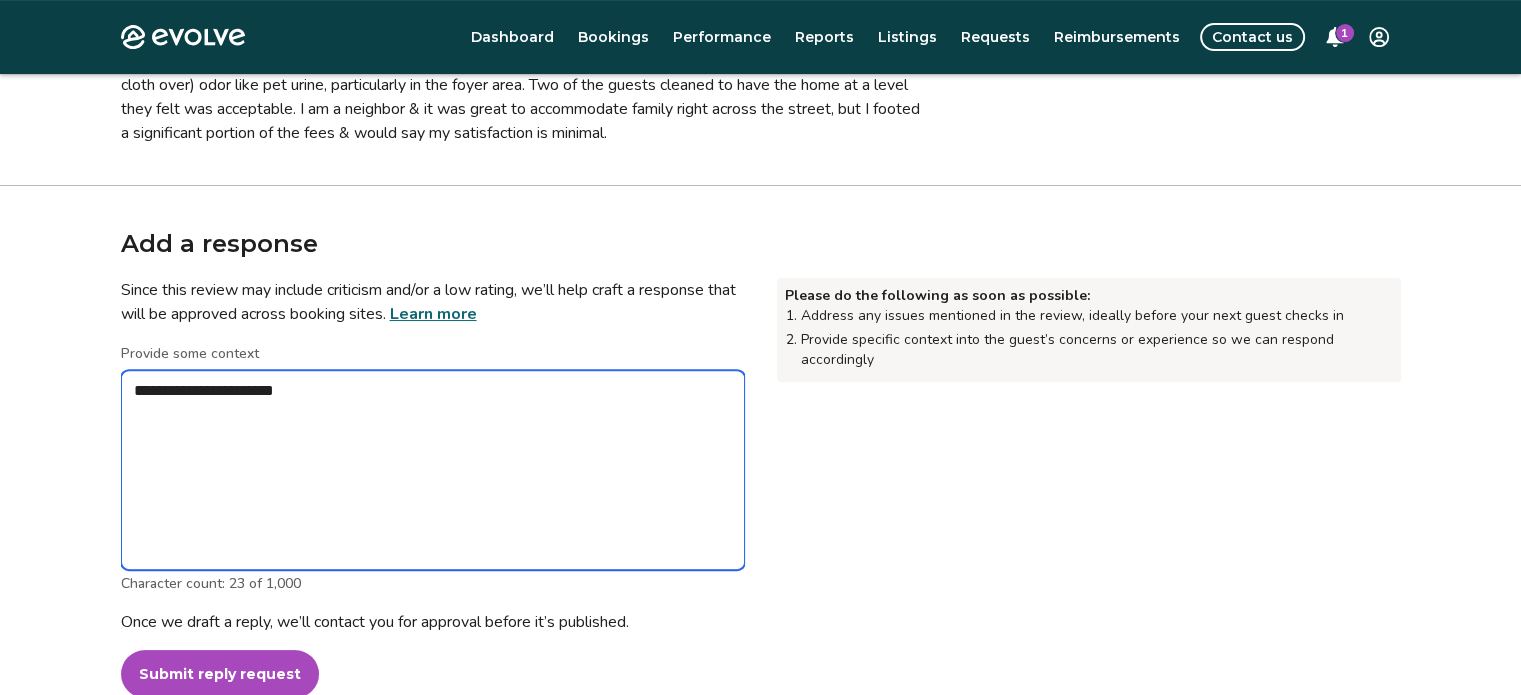 type on "*" 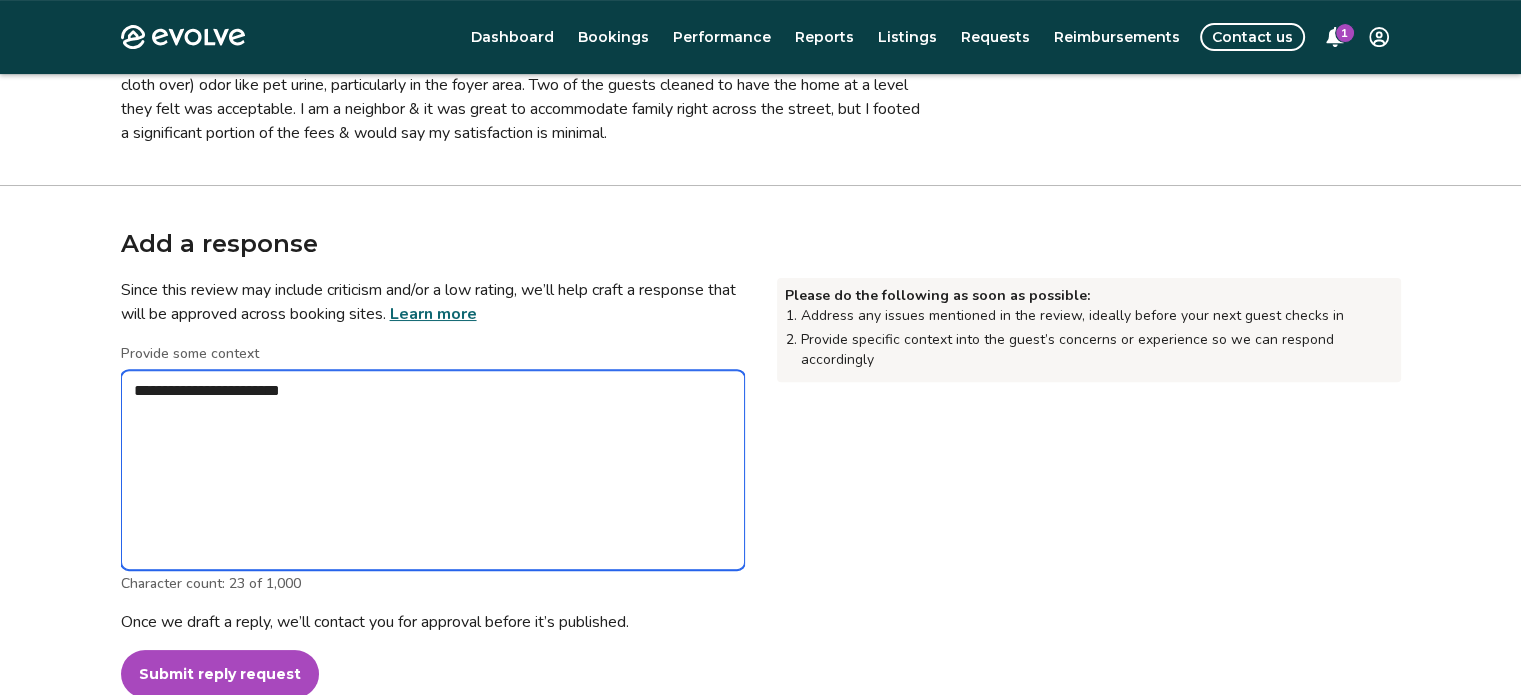 type on "*" 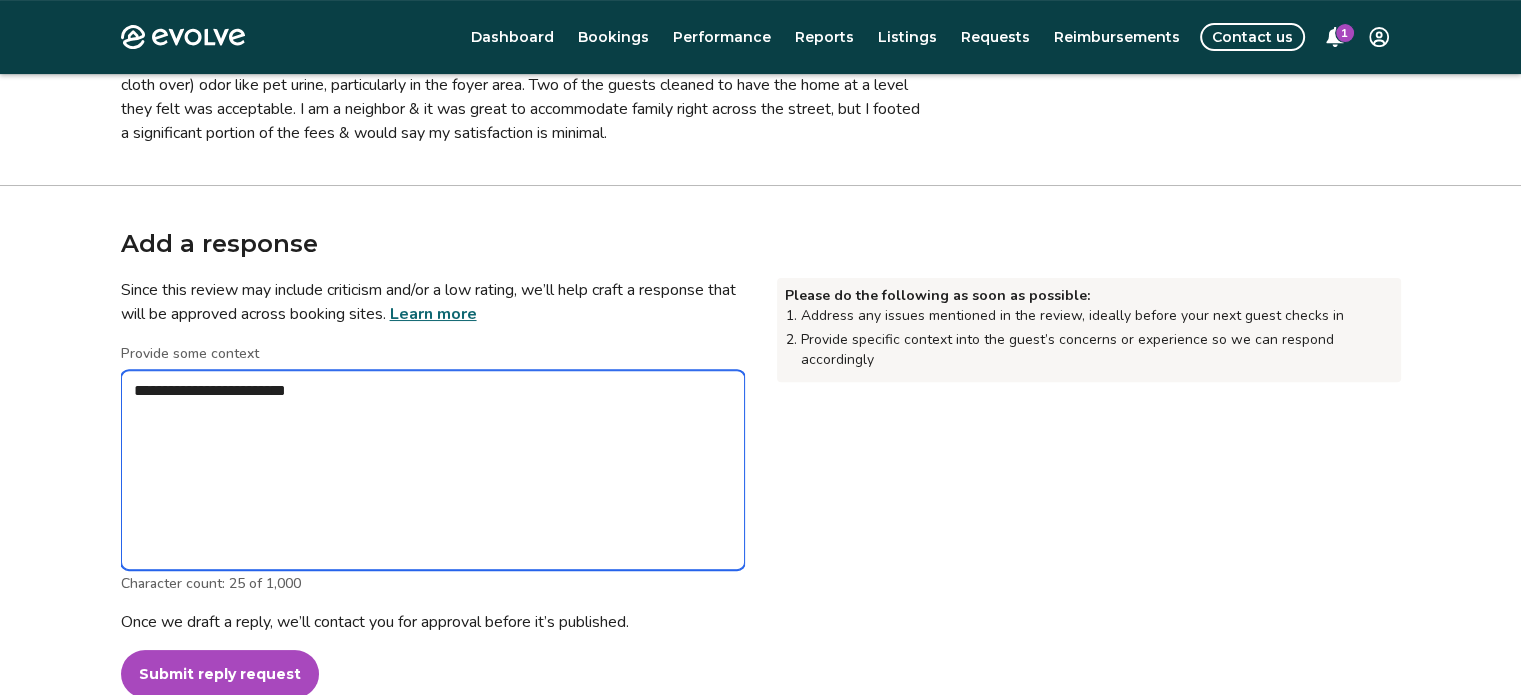 type on "*" 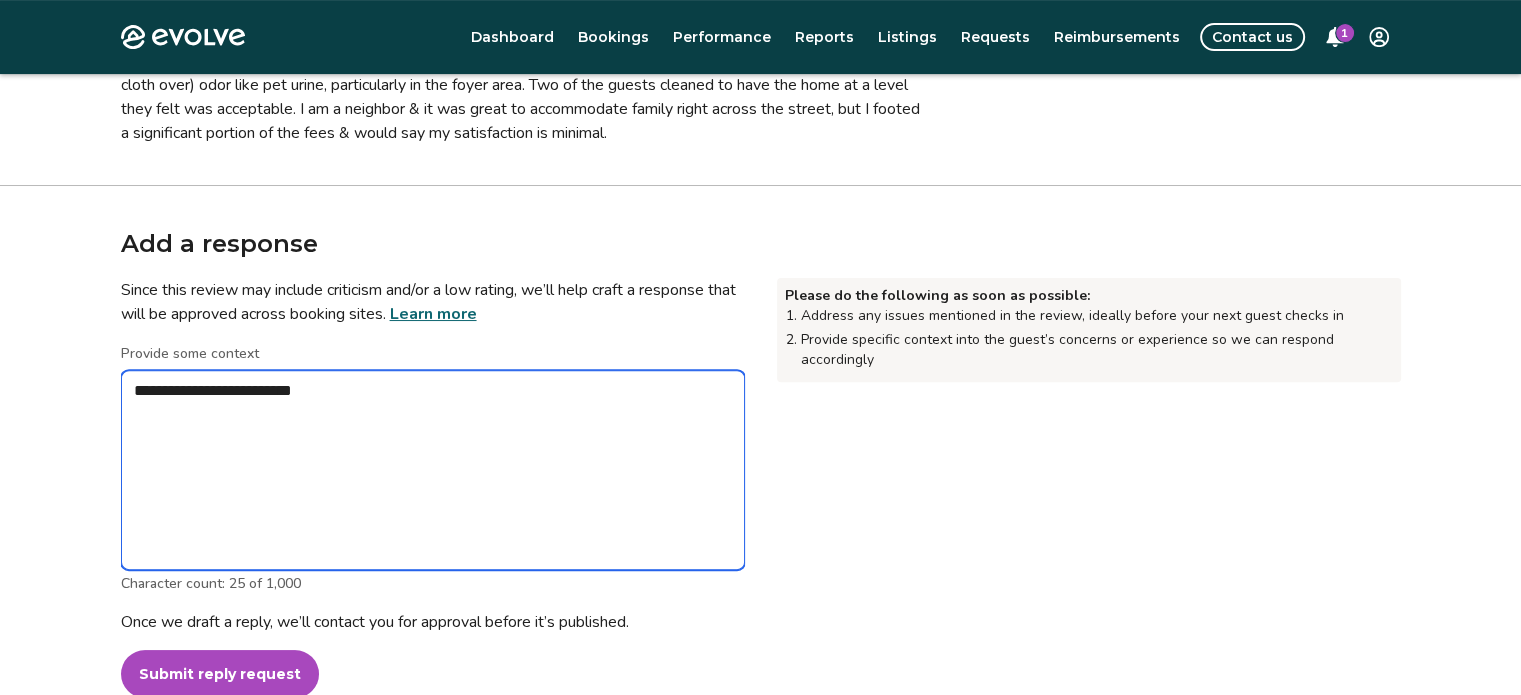 type on "*" 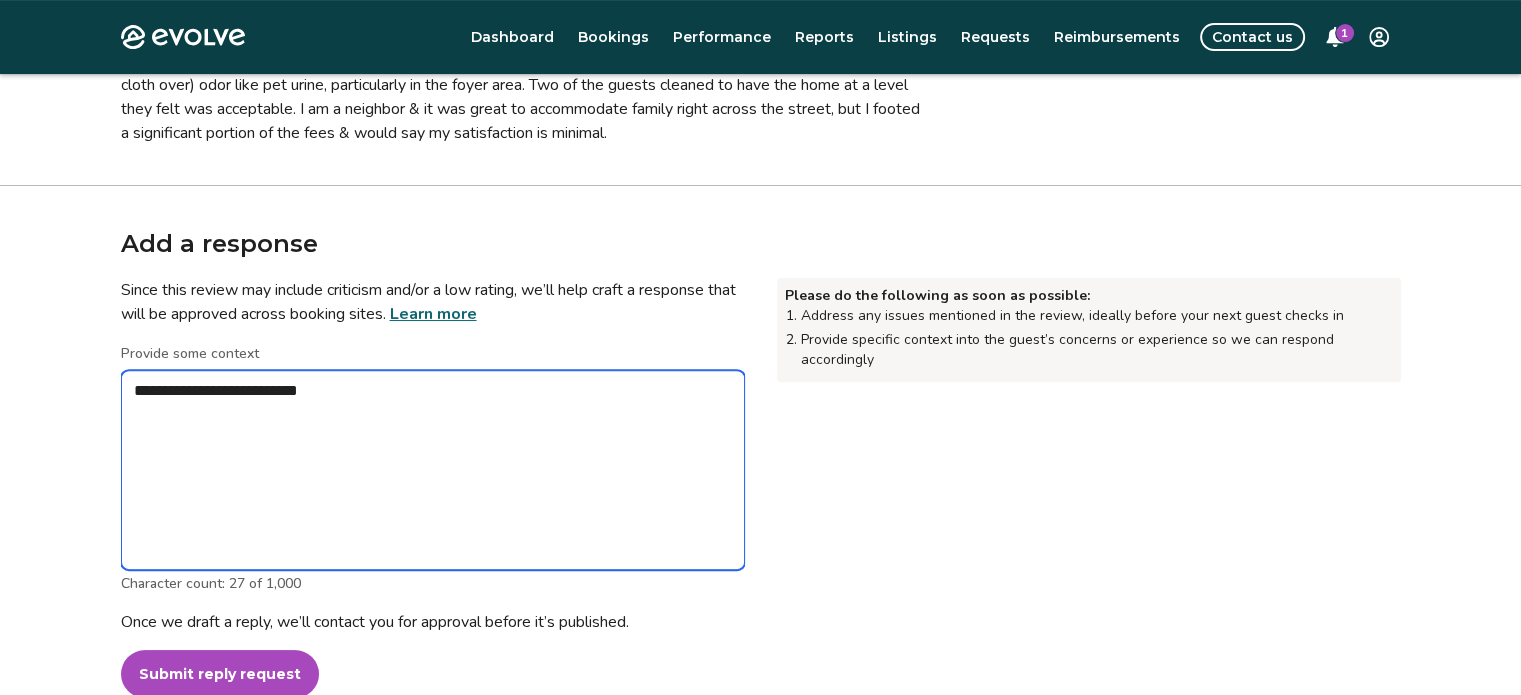 type on "*" 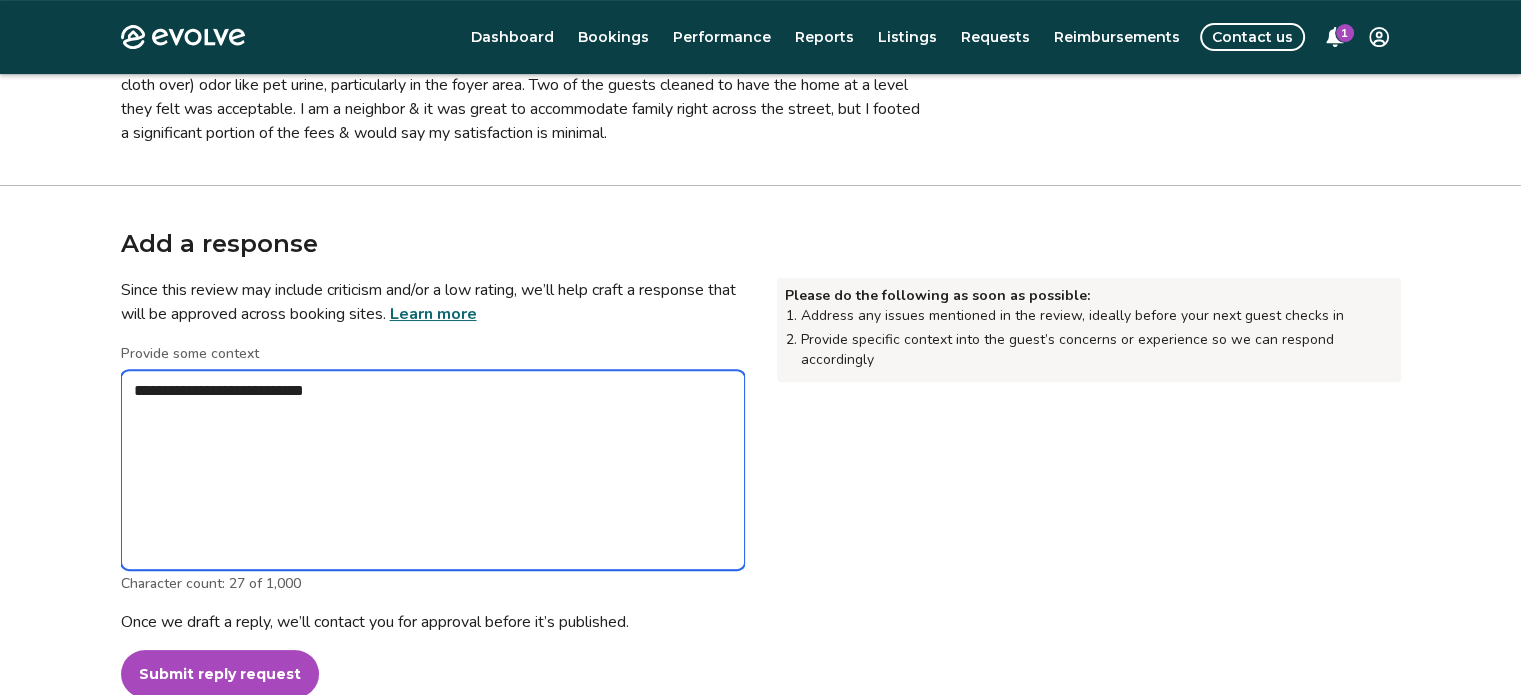 type on "*" 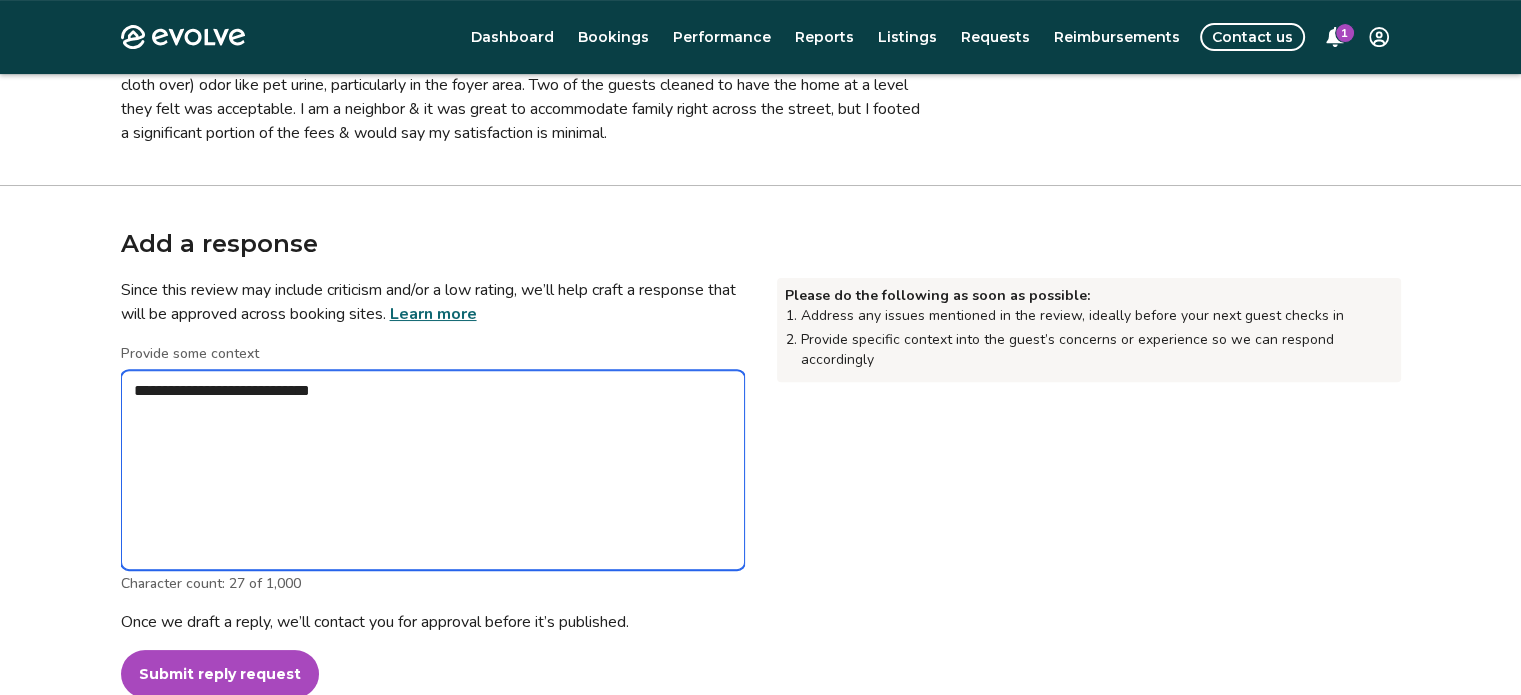 type on "*" 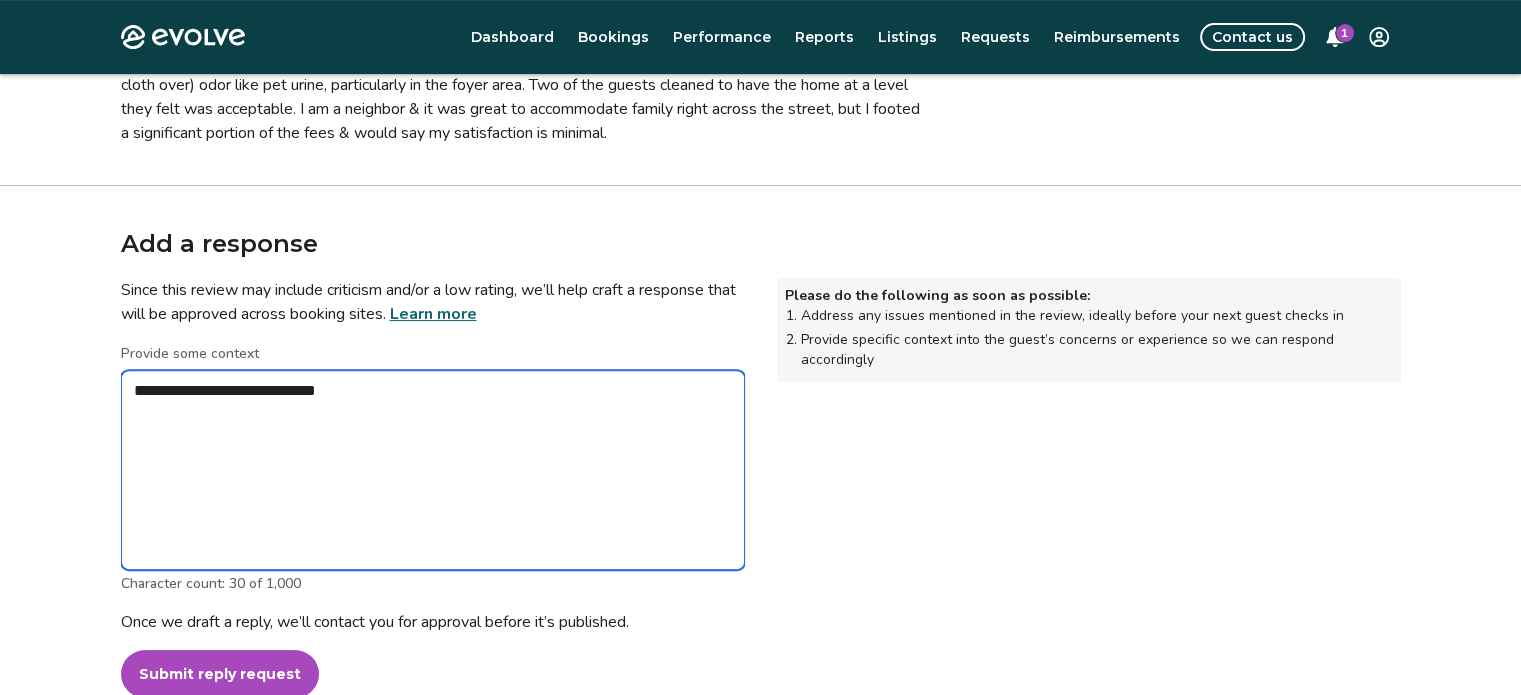 type on "*" 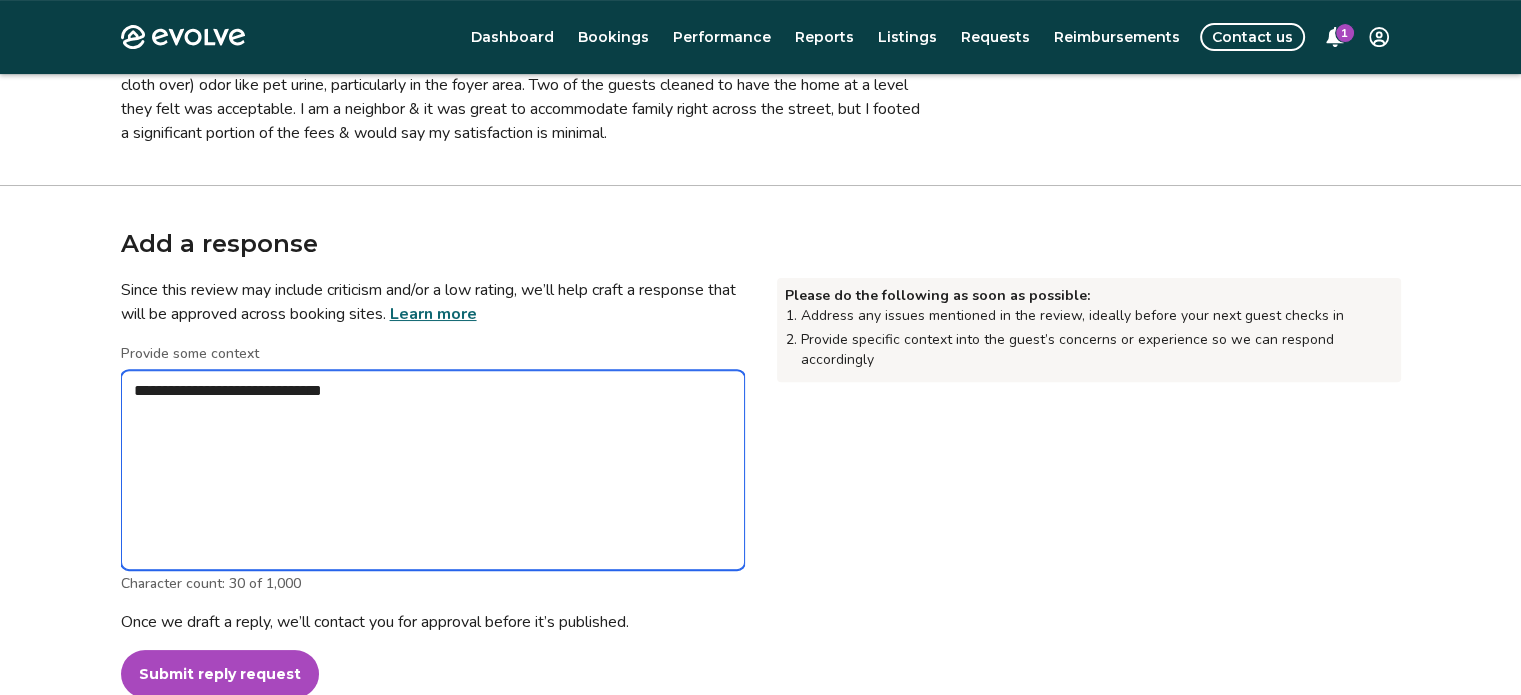 type on "*" 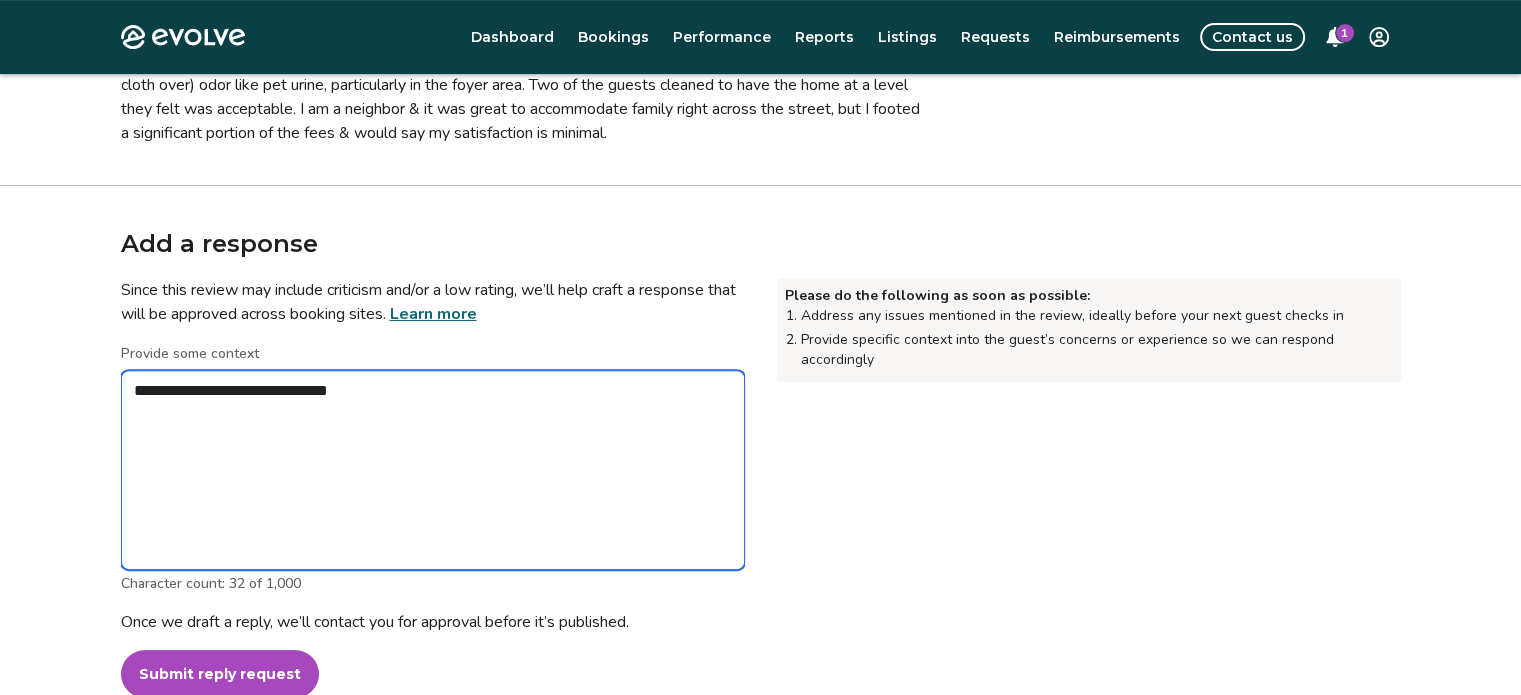 type on "*" 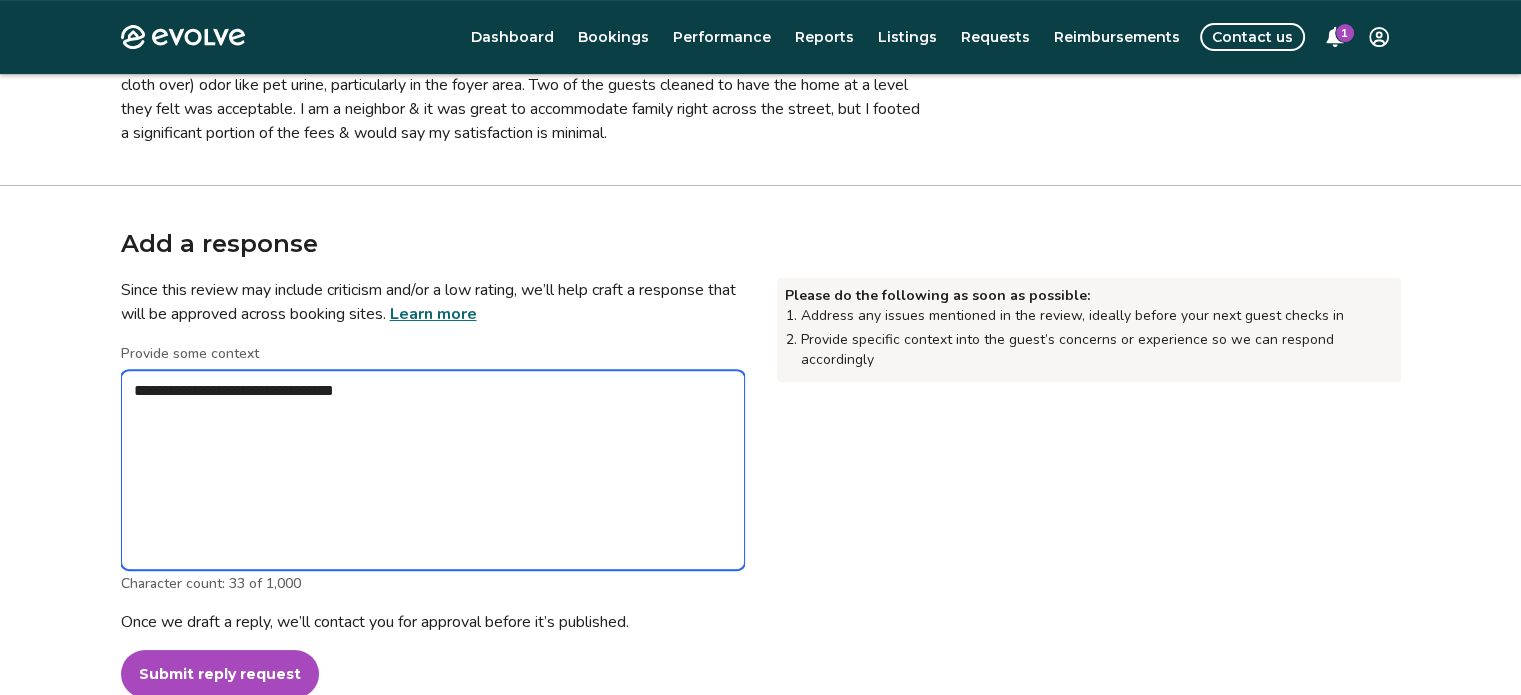 type on "*" 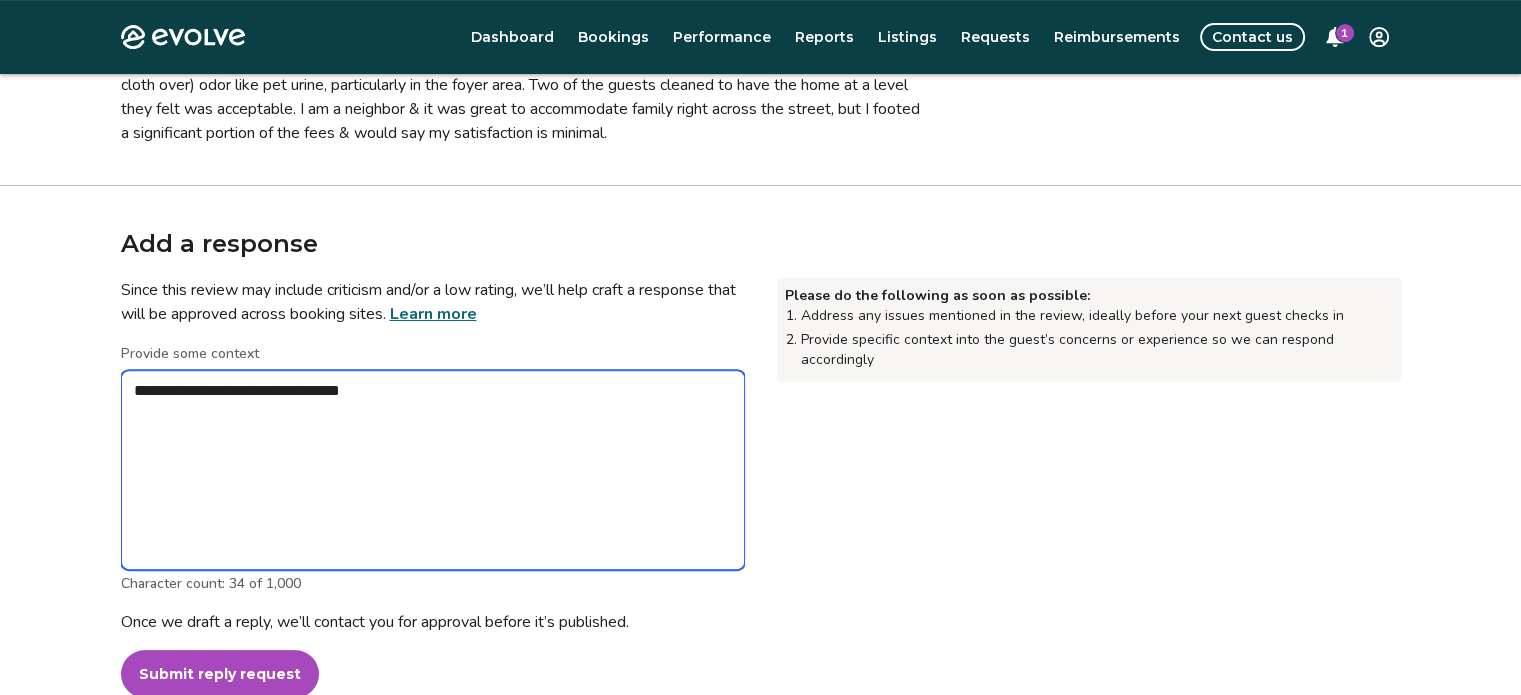 type on "*" 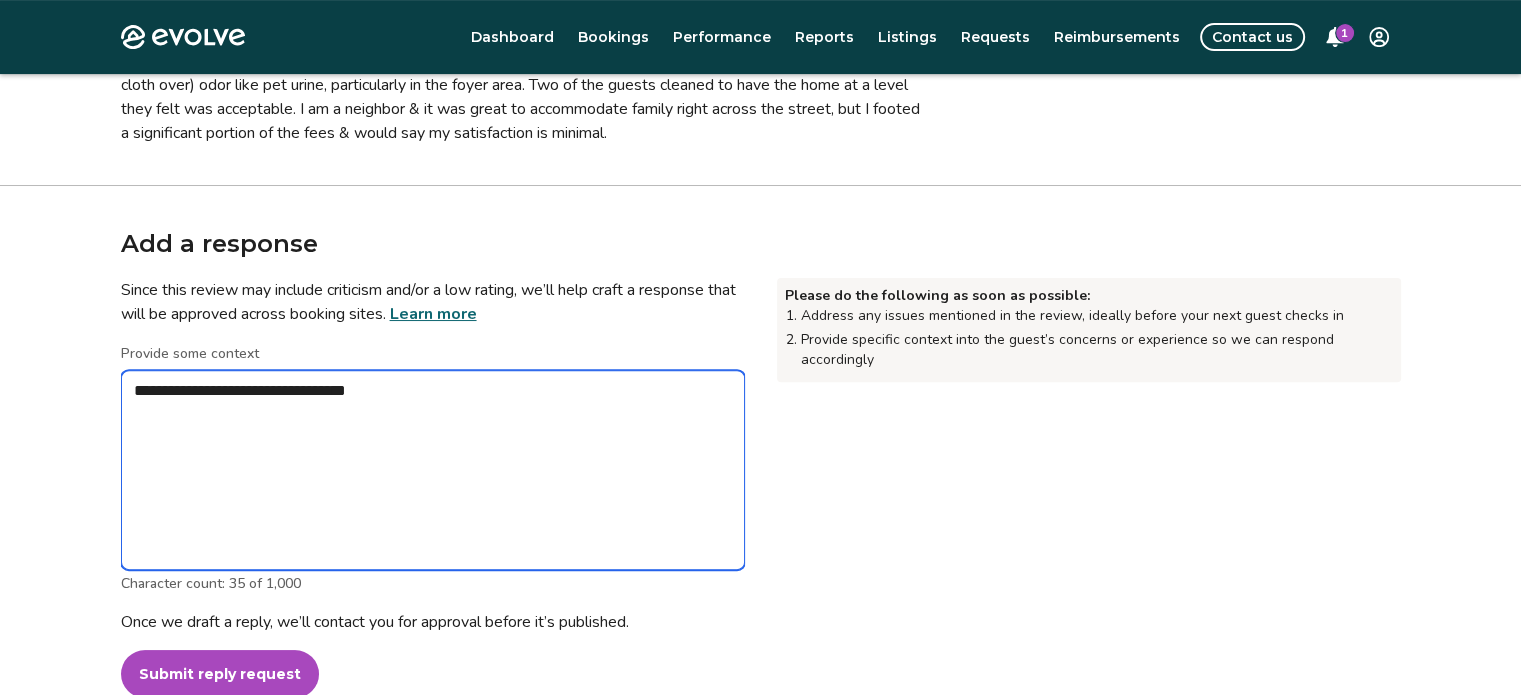 type on "*" 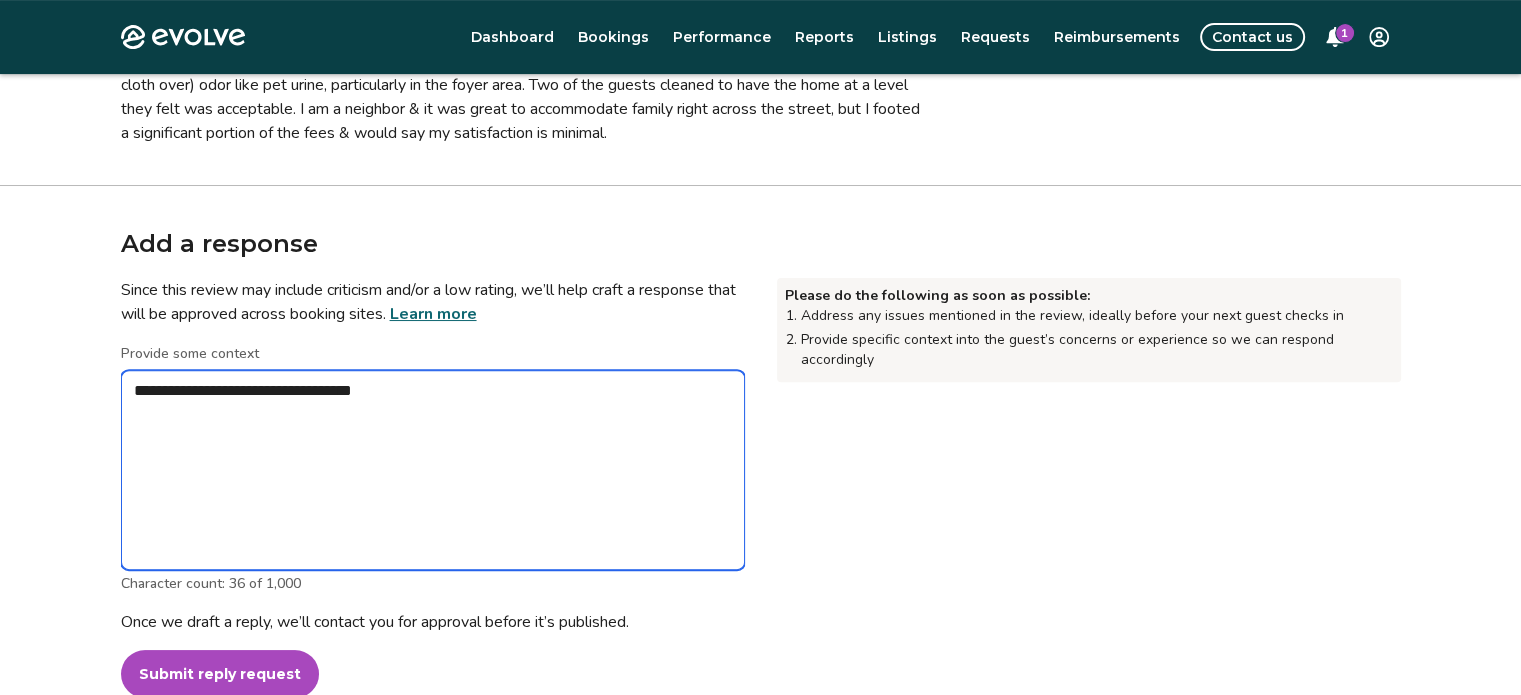 type on "*" 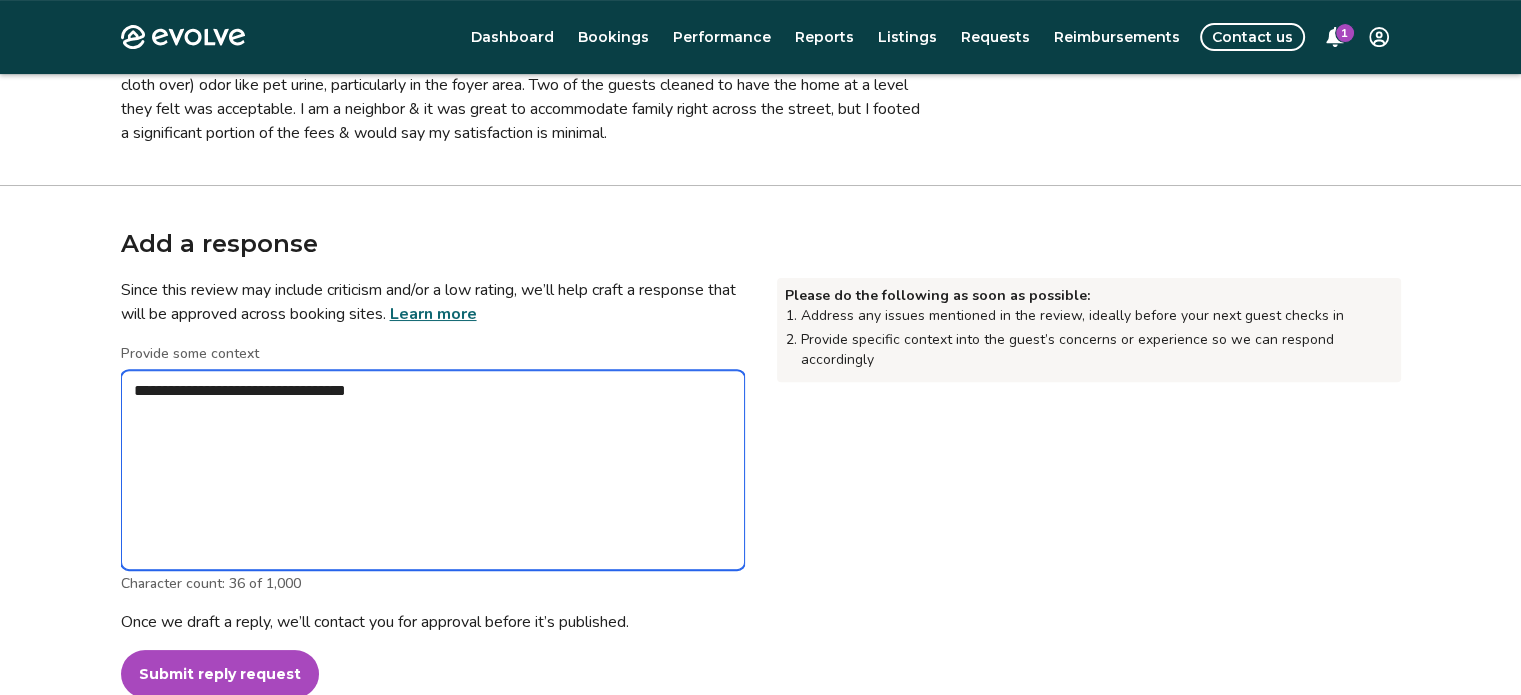 type on "*" 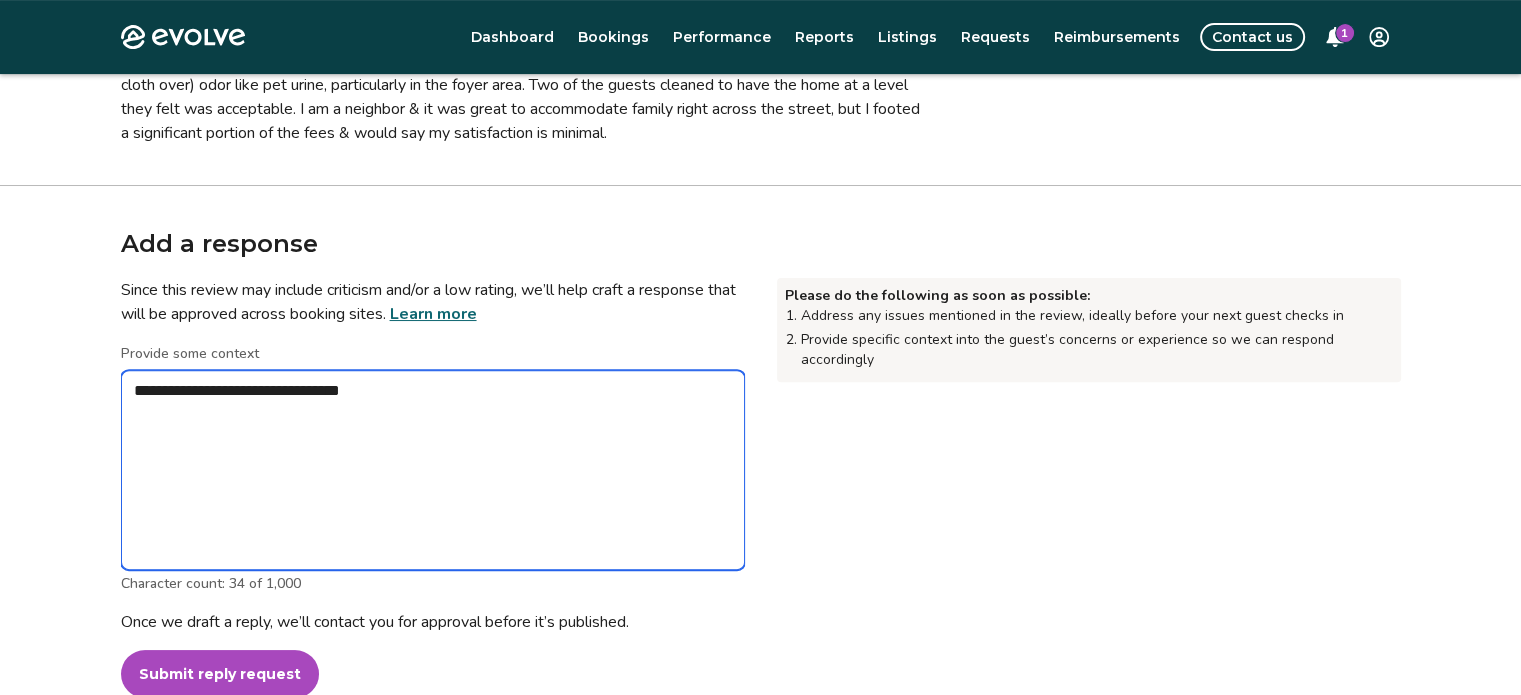type on "*" 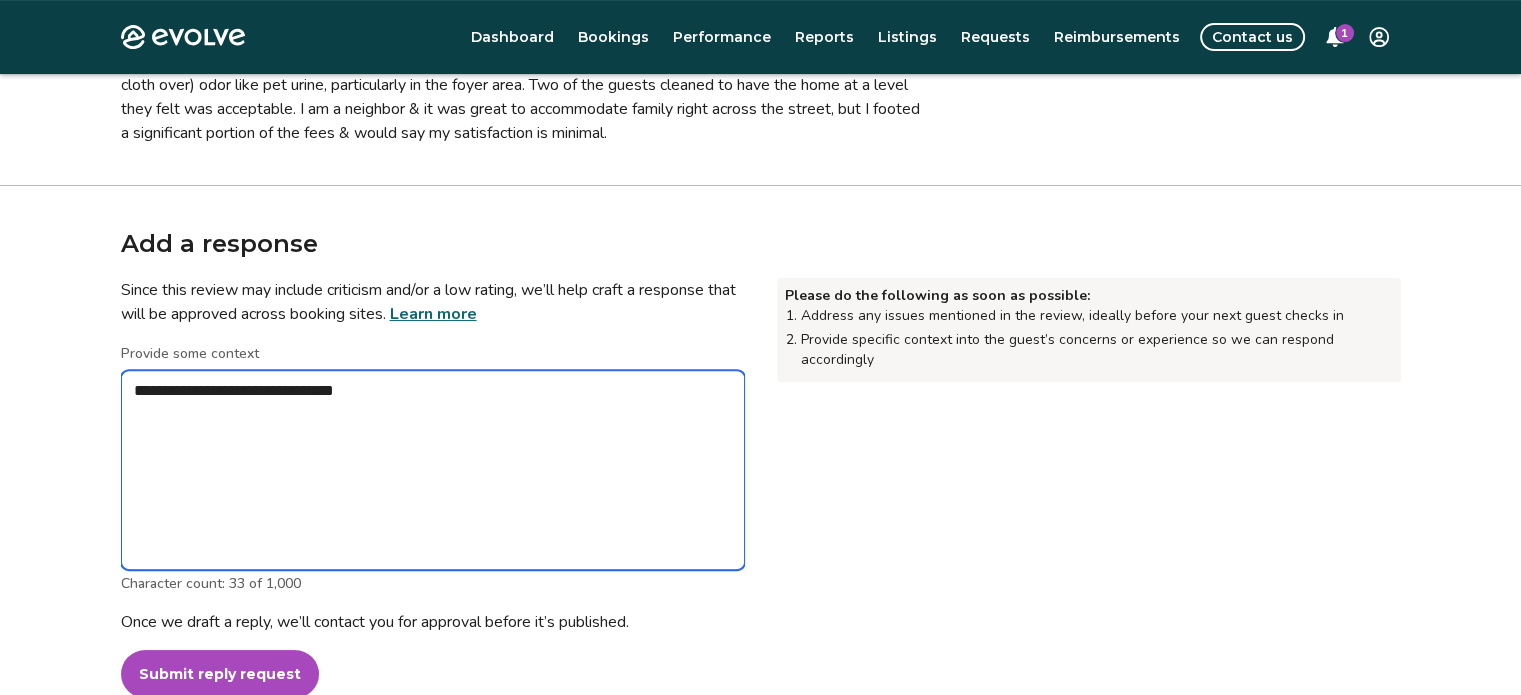 type on "*" 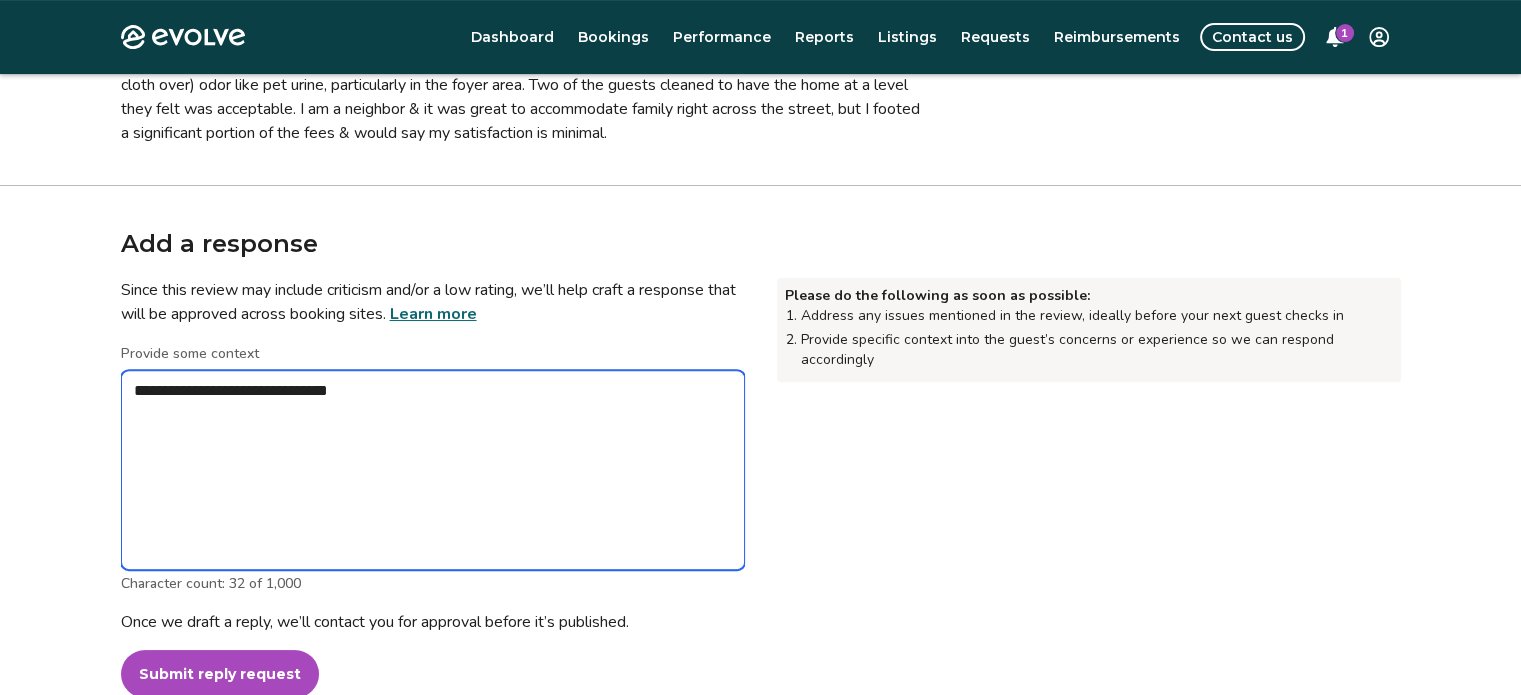 type on "*" 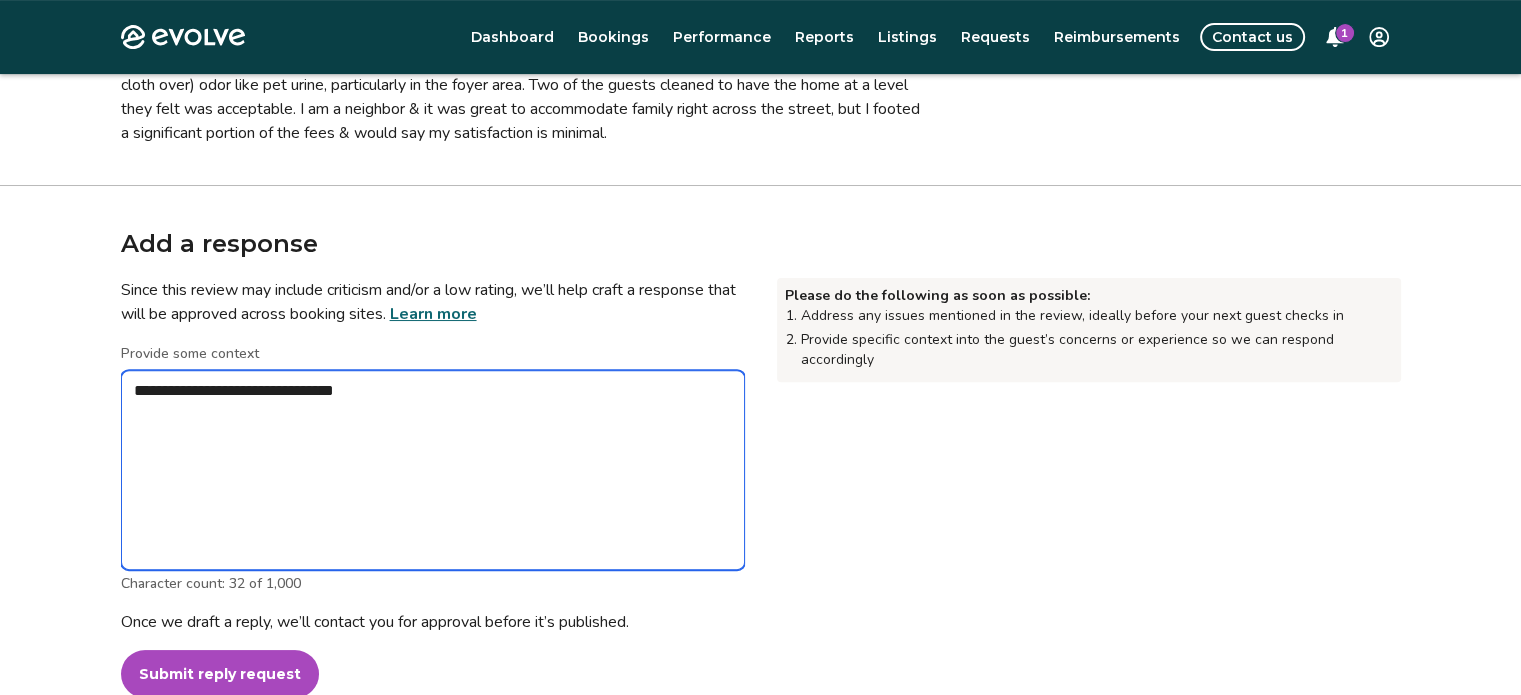 type on "*" 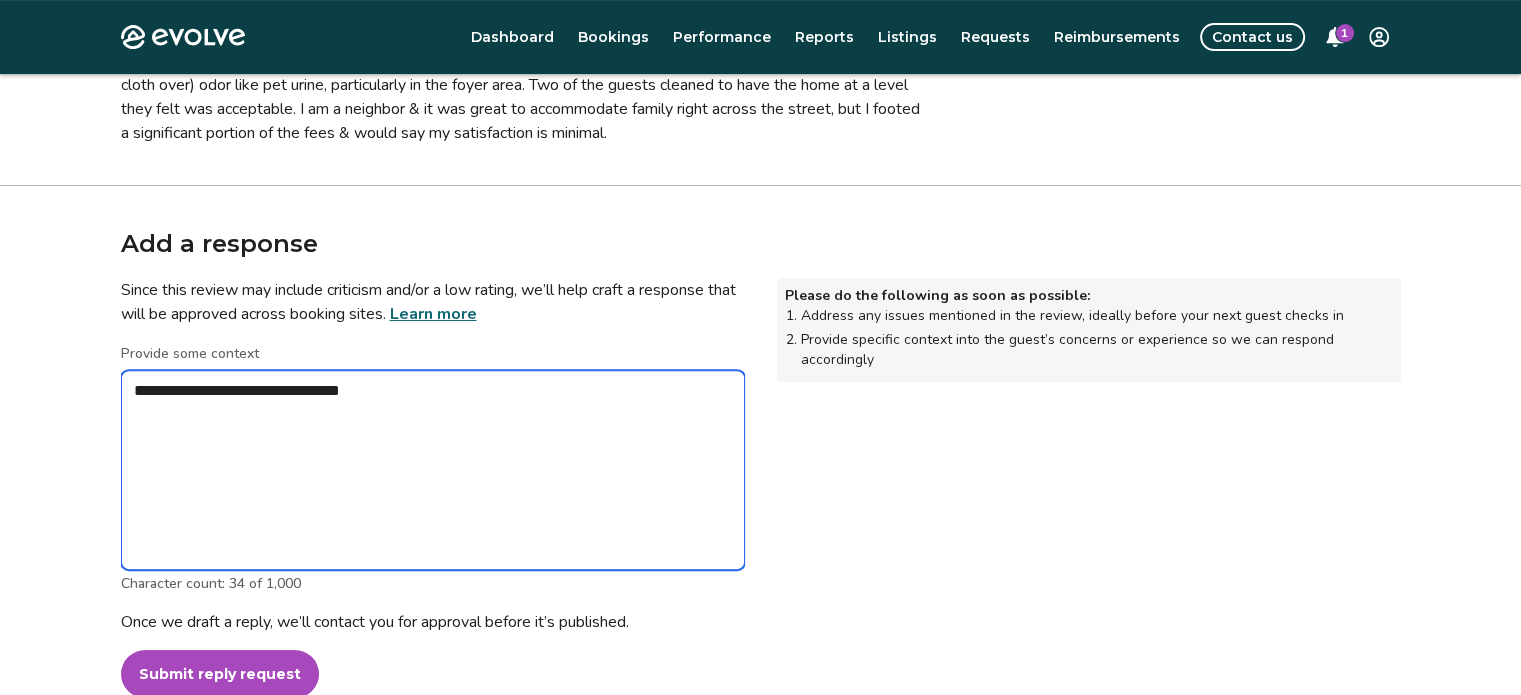 type on "*" 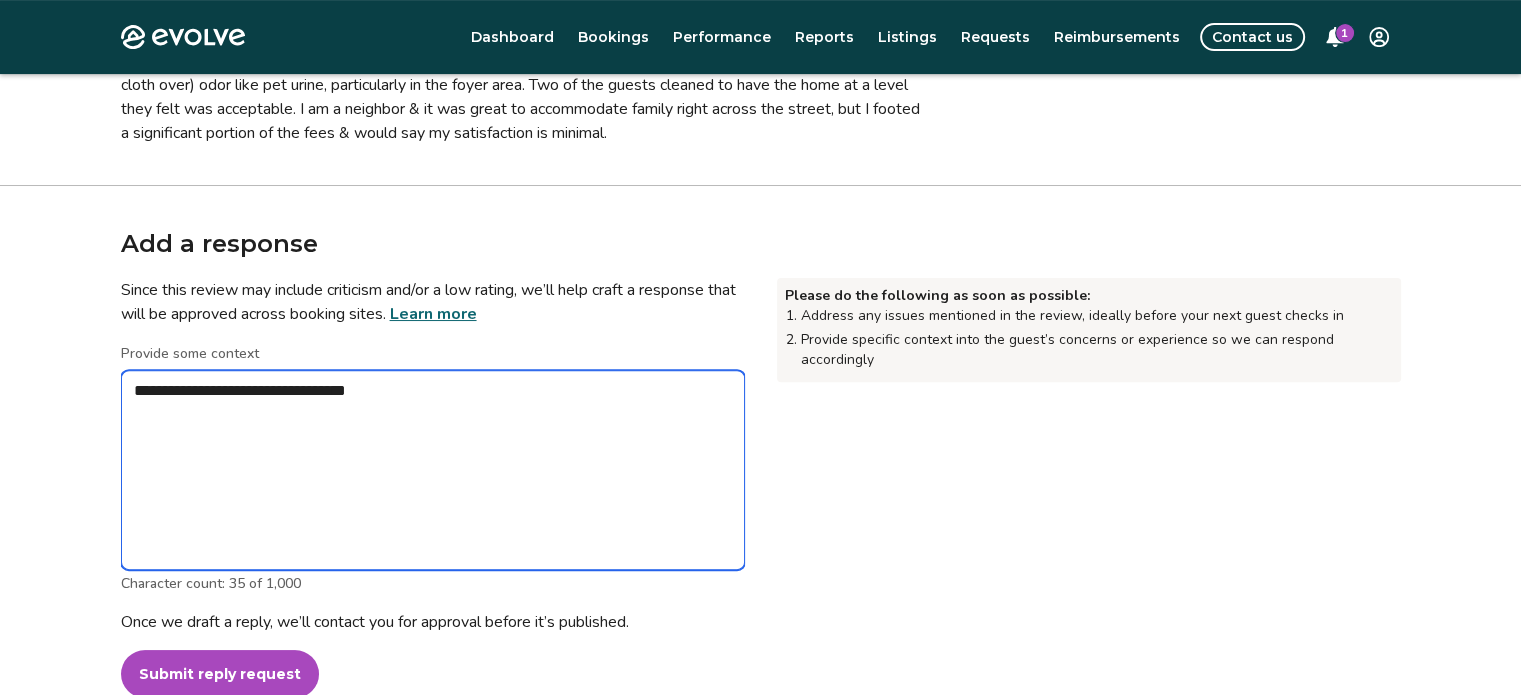 type on "*" 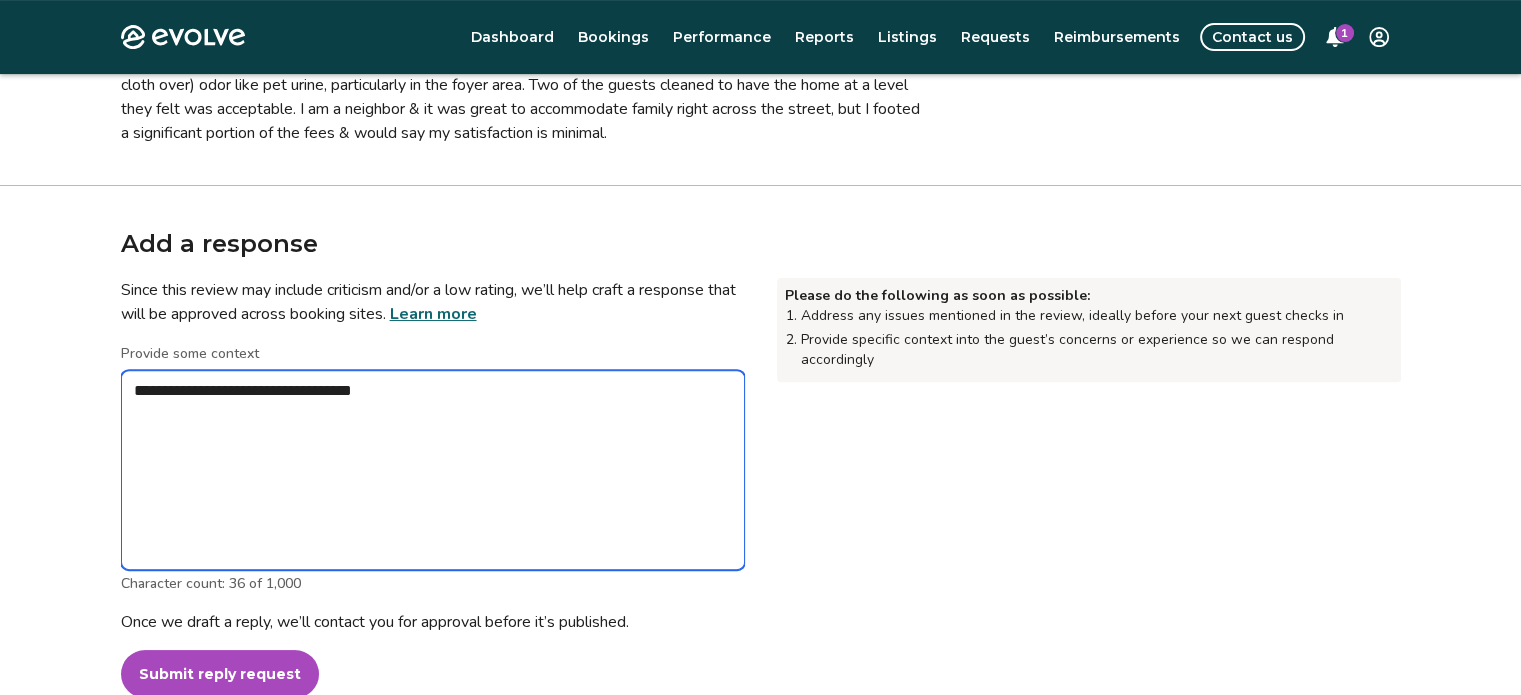 type on "*" 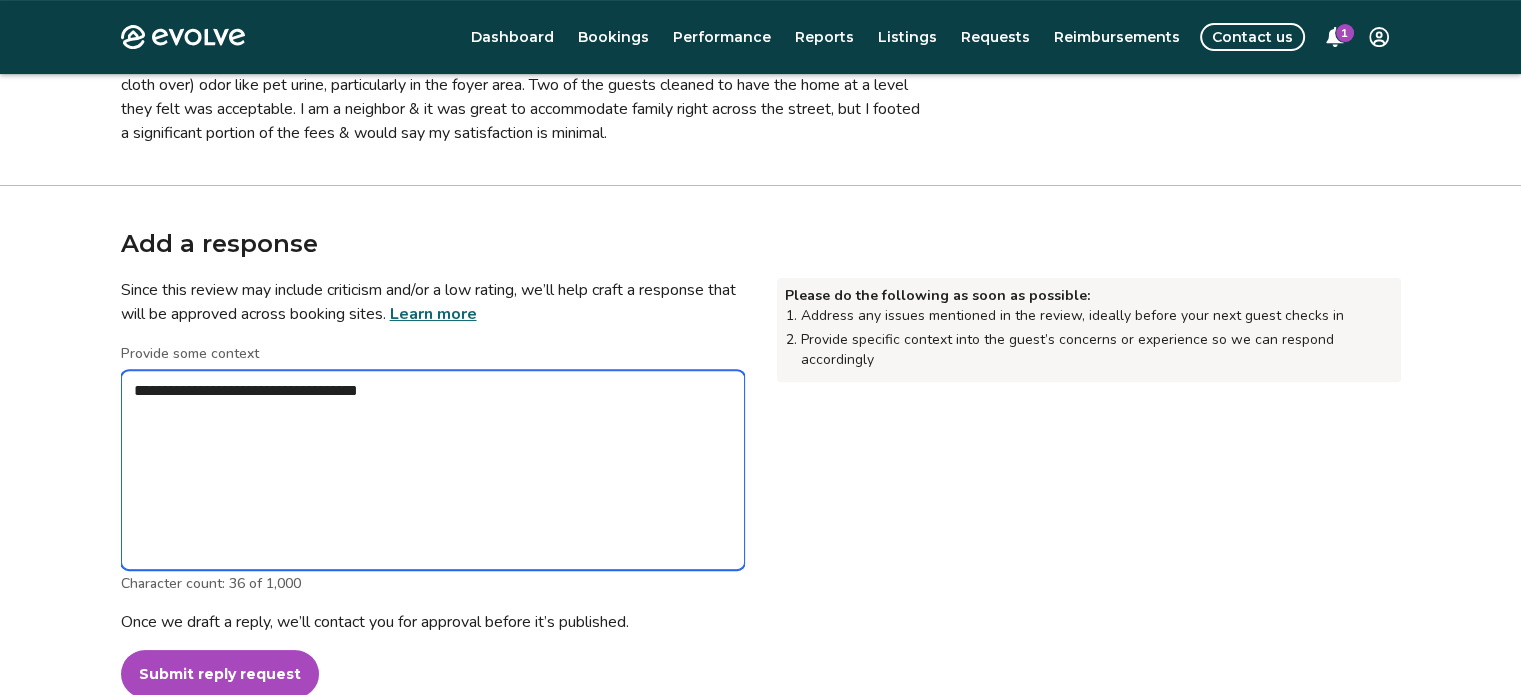 type on "*" 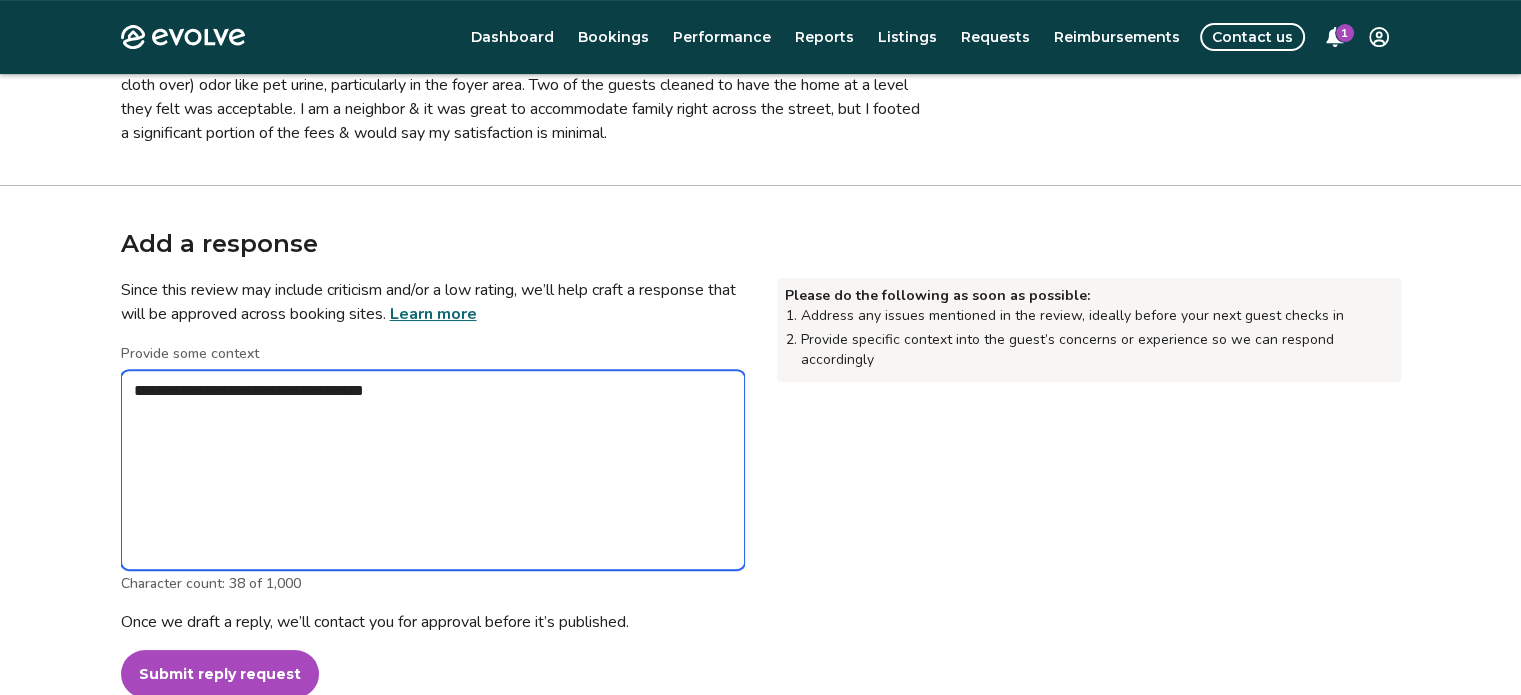 type on "*" 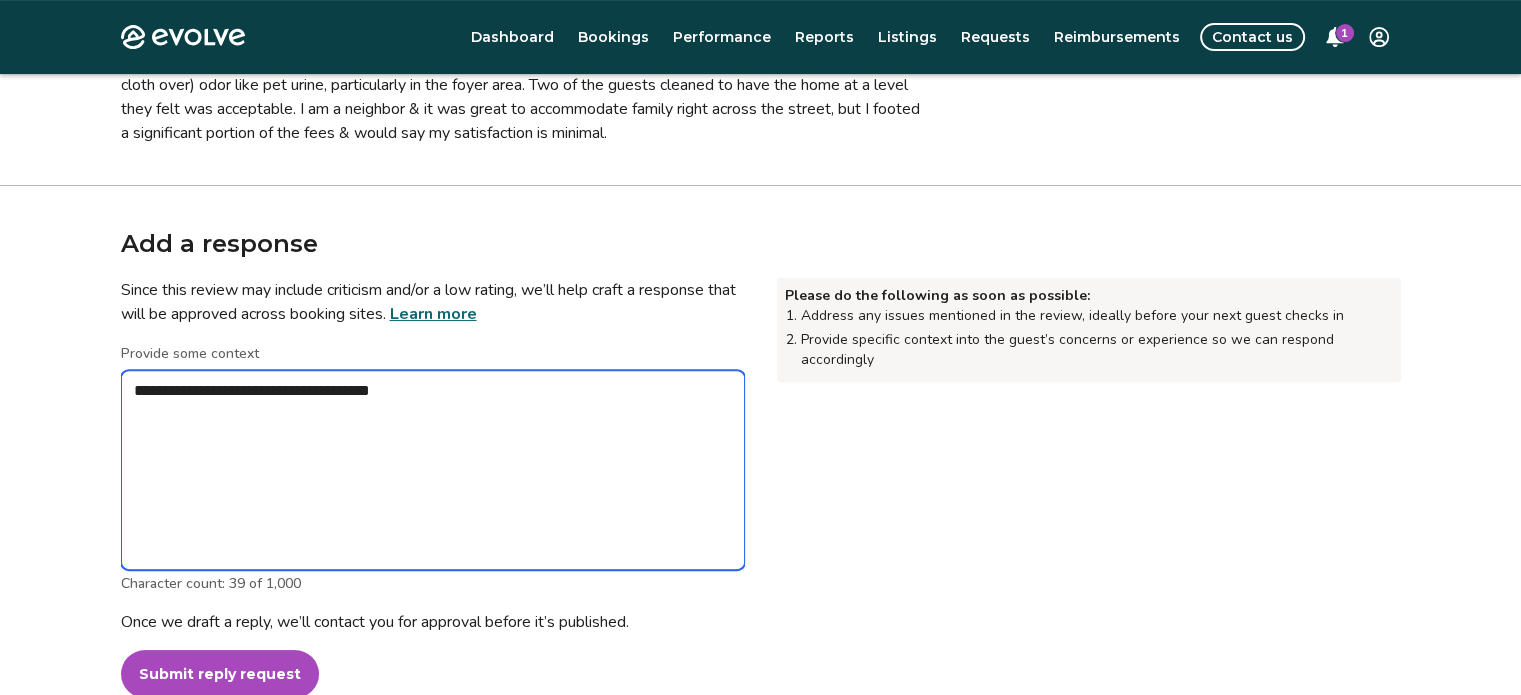 type on "*" 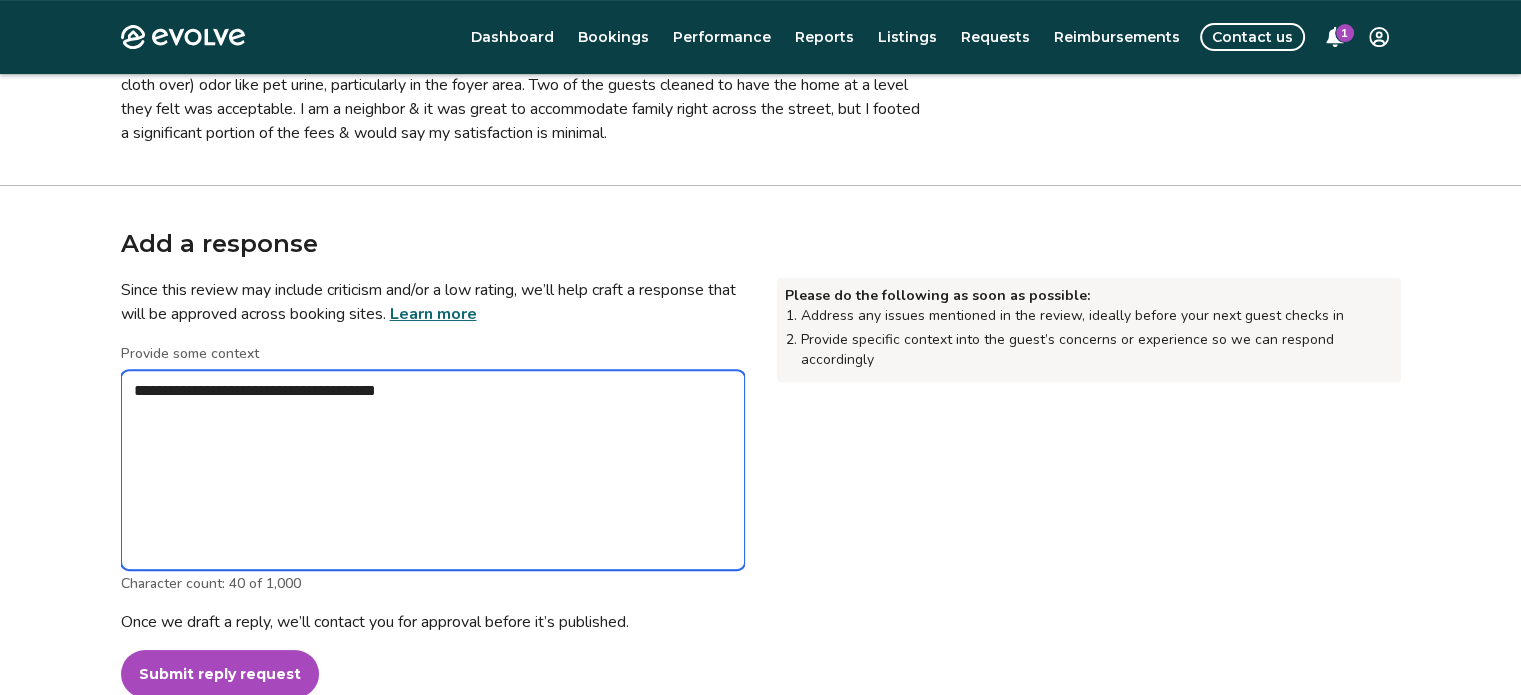 type on "*" 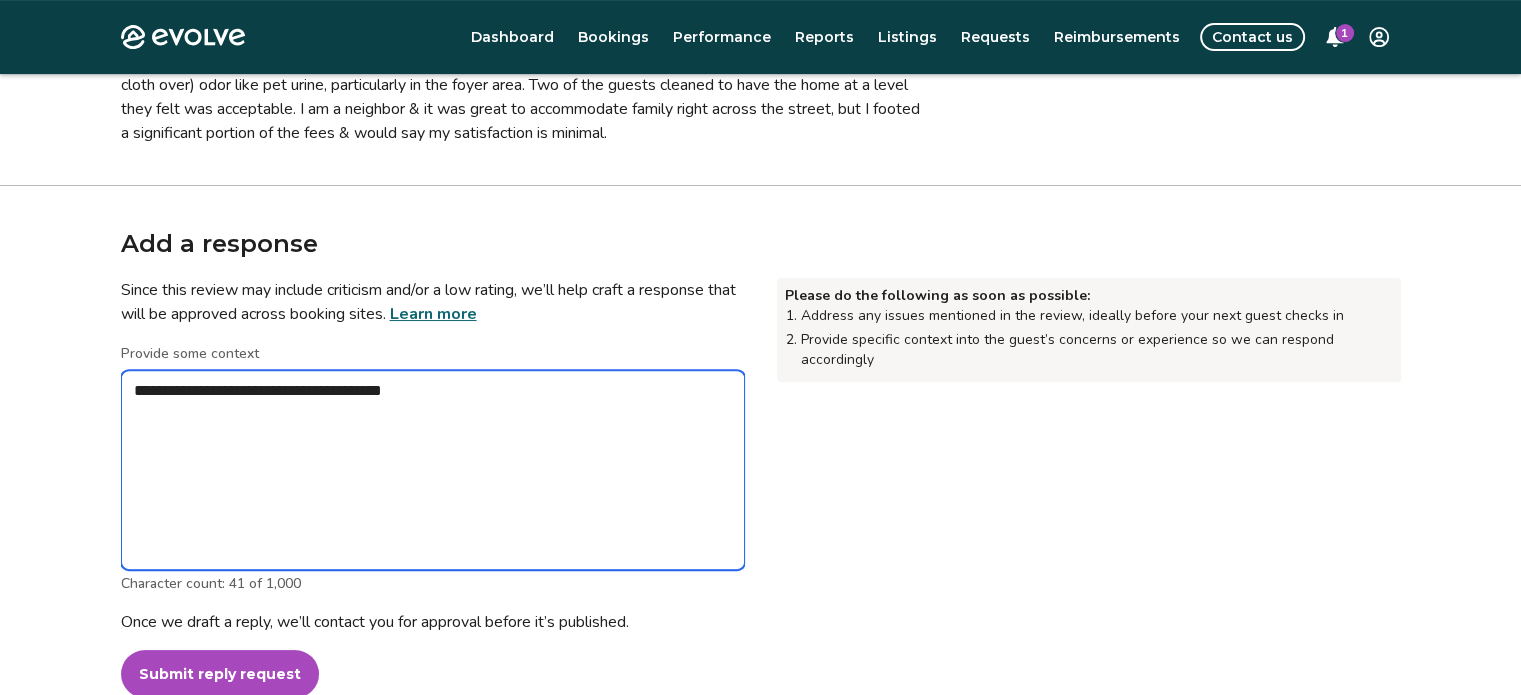 type on "*" 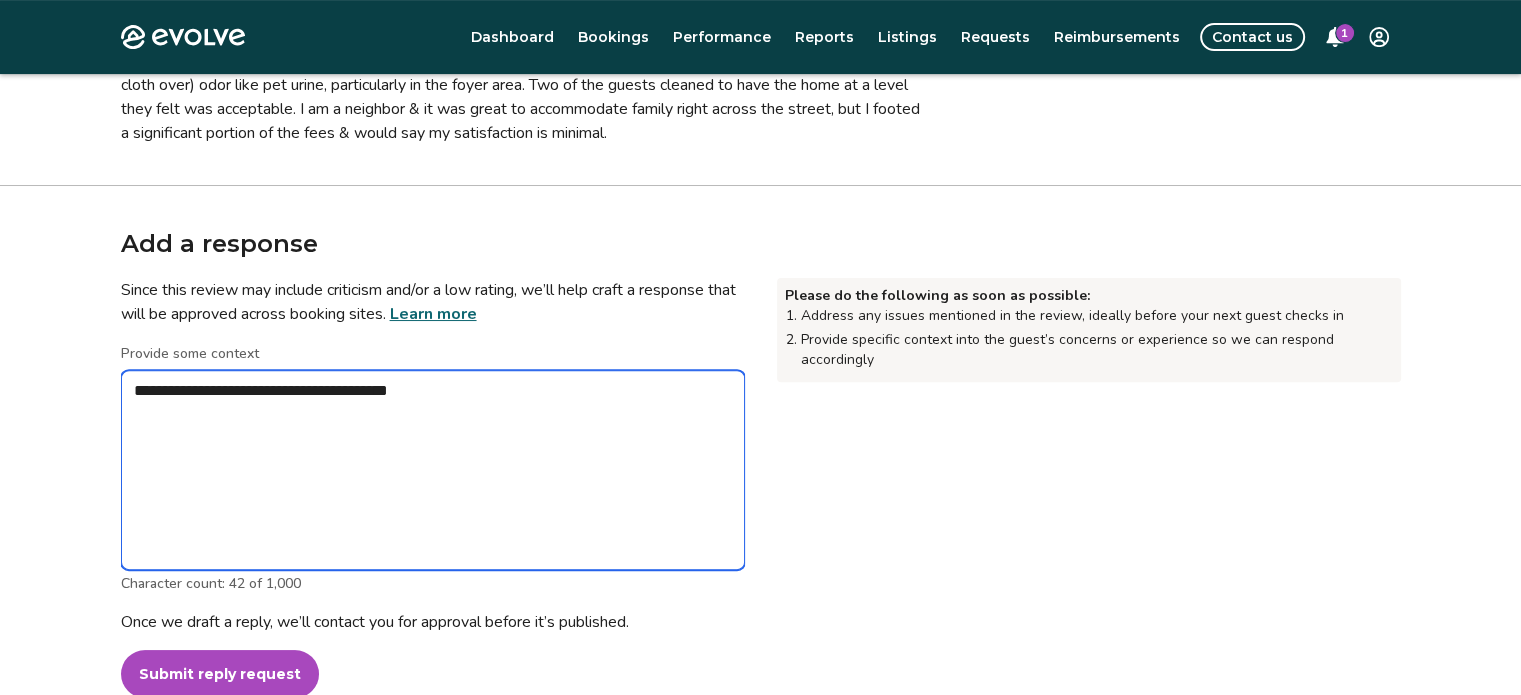 type on "*" 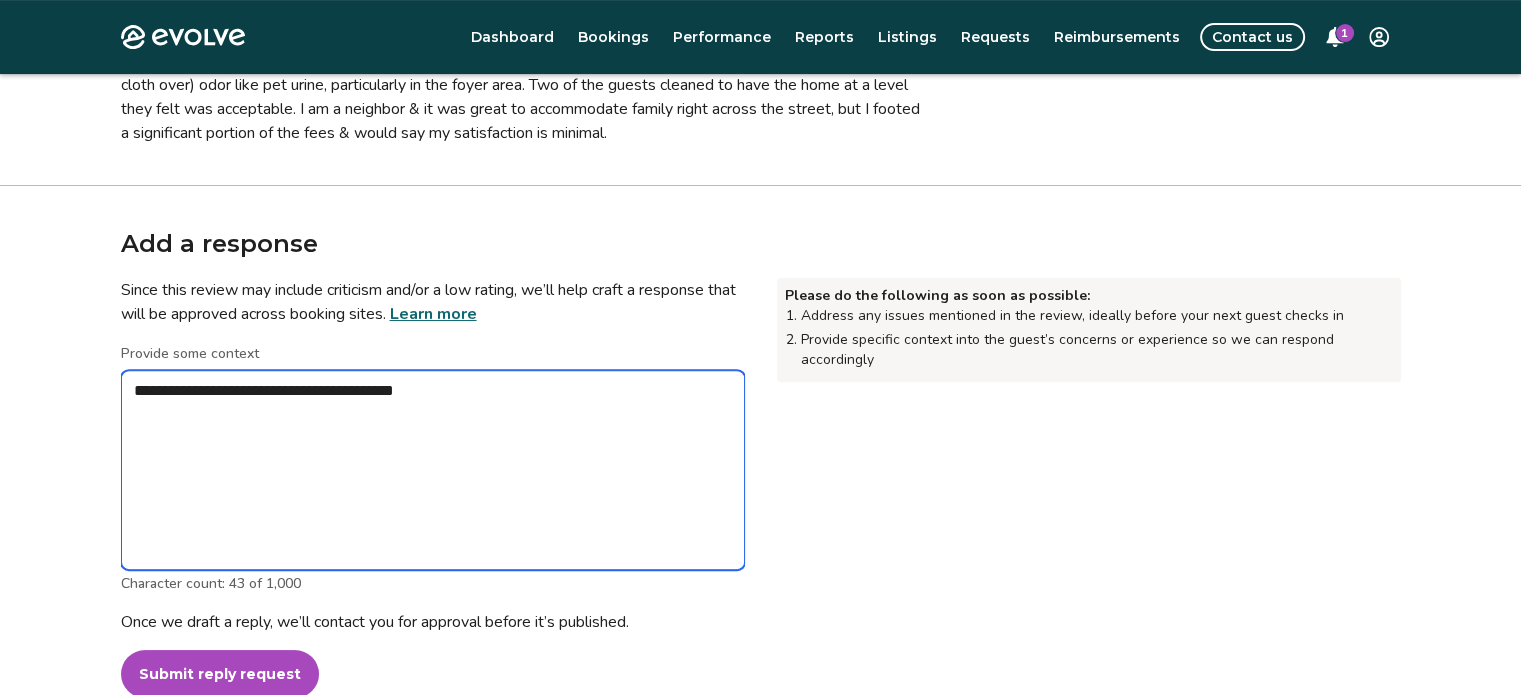 type on "*" 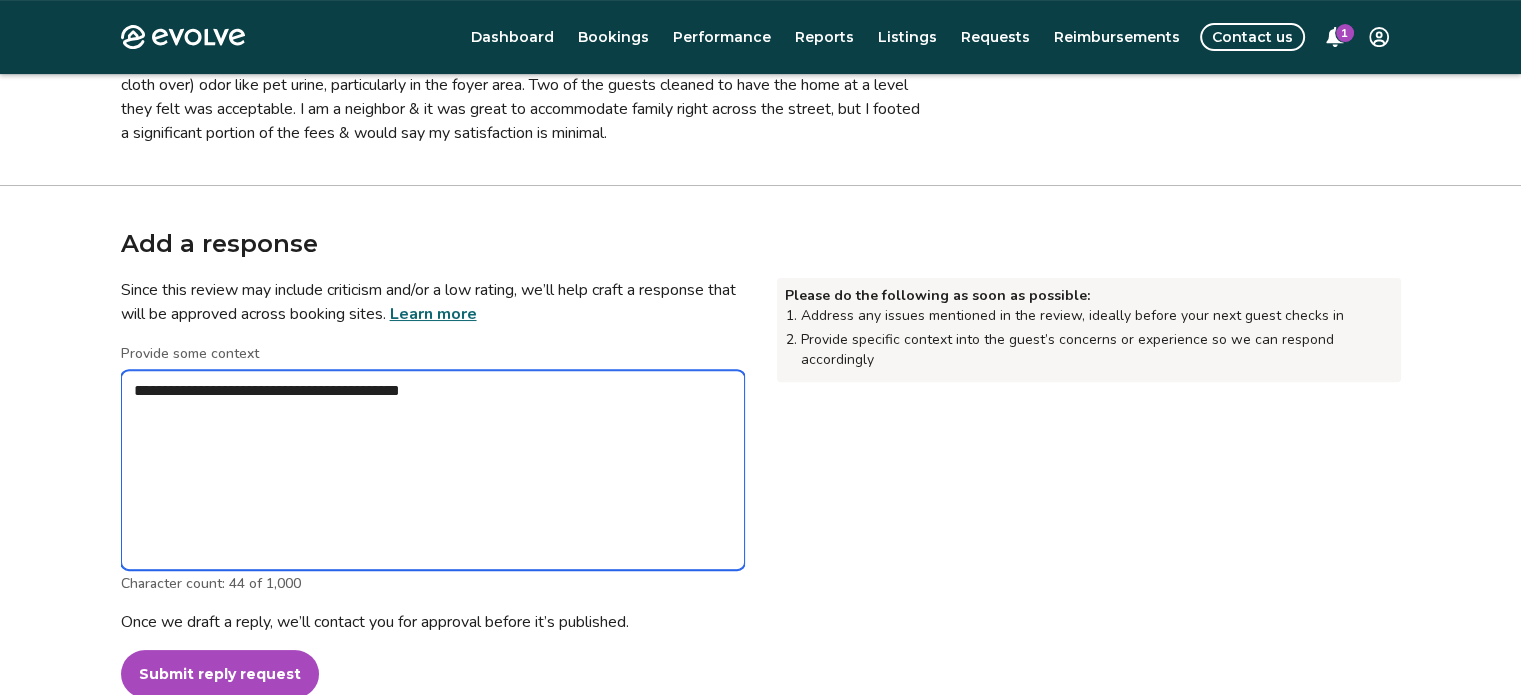 type on "*" 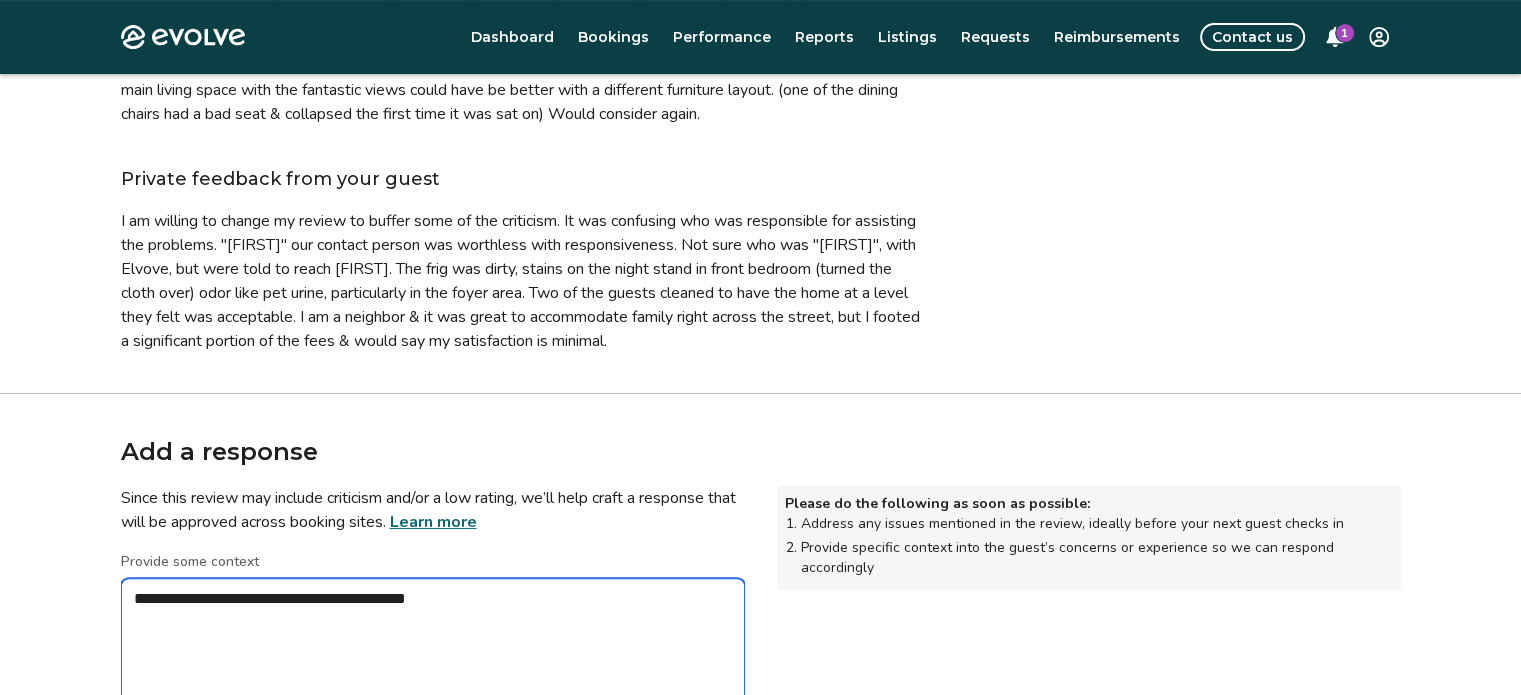 scroll, scrollTop: 440, scrollLeft: 0, axis: vertical 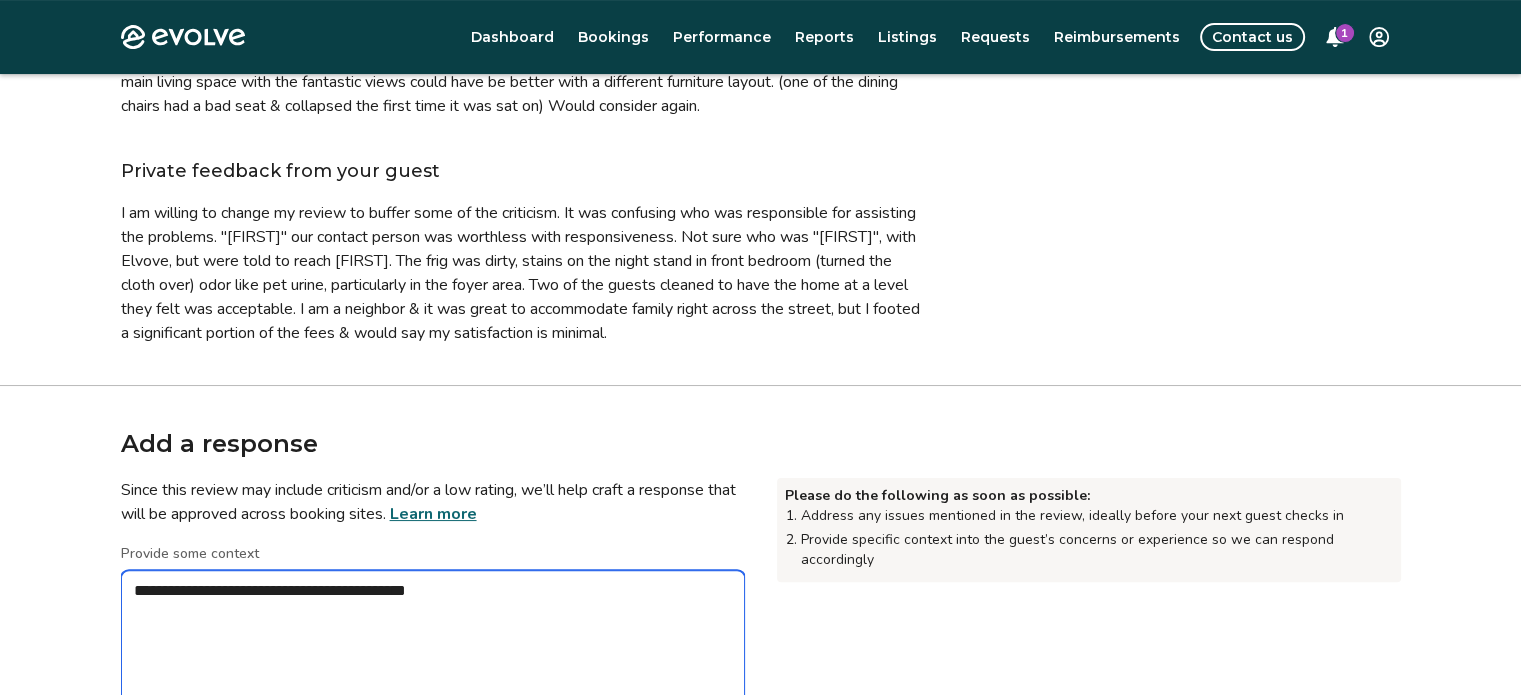 type on "*" 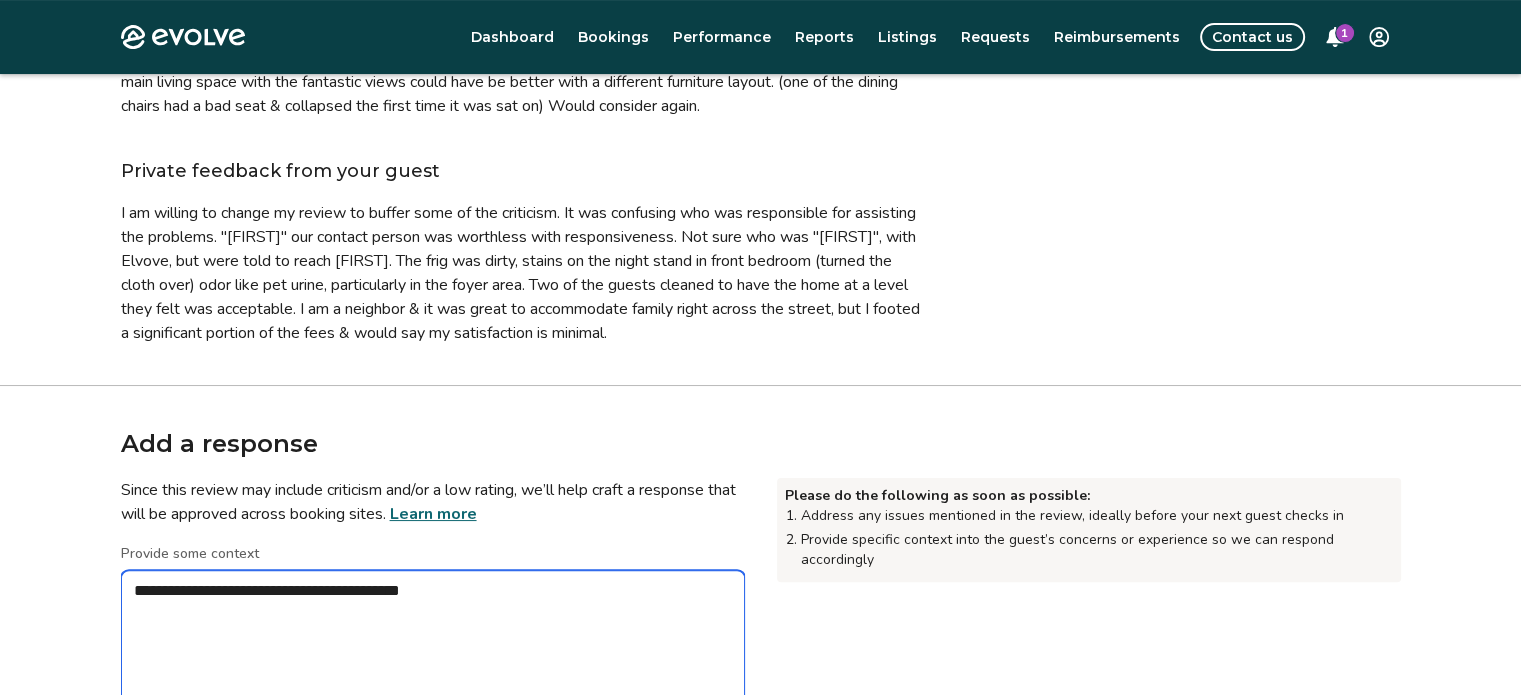 type on "*" 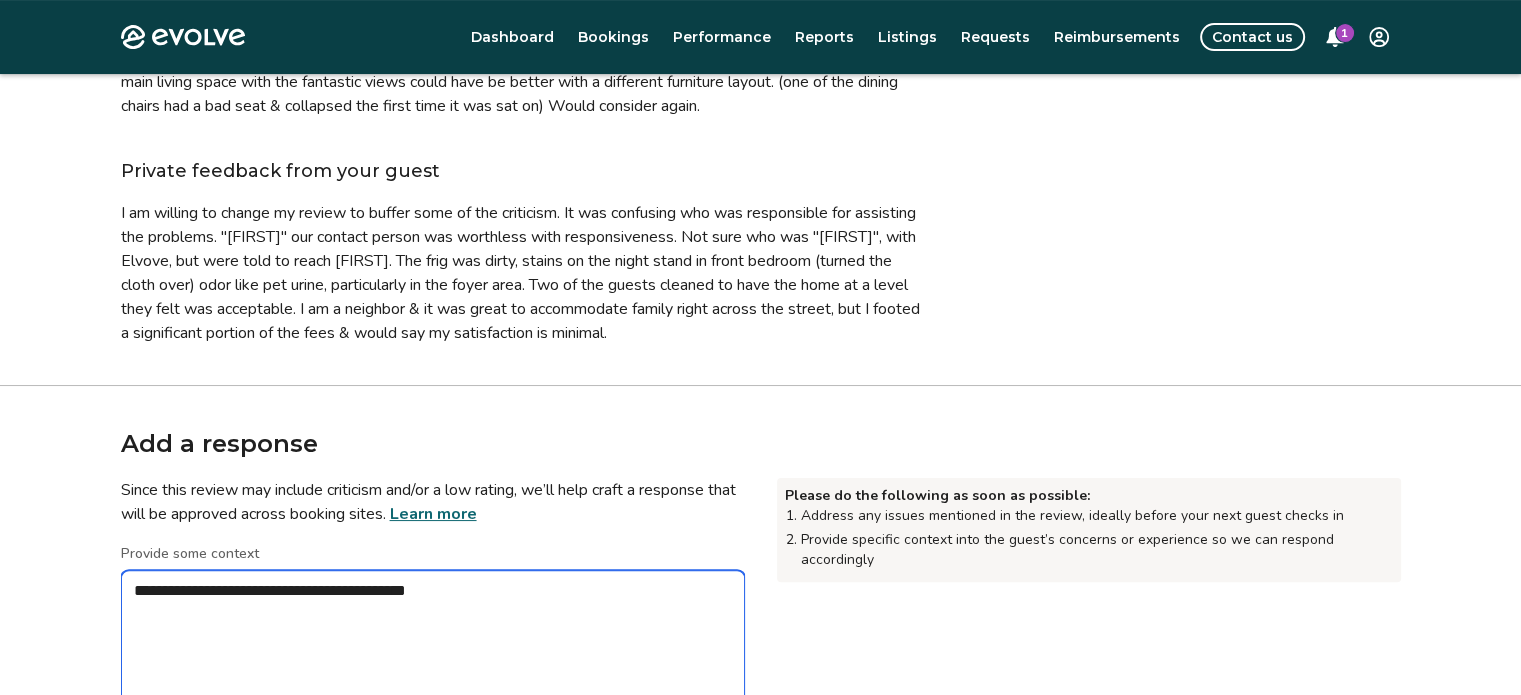 type on "*" 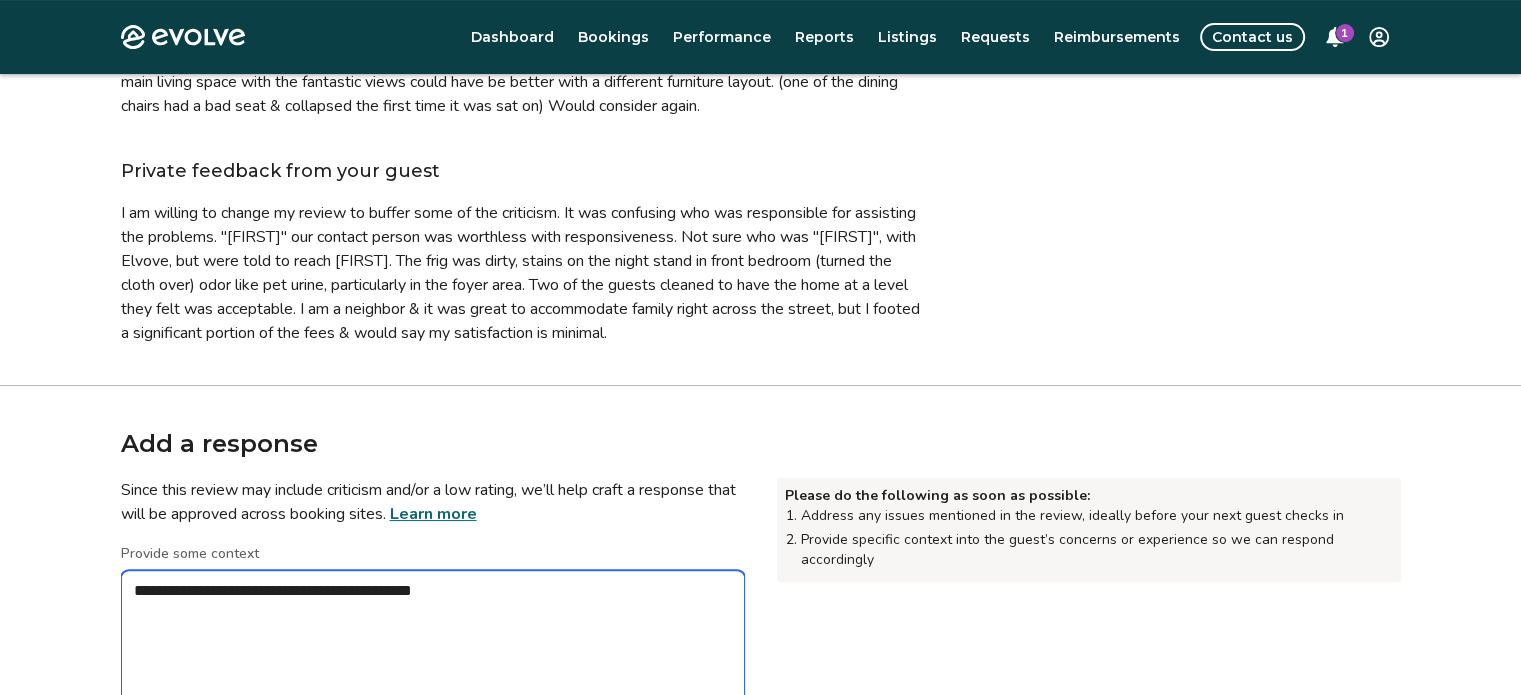 type on "*" 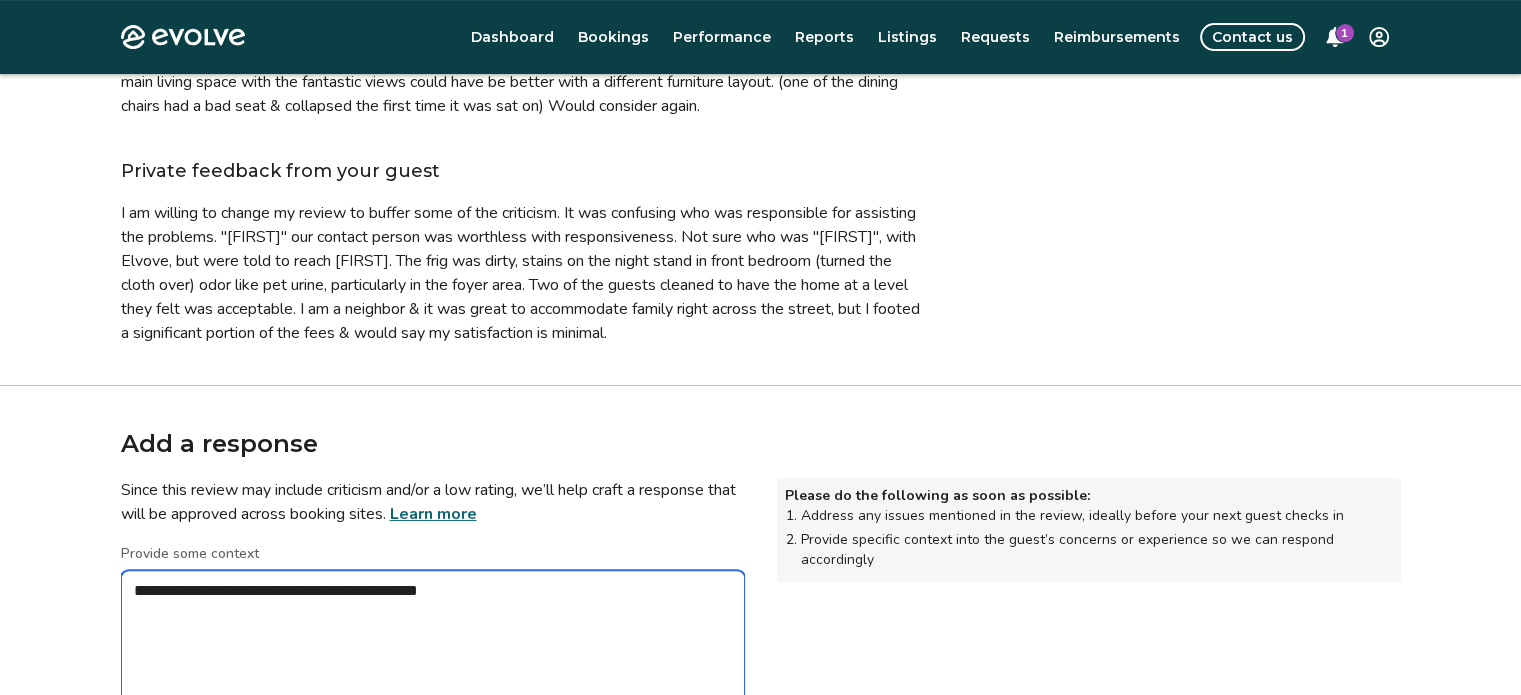 type on "*" 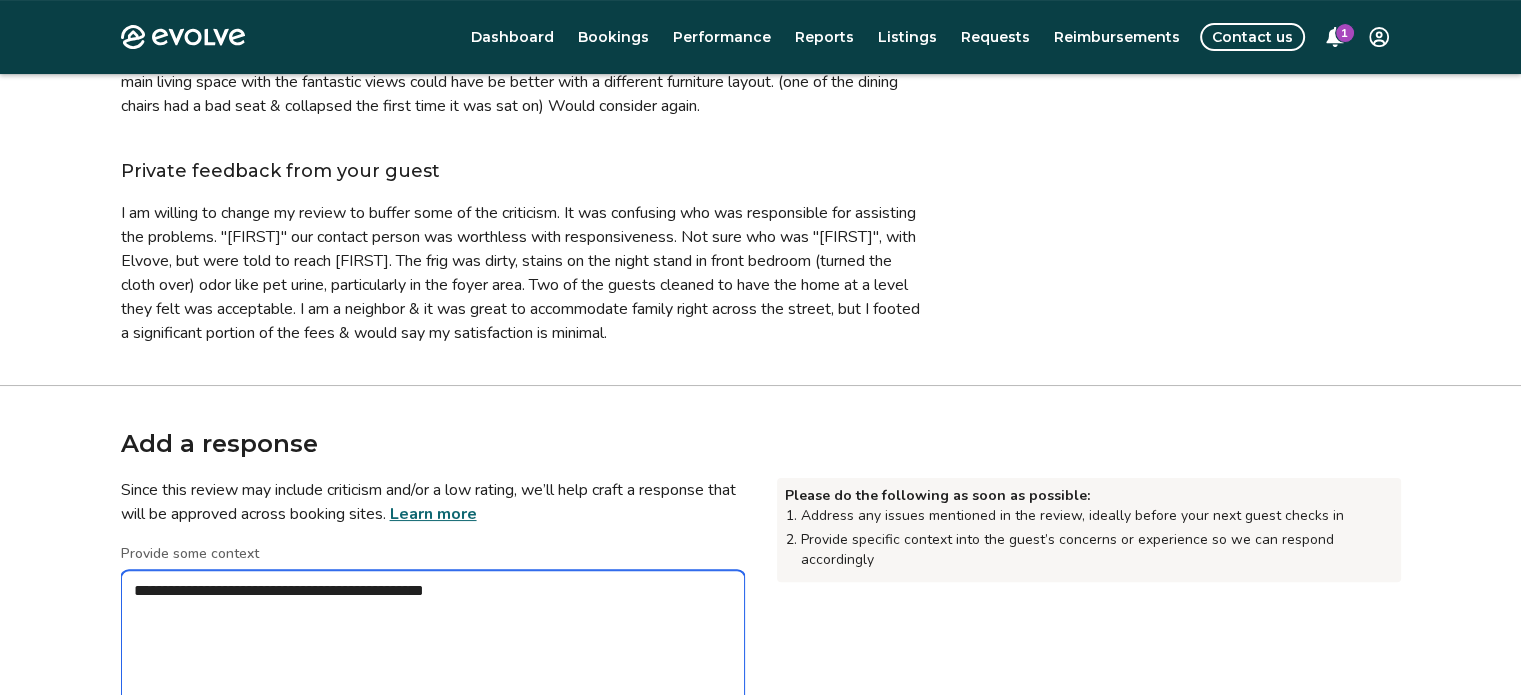 type on "*" 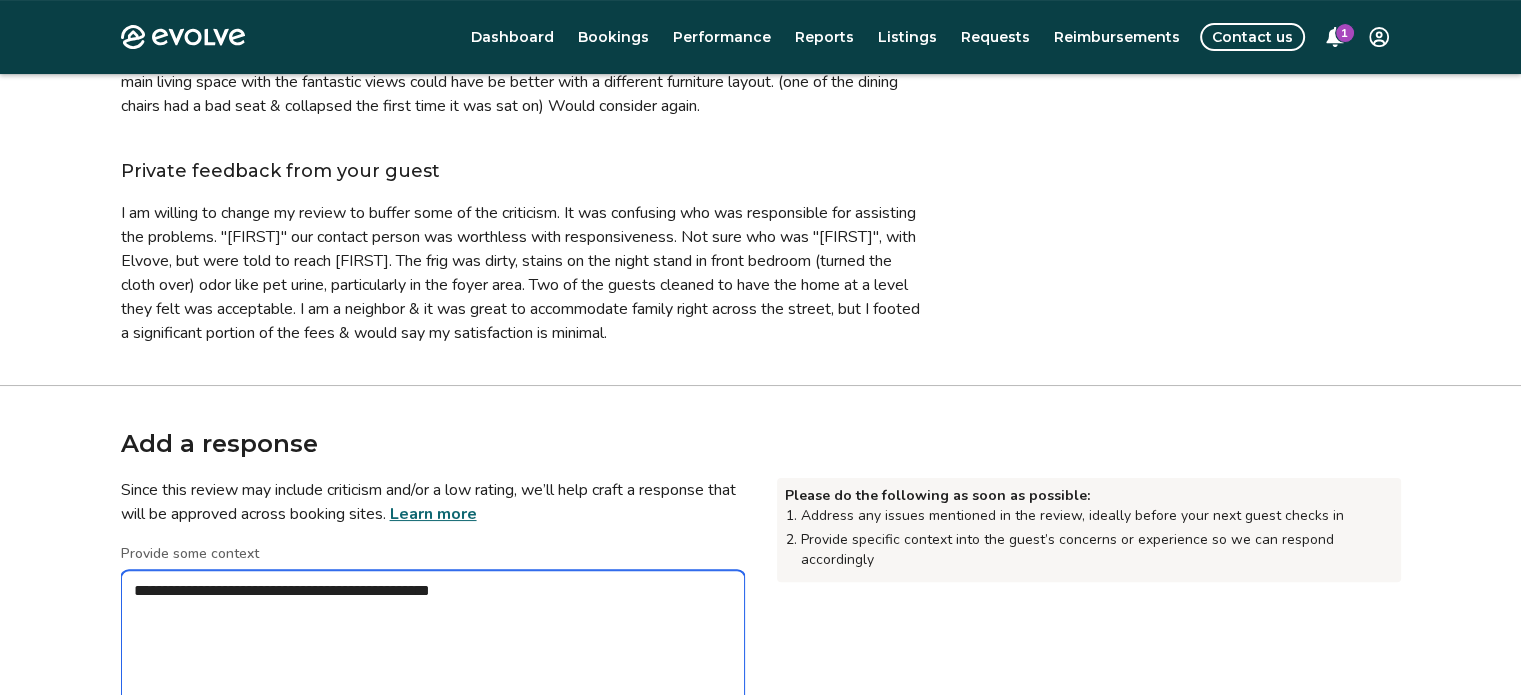 type on "*" 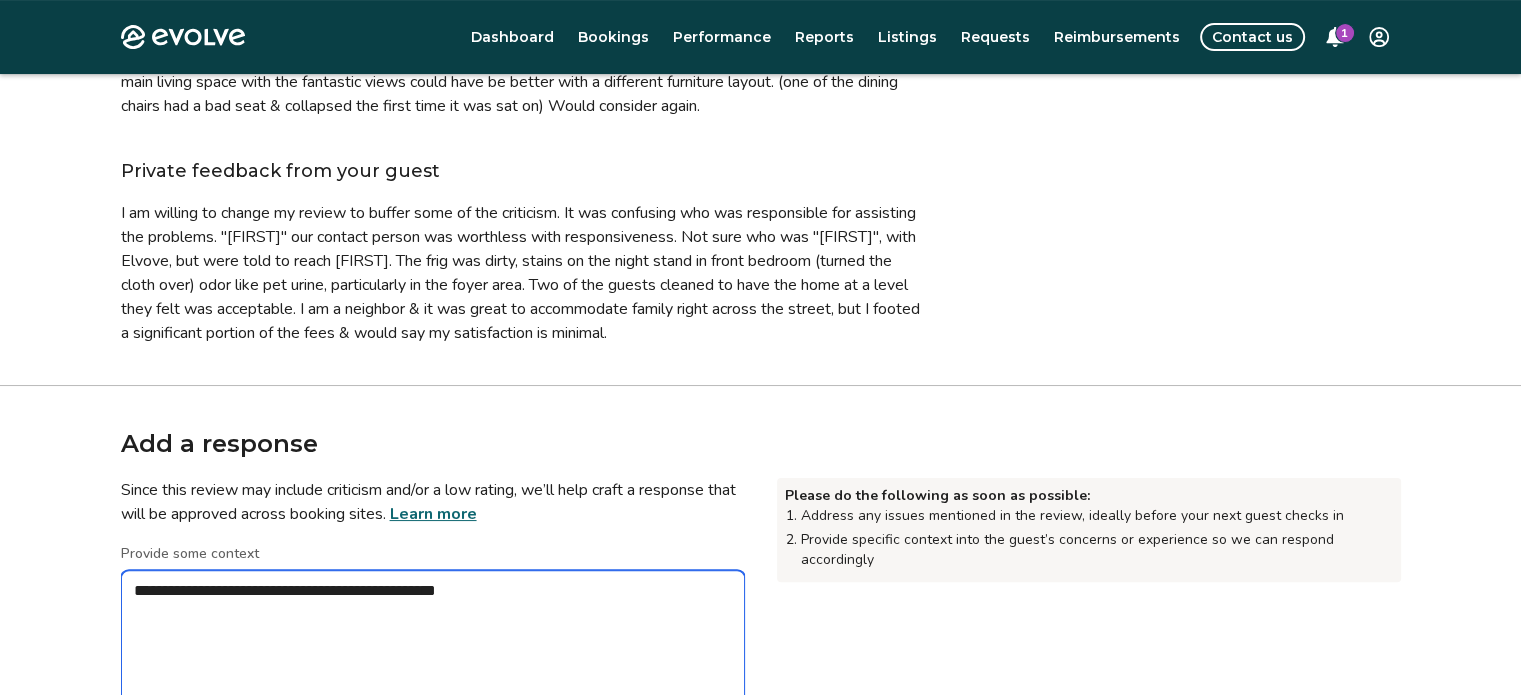 type on "*" 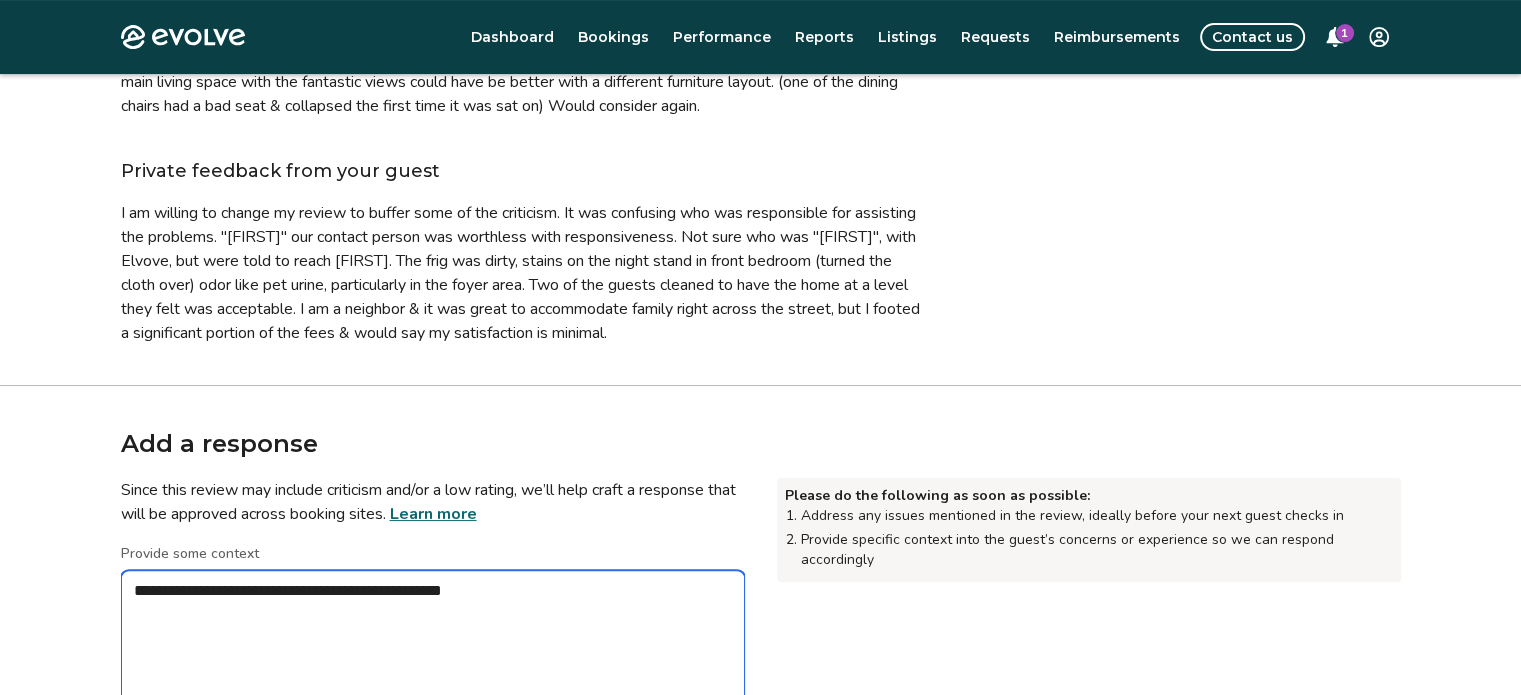 type on "*" 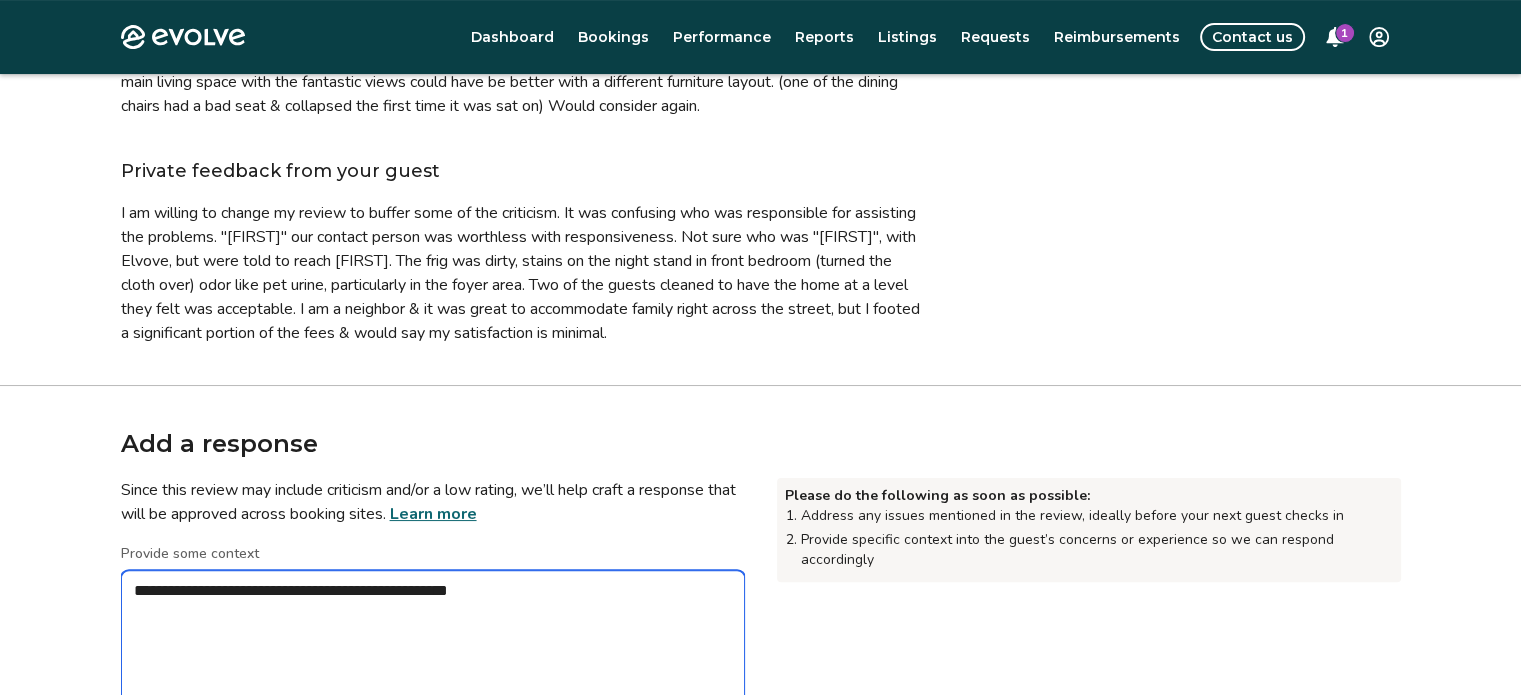 type on "*" 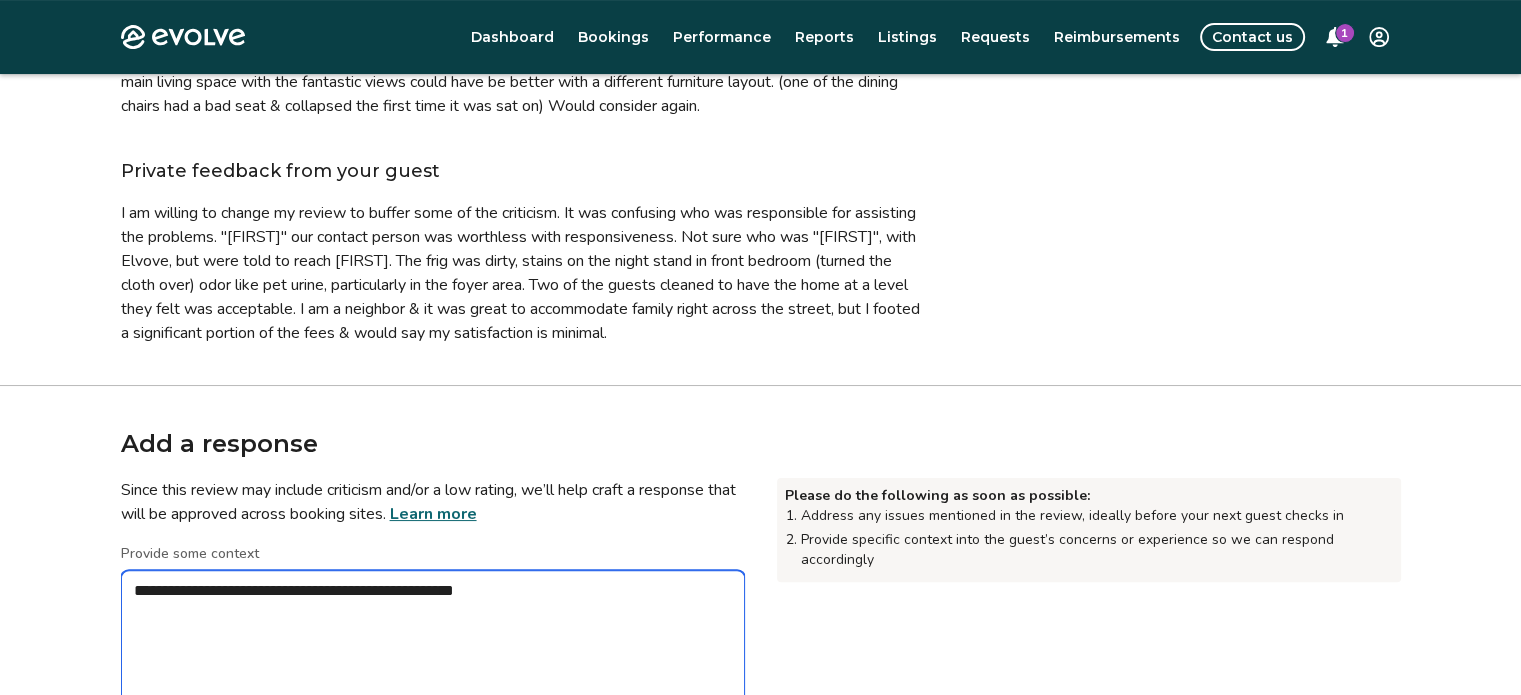 type on "*" 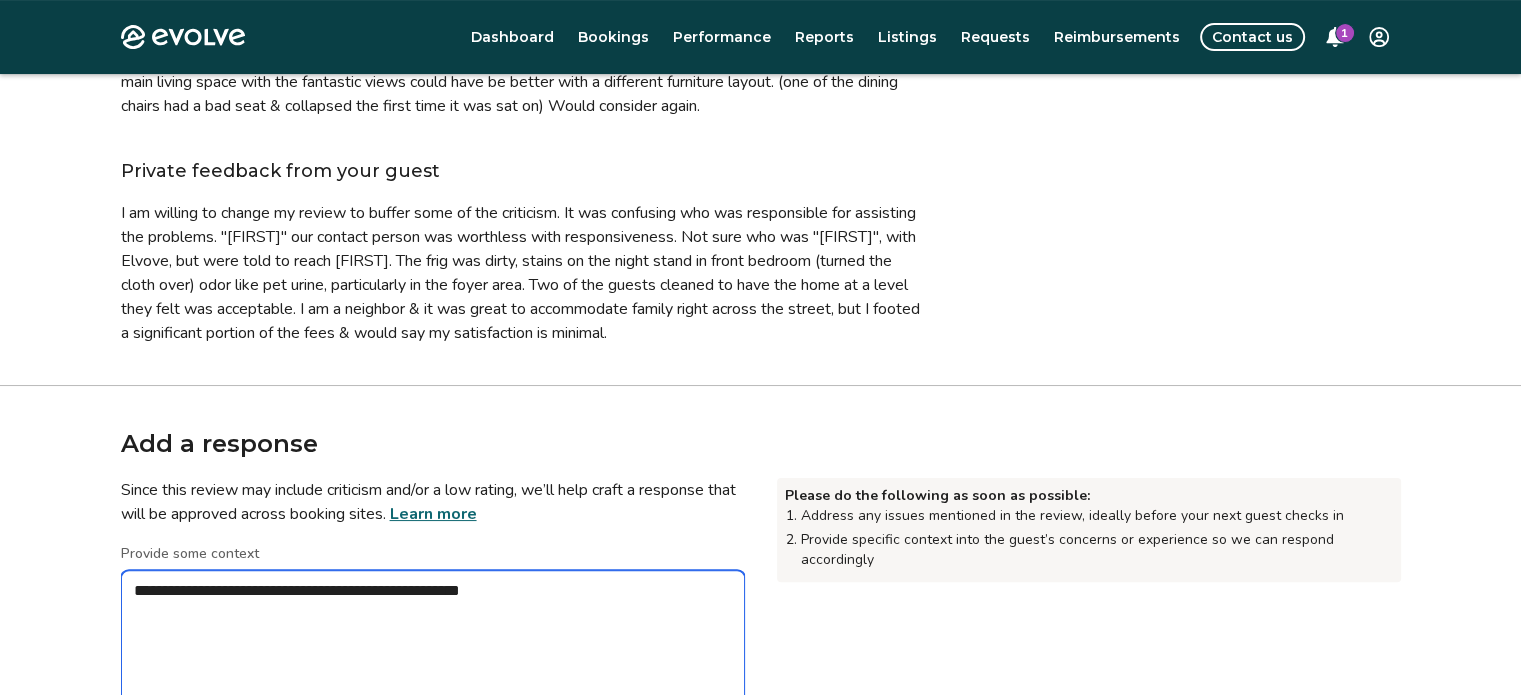 type on "*" 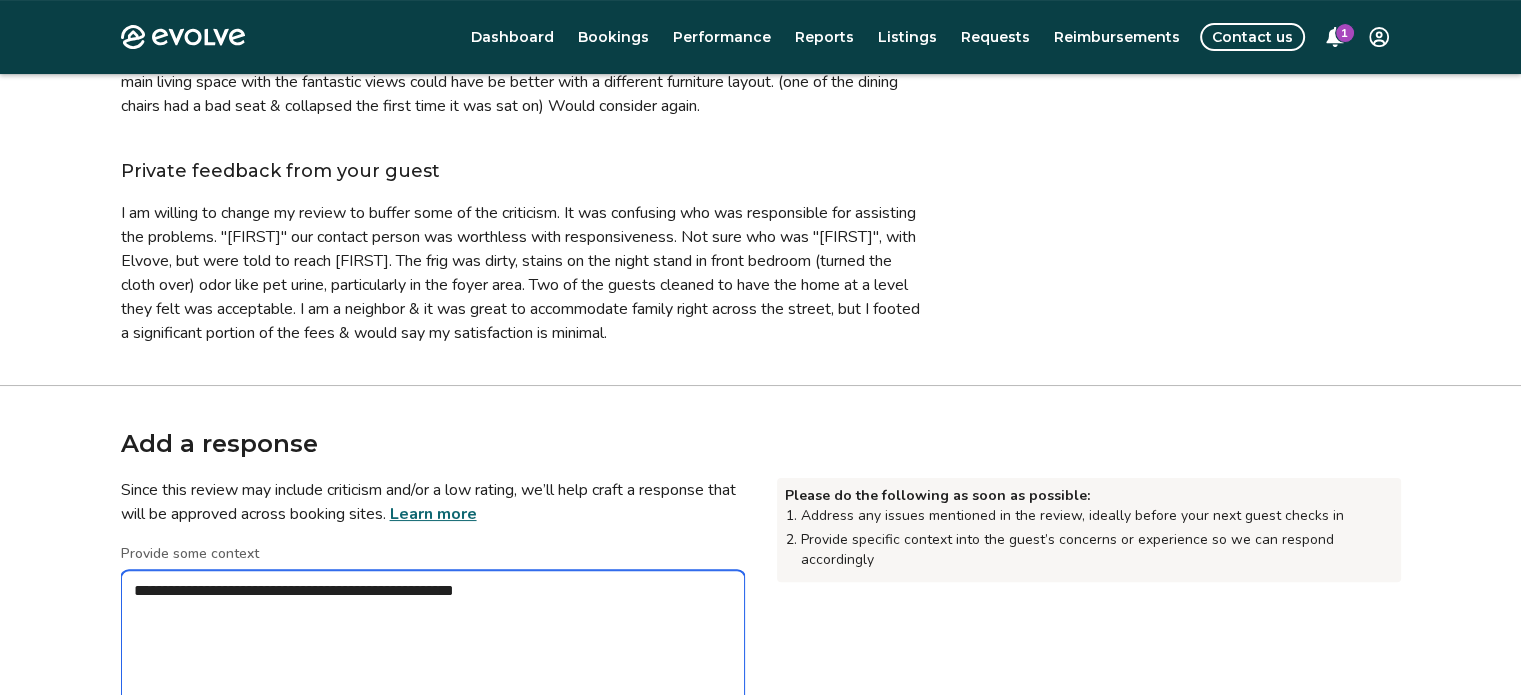 type on "*" 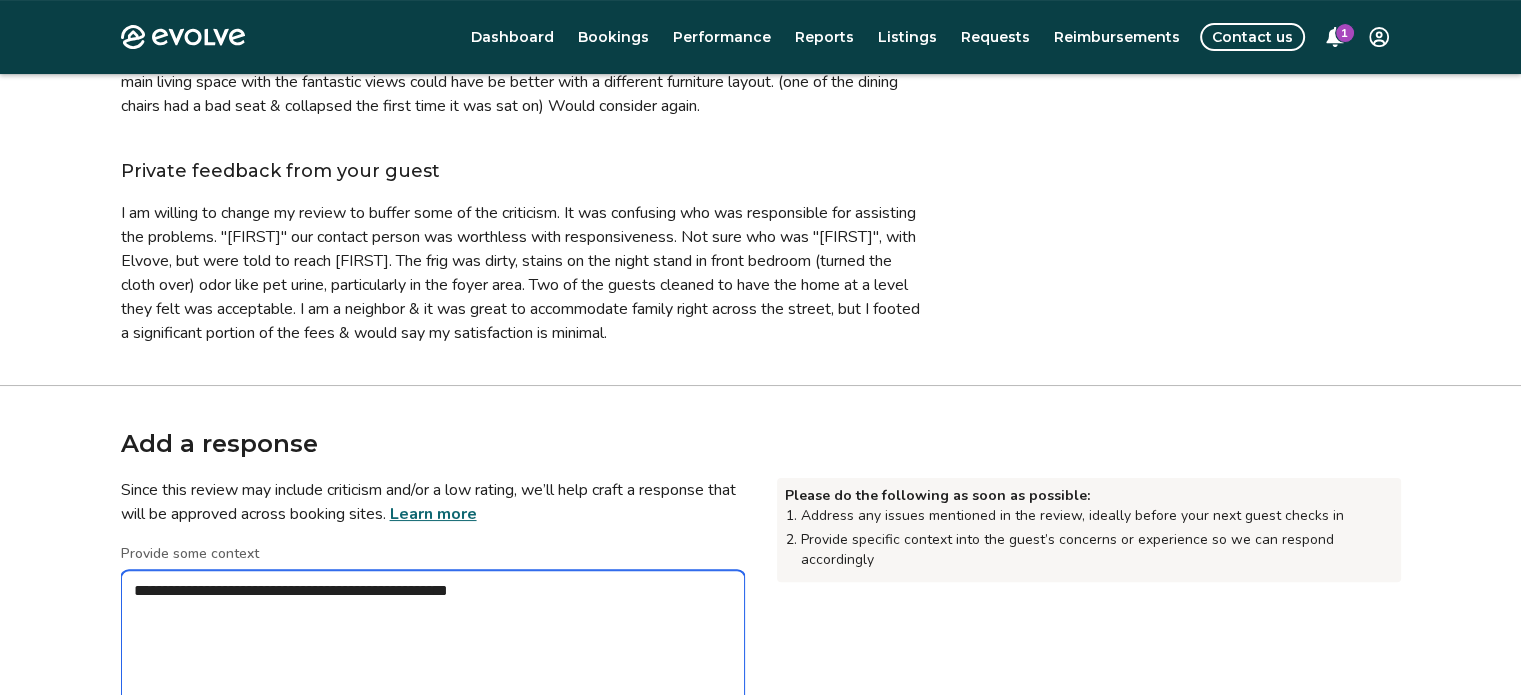 type on "*" 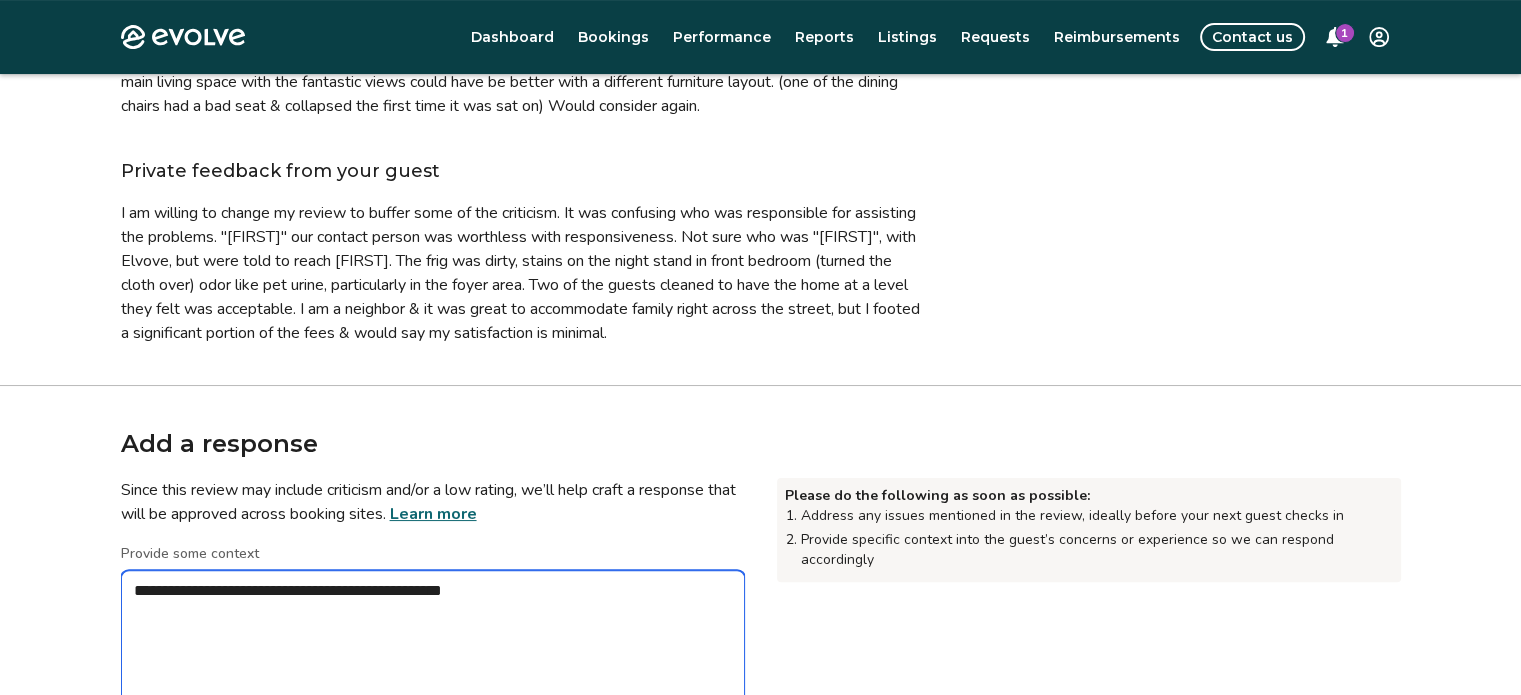 type on "*" 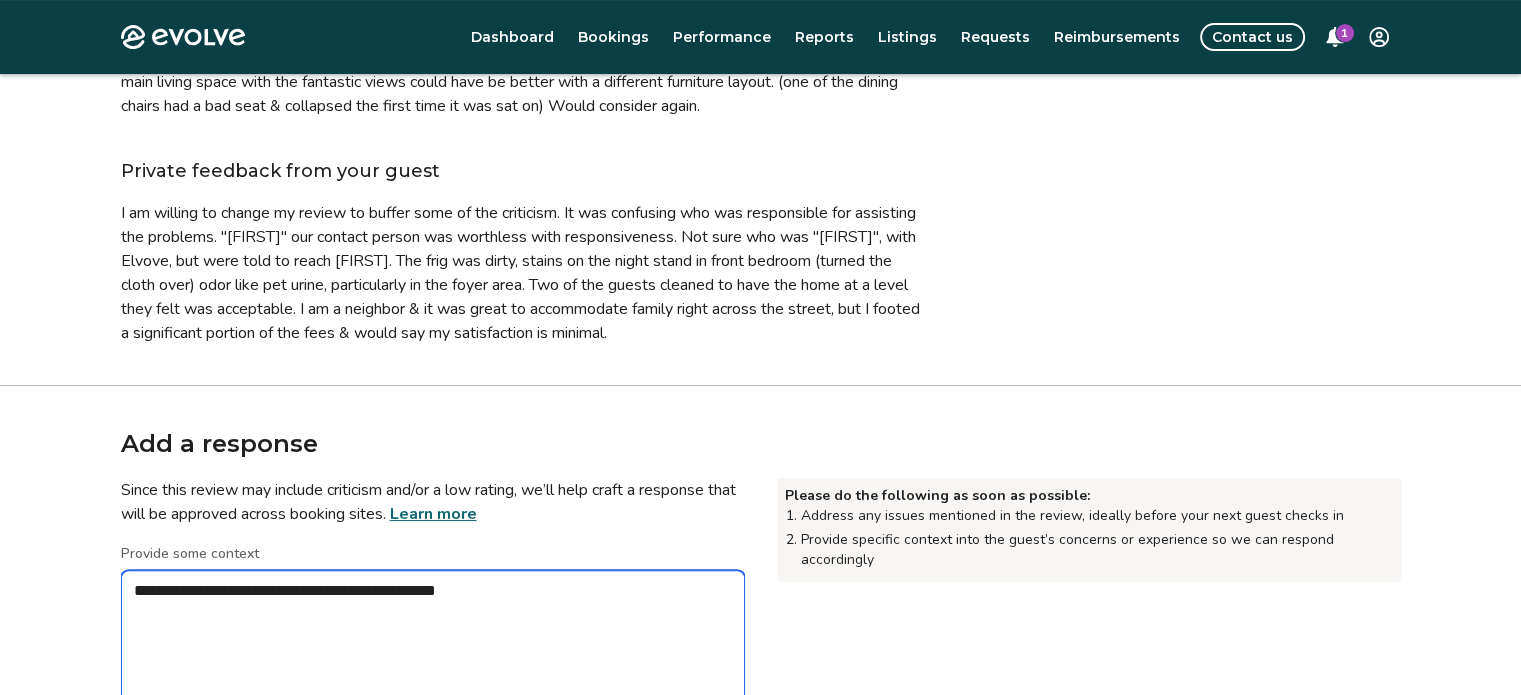 type on "*" 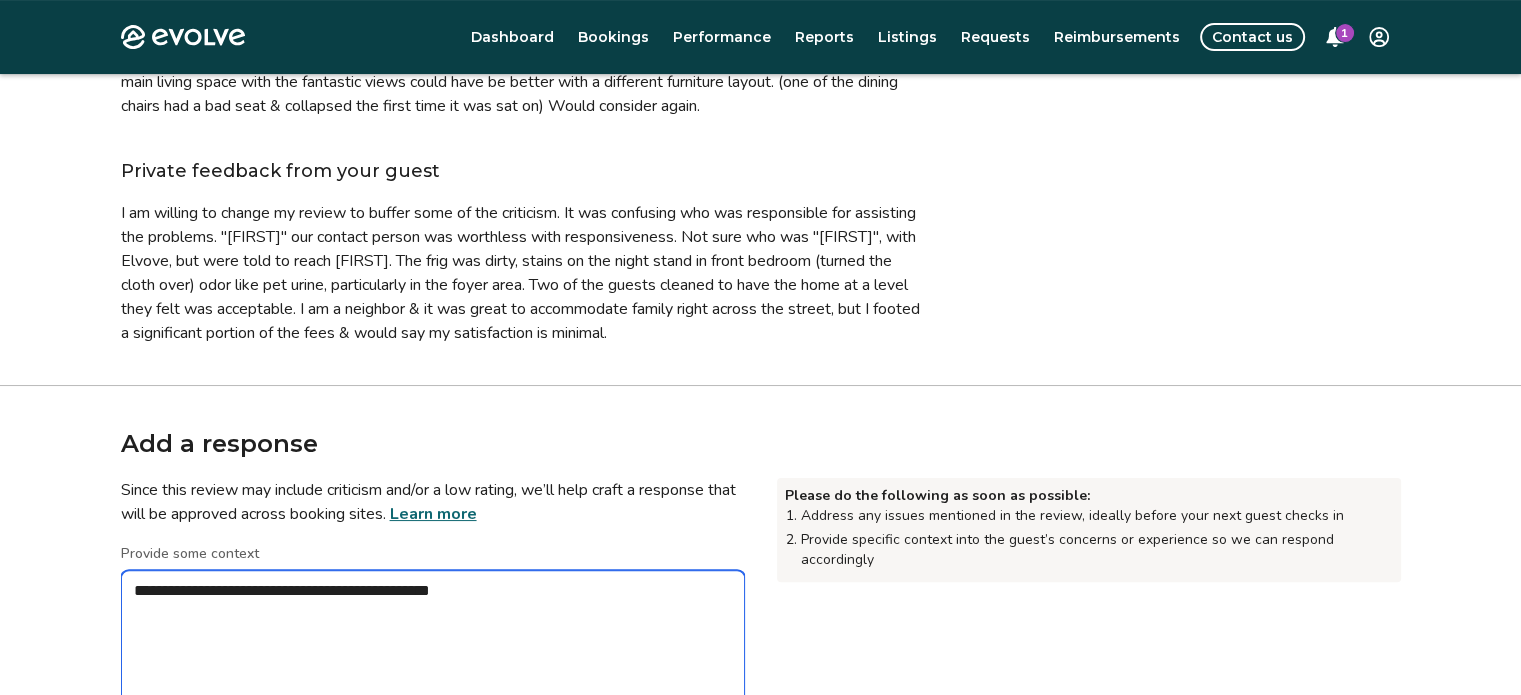 type on "*" 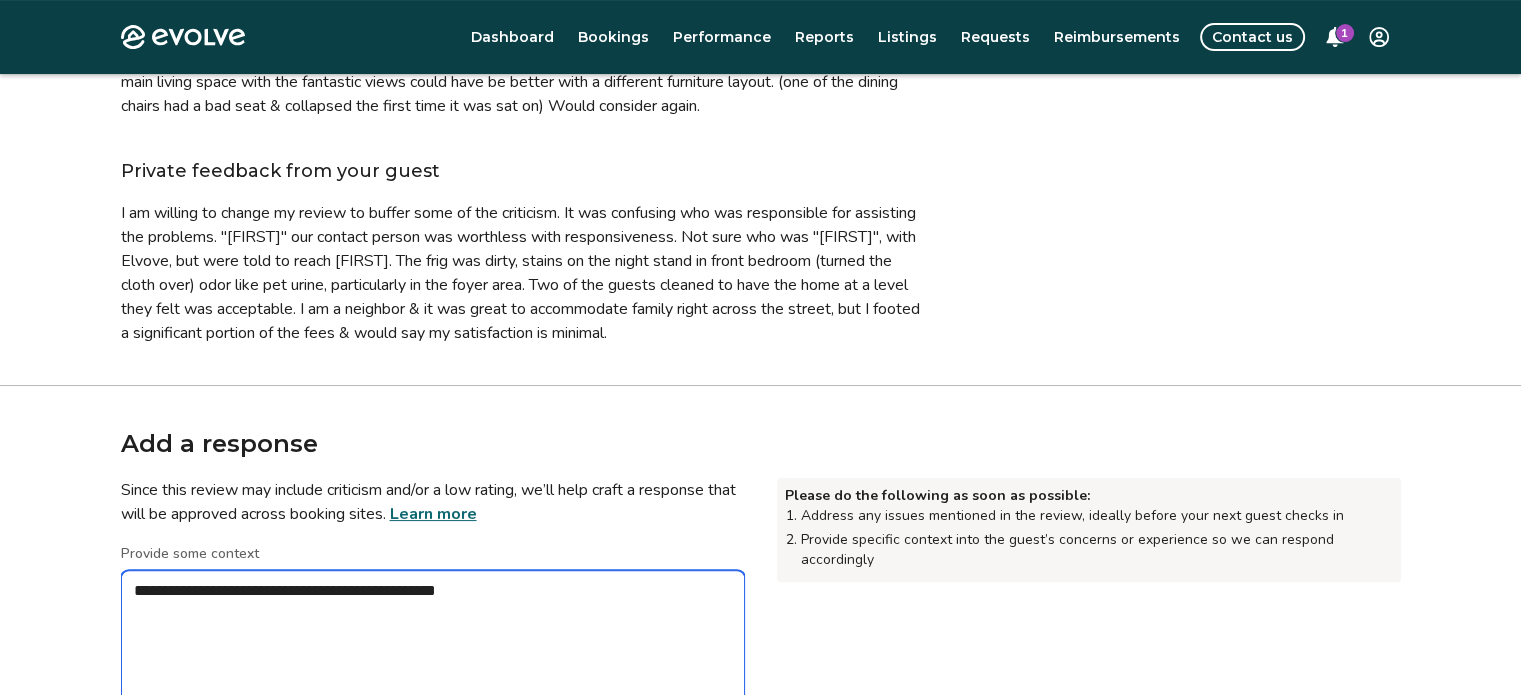 type on "*" 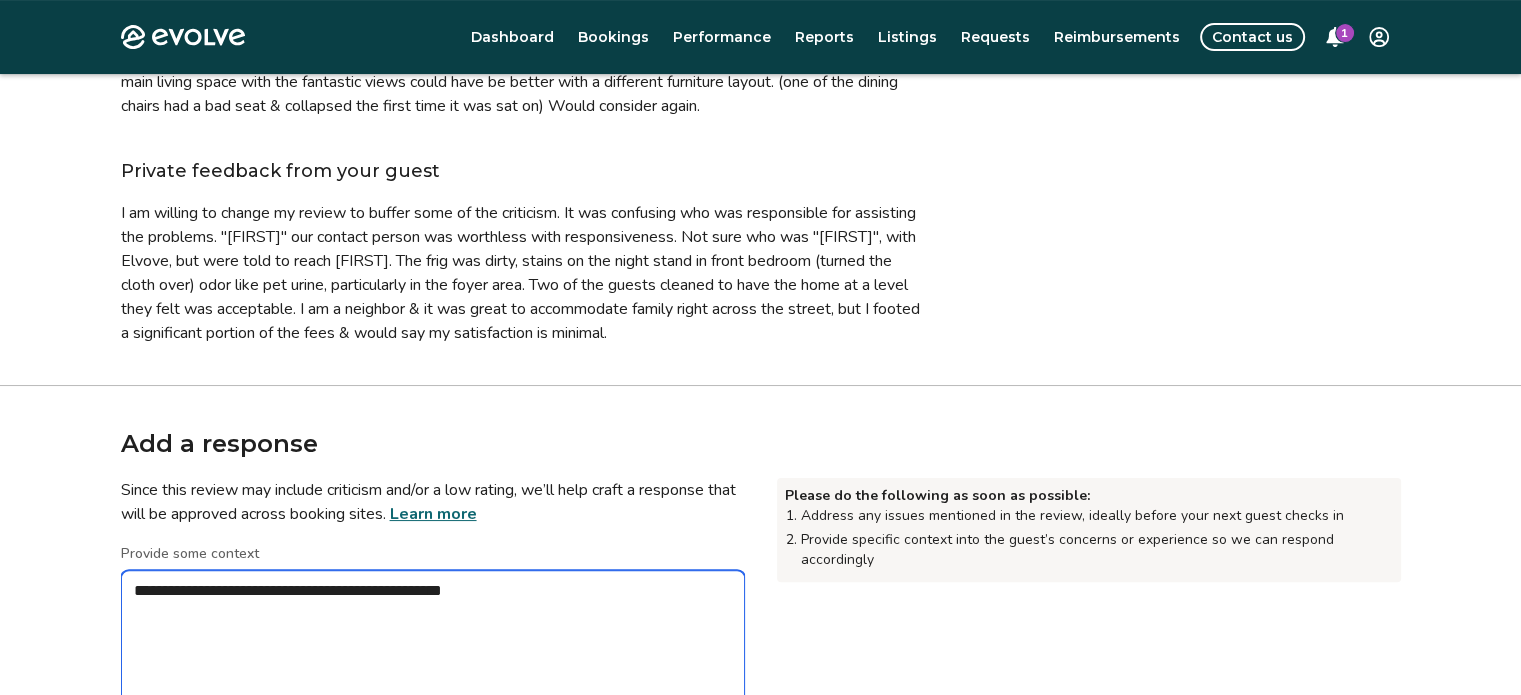 type on "*" 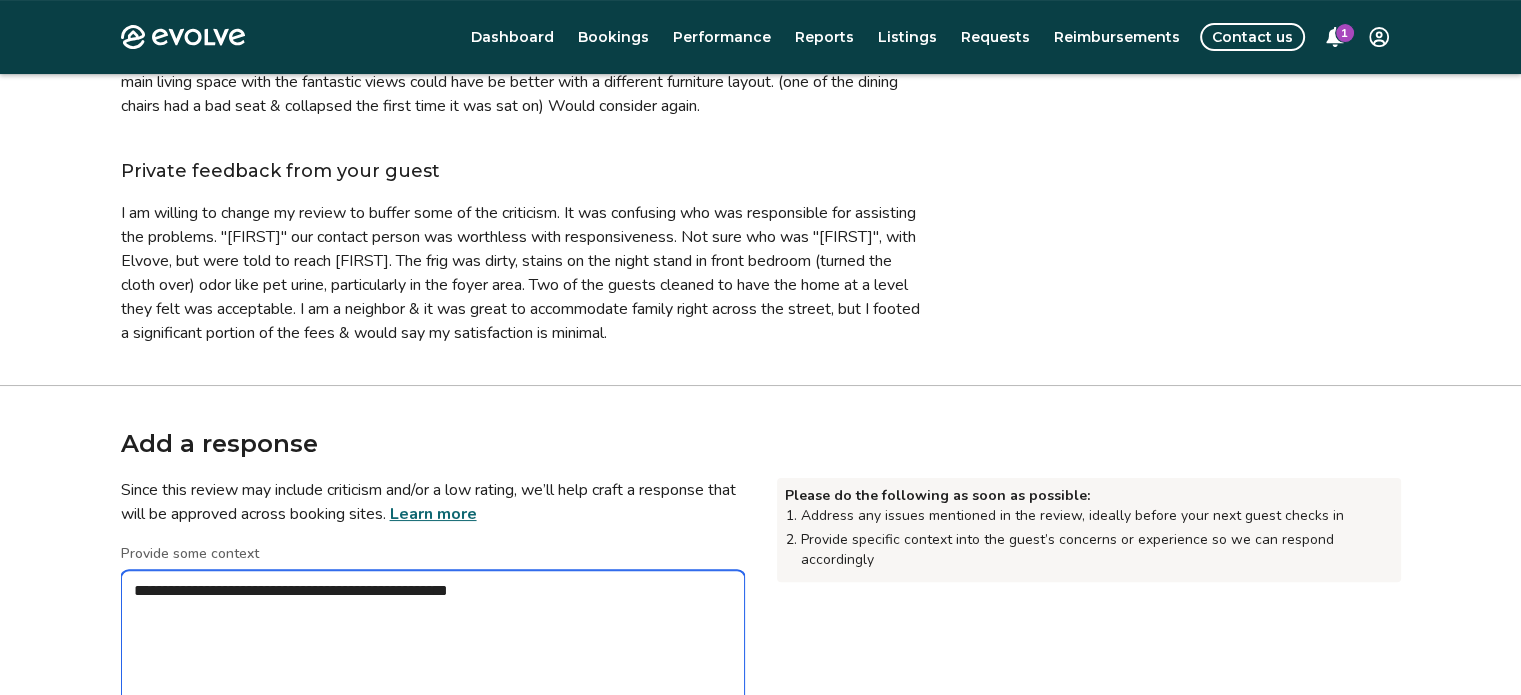 type on "*" 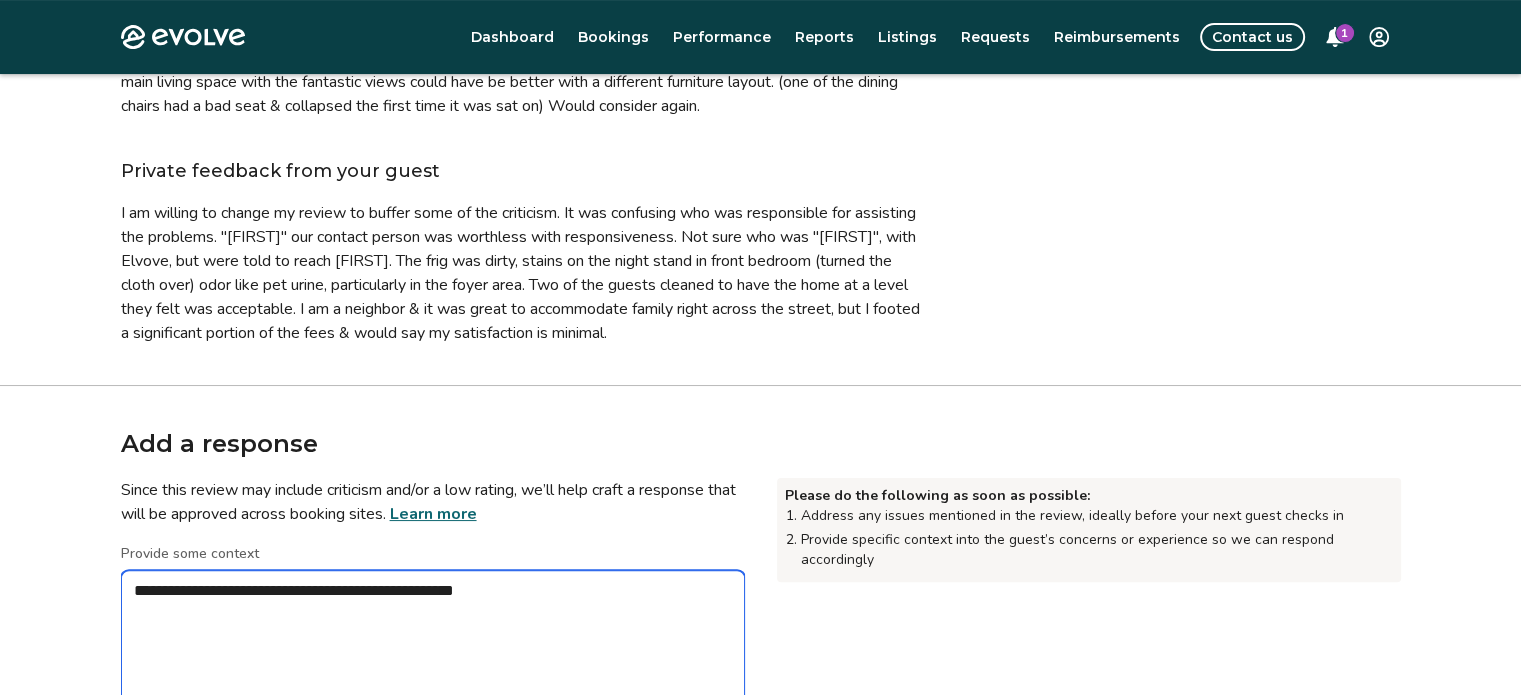 type on "*" 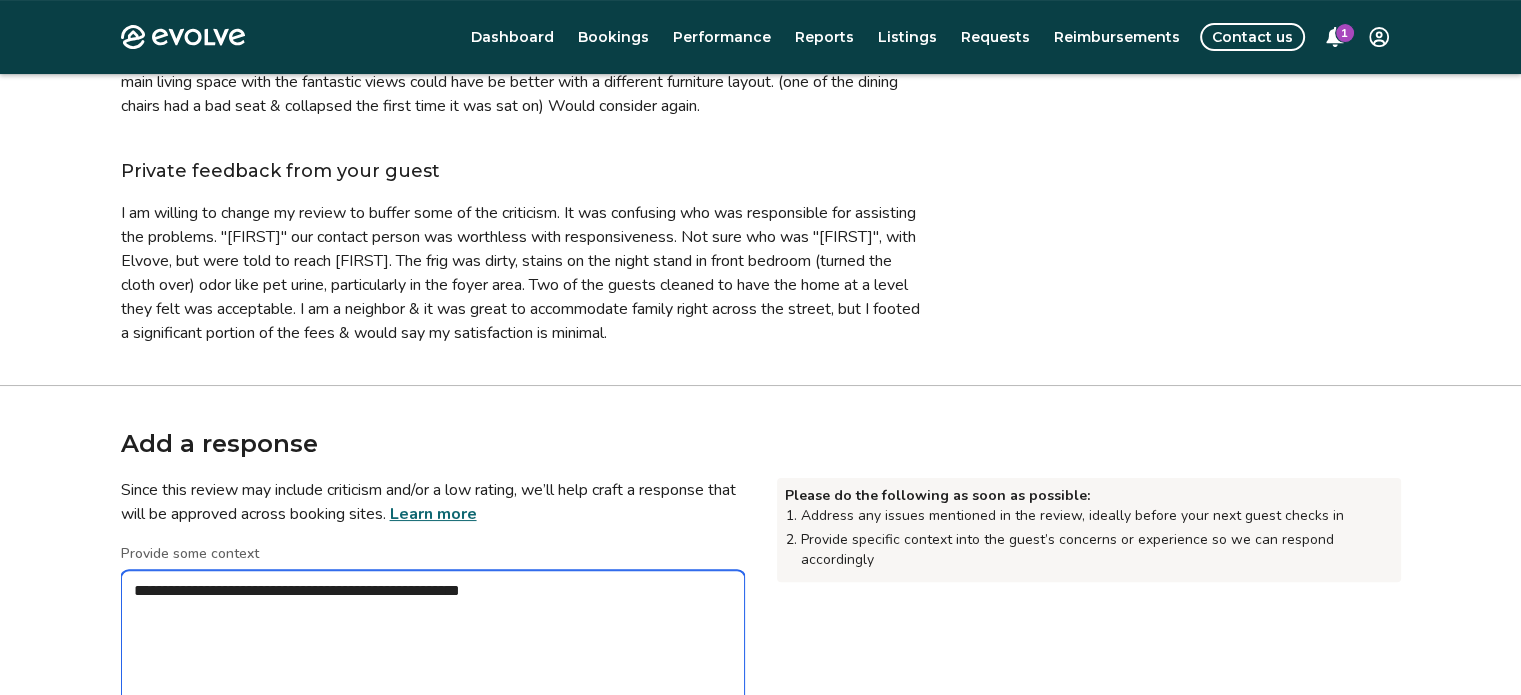 type on "*" 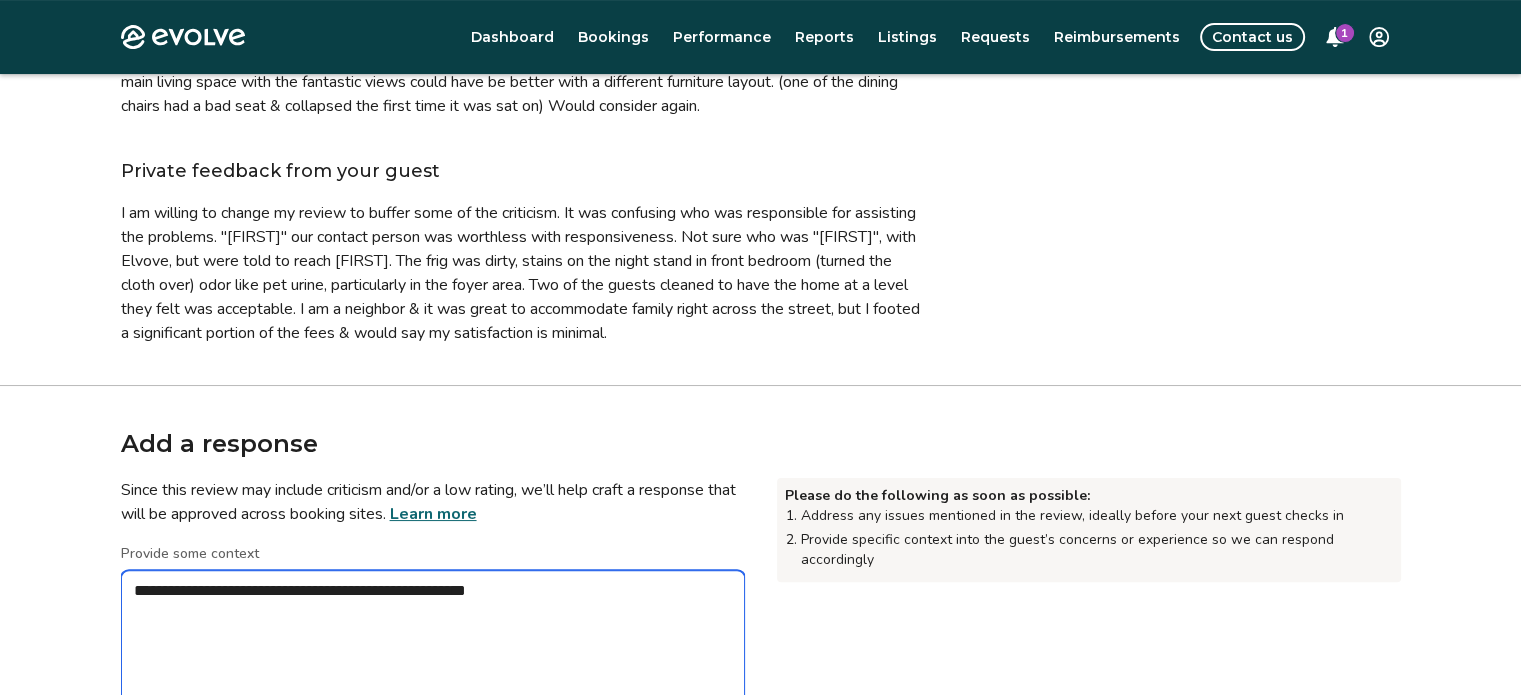 type on "*" 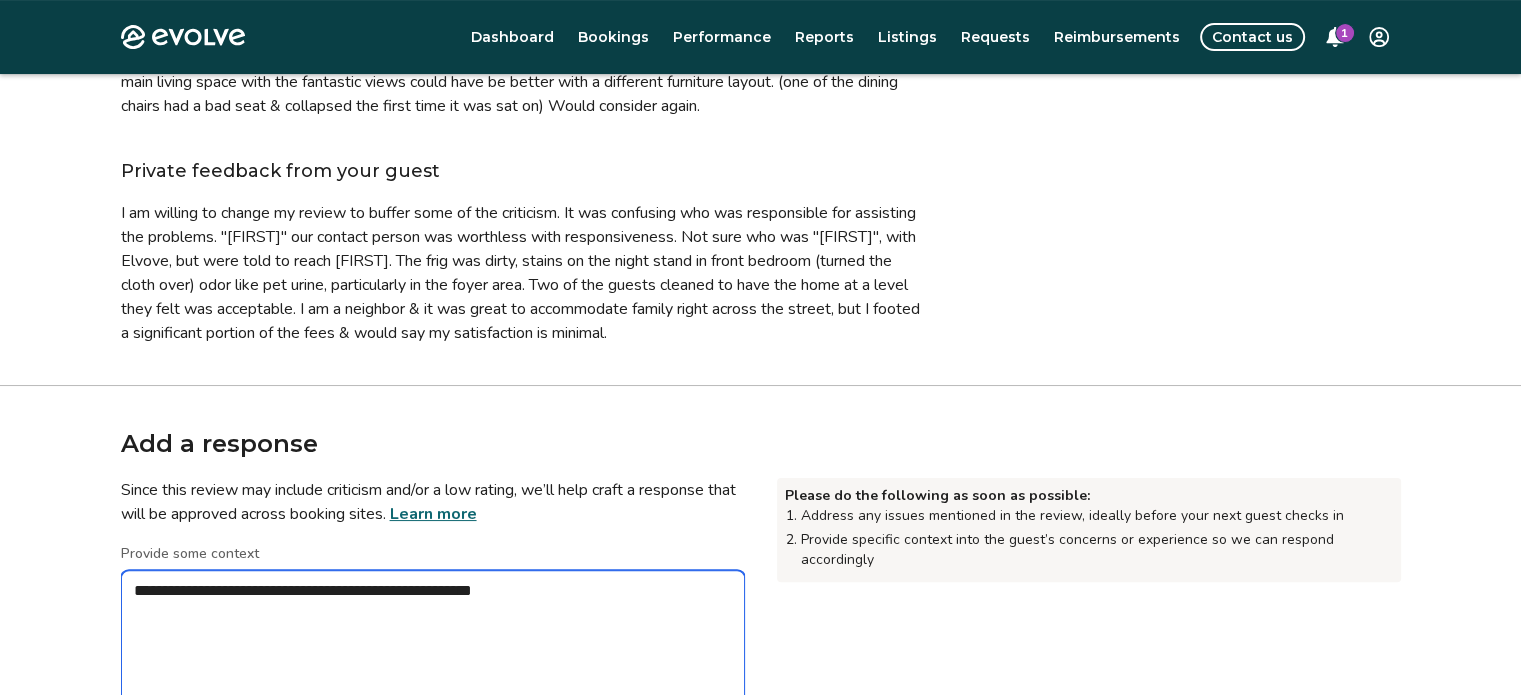 type on "*" 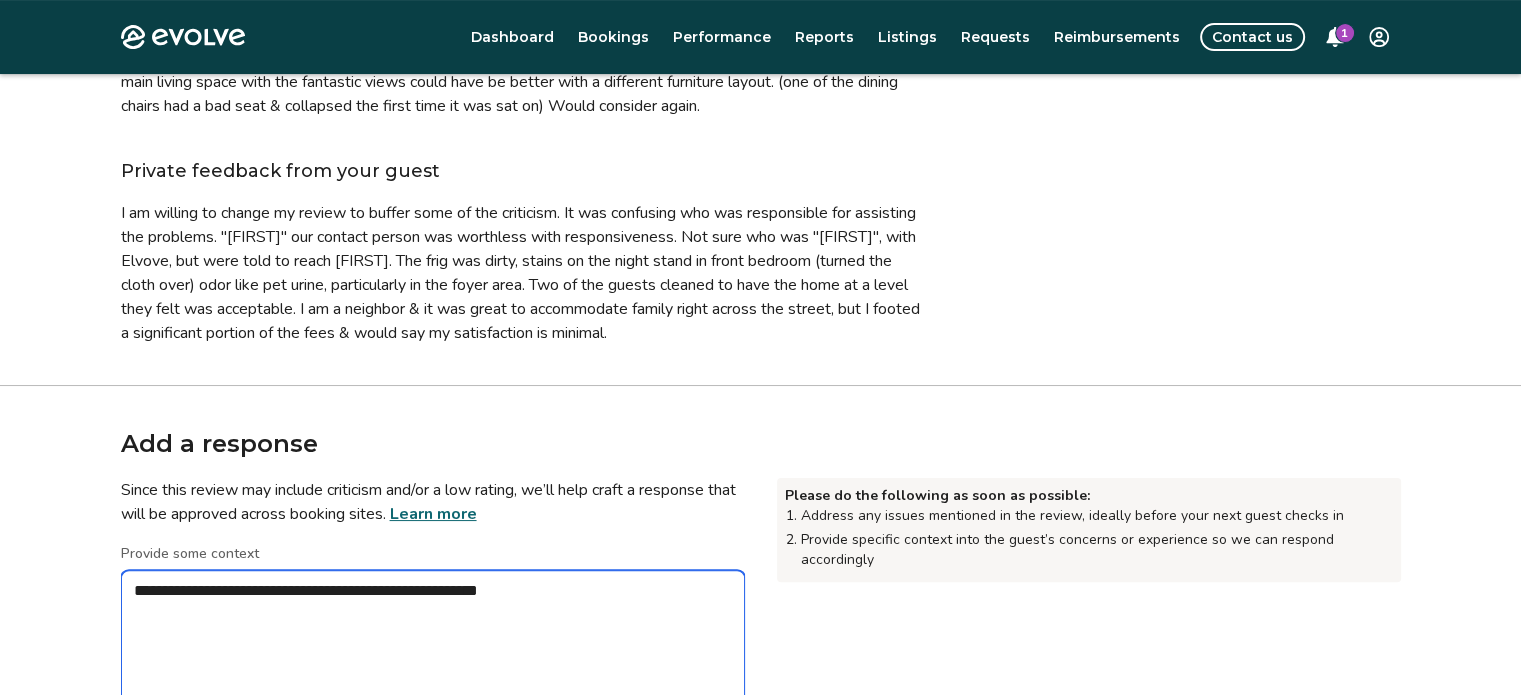 type on "*" 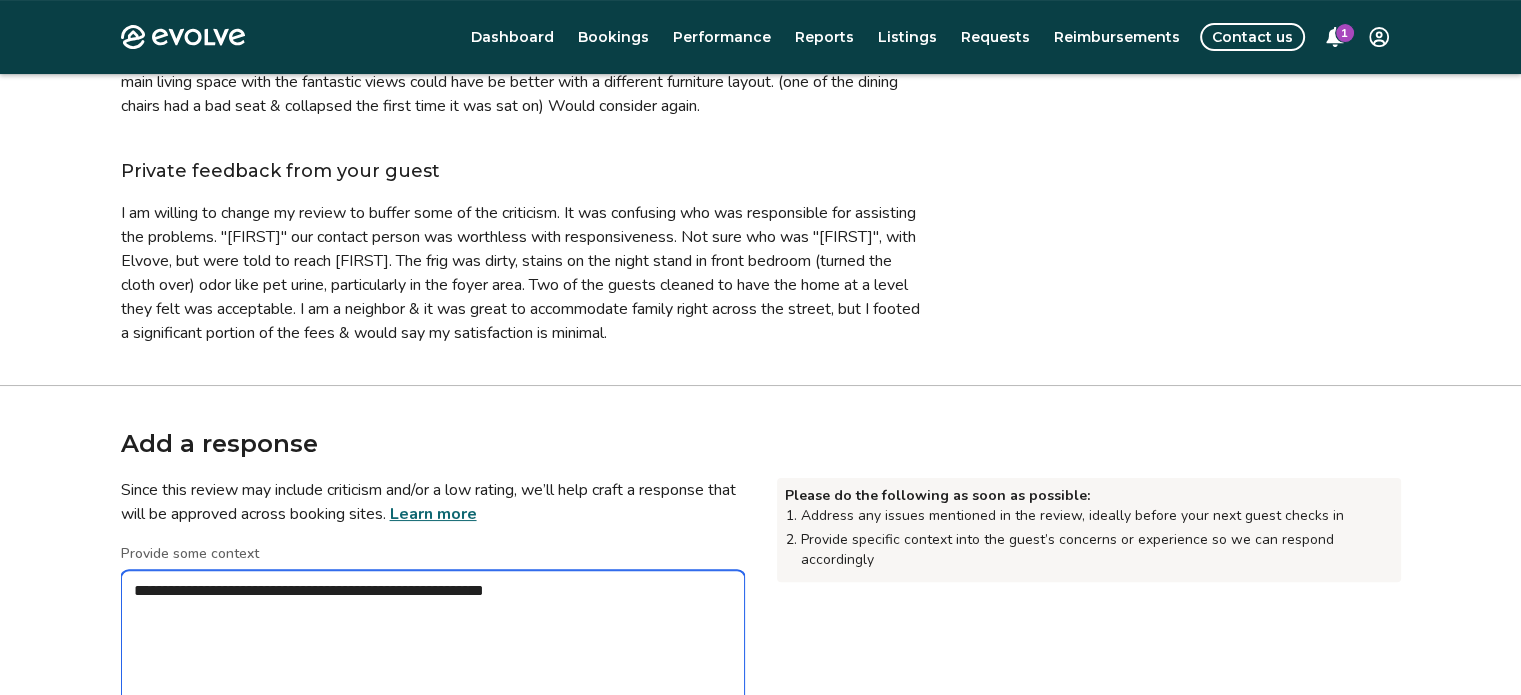 type on "*" 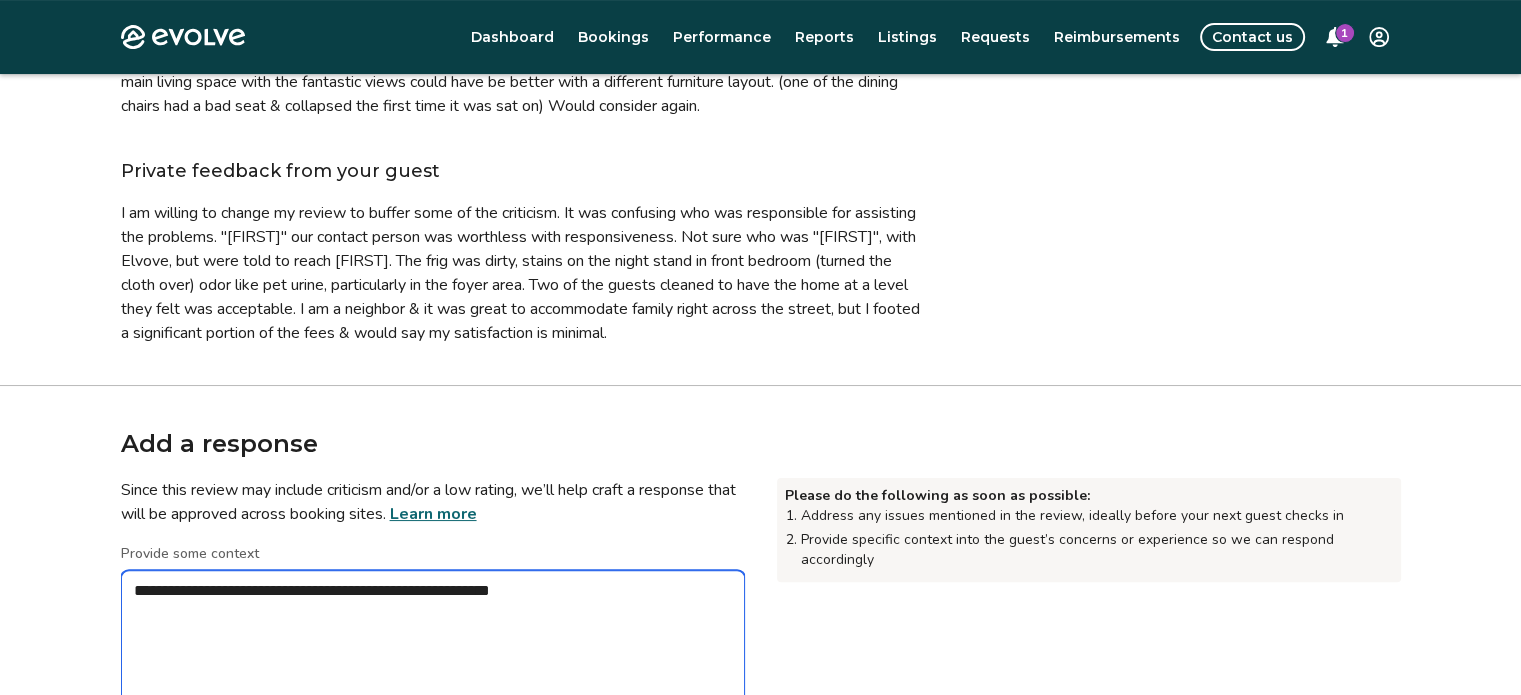 type on "*" 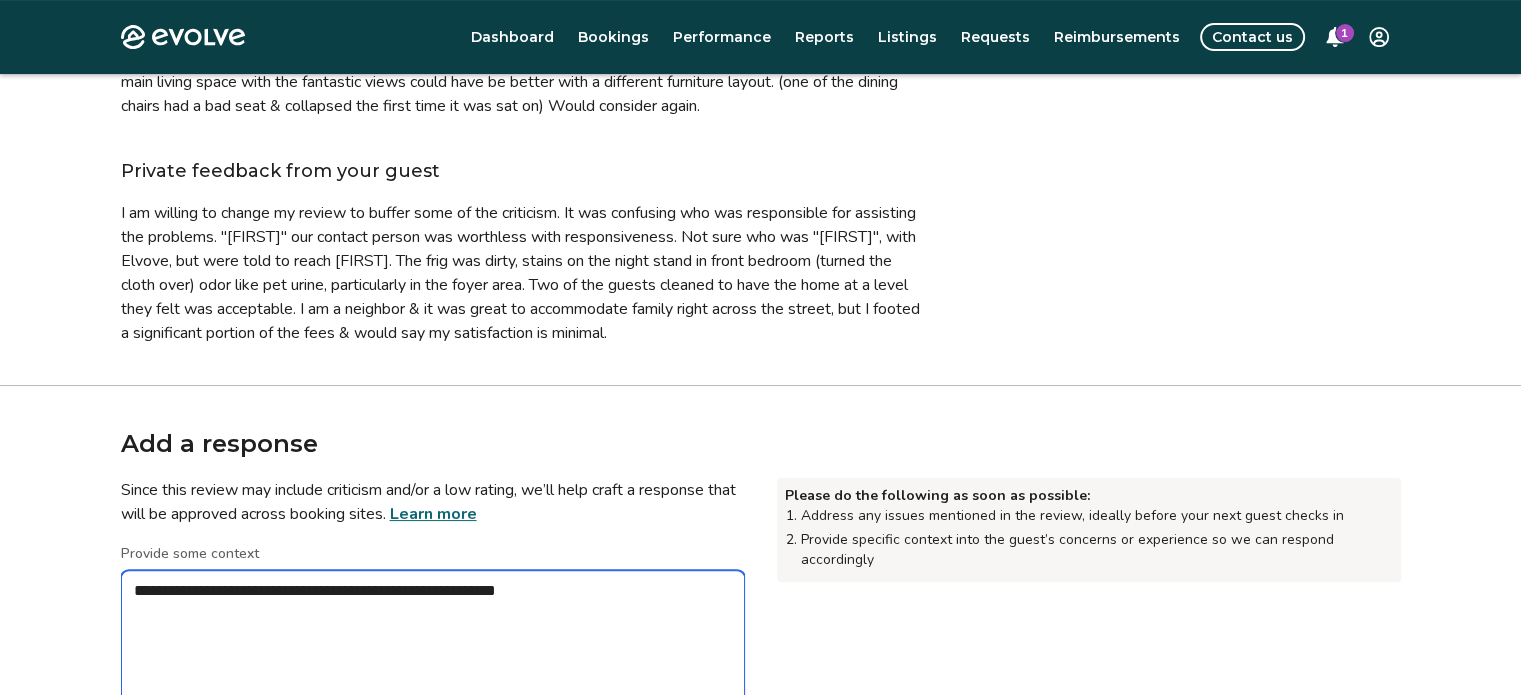 type on "*" 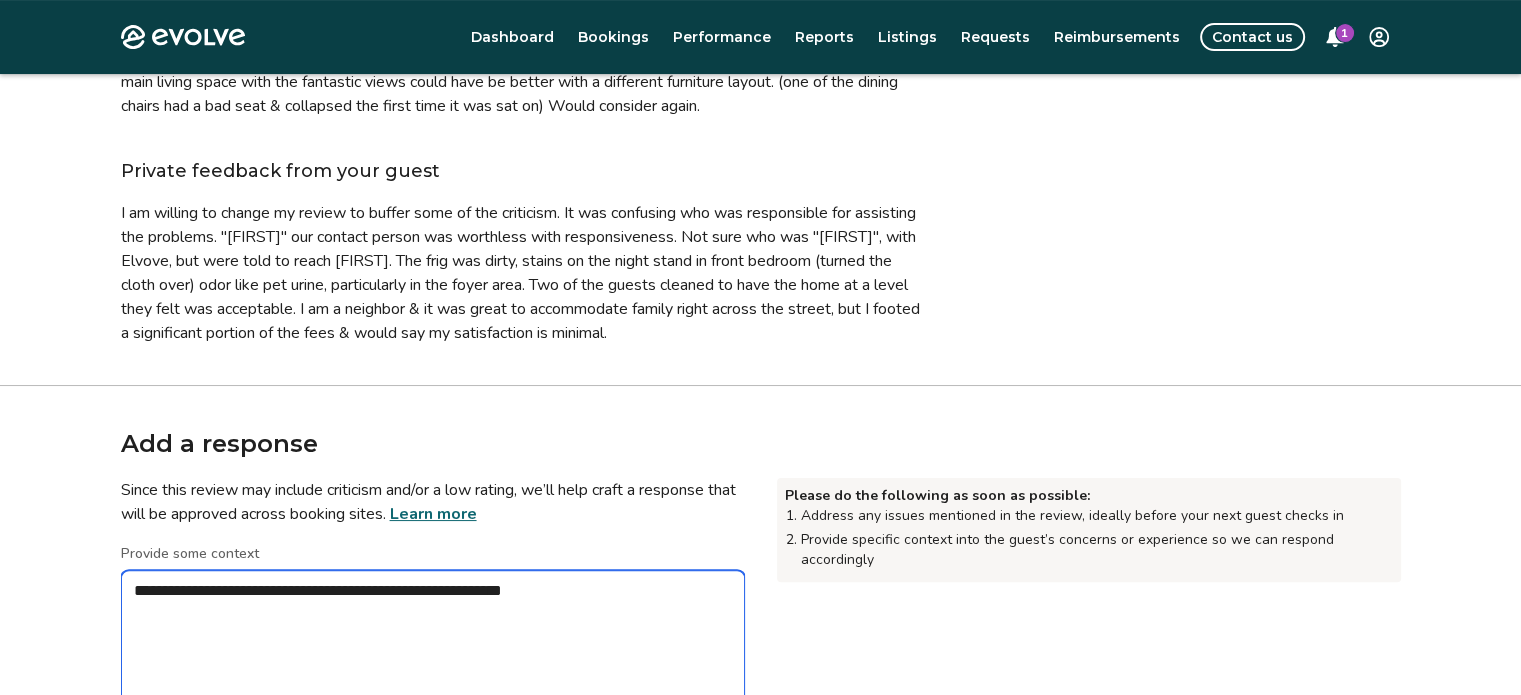 type on "*" 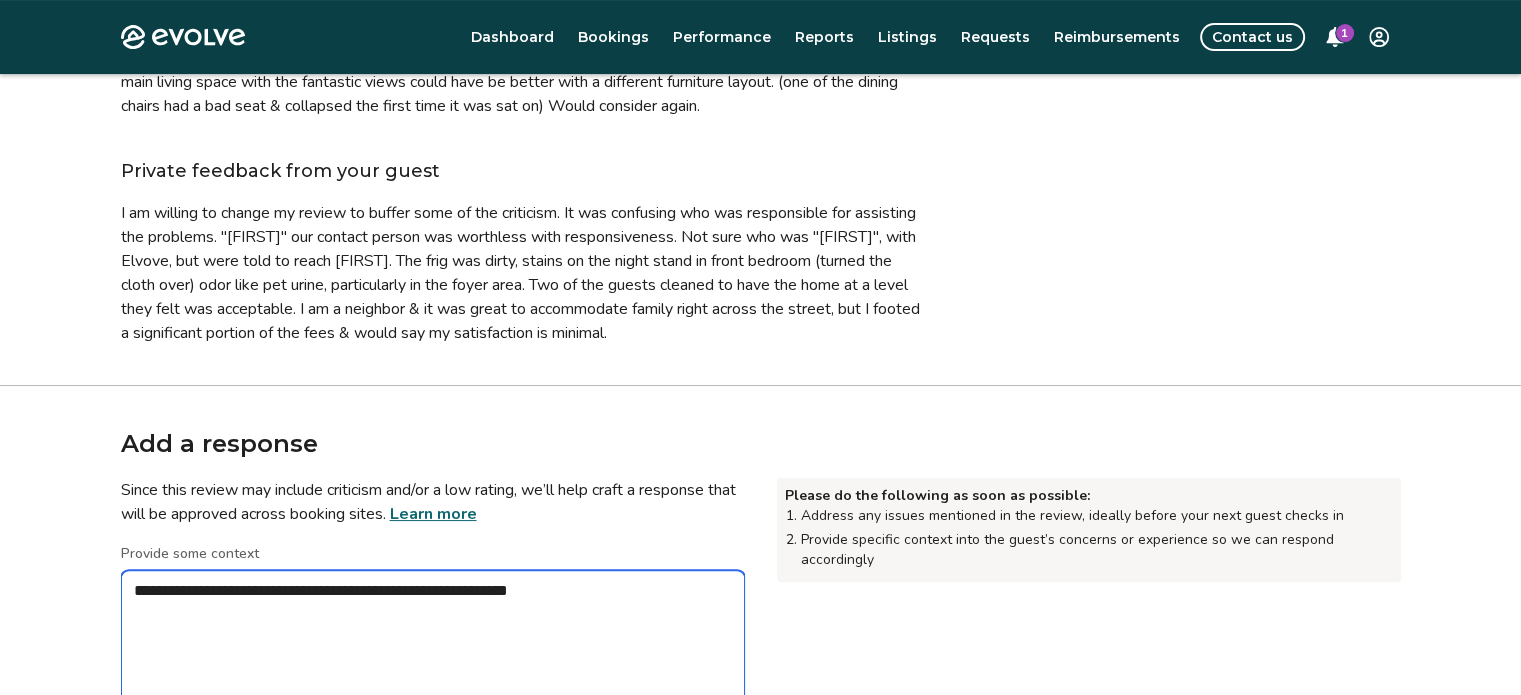type on "*" 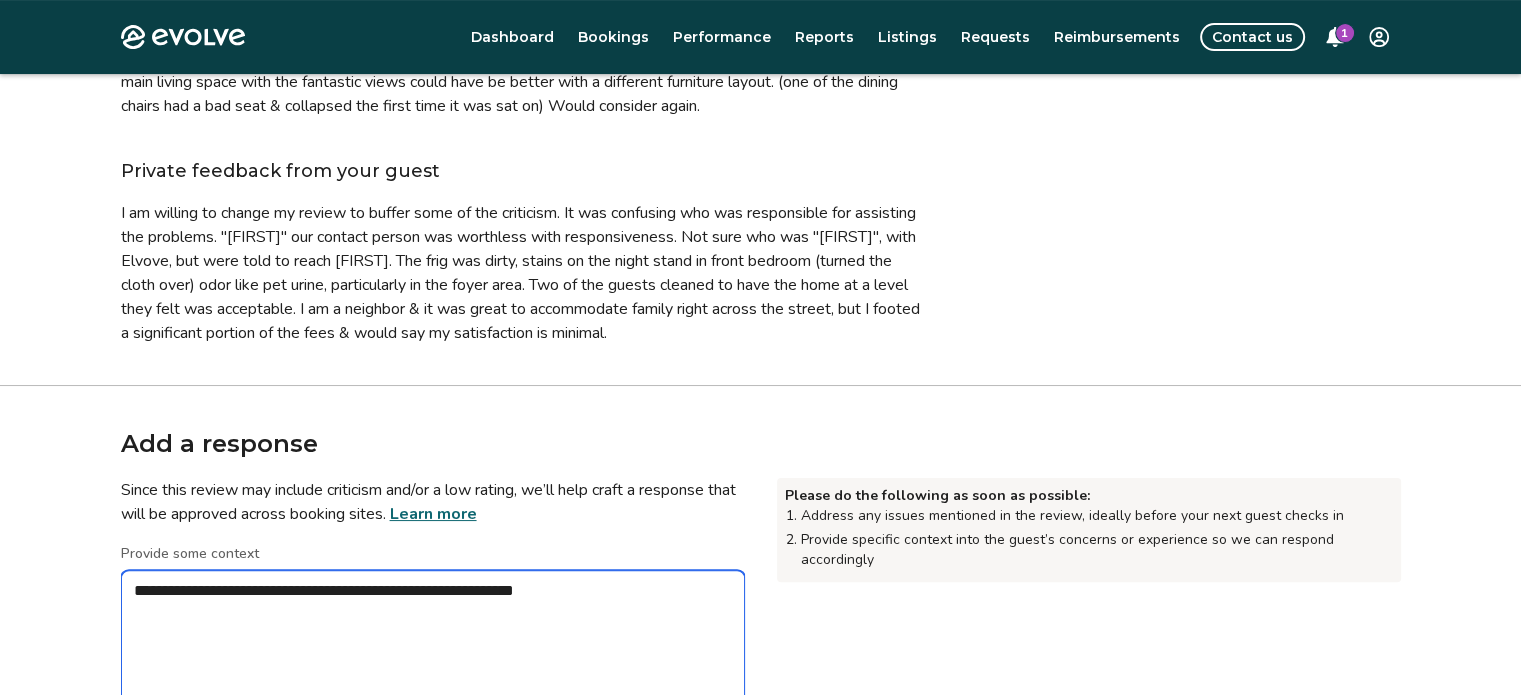 type on "*" 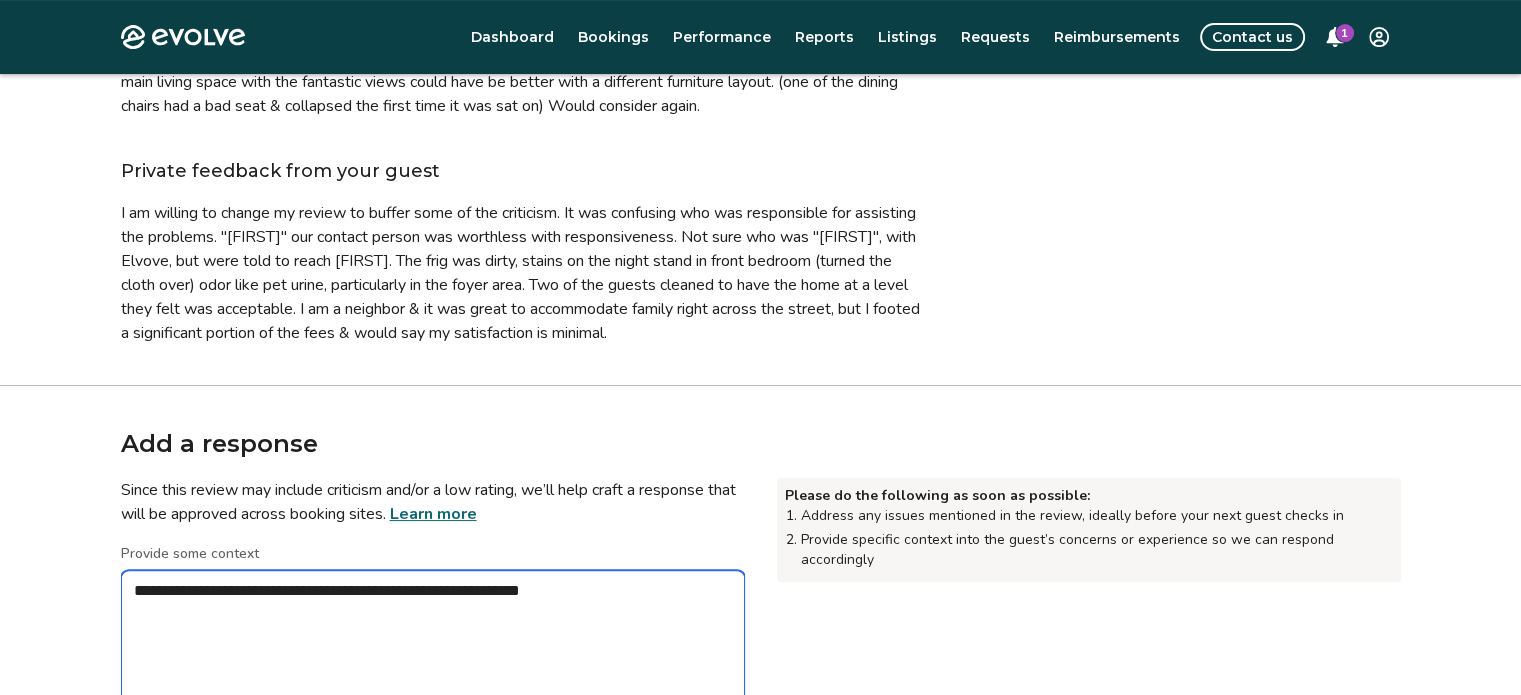 type on "*" 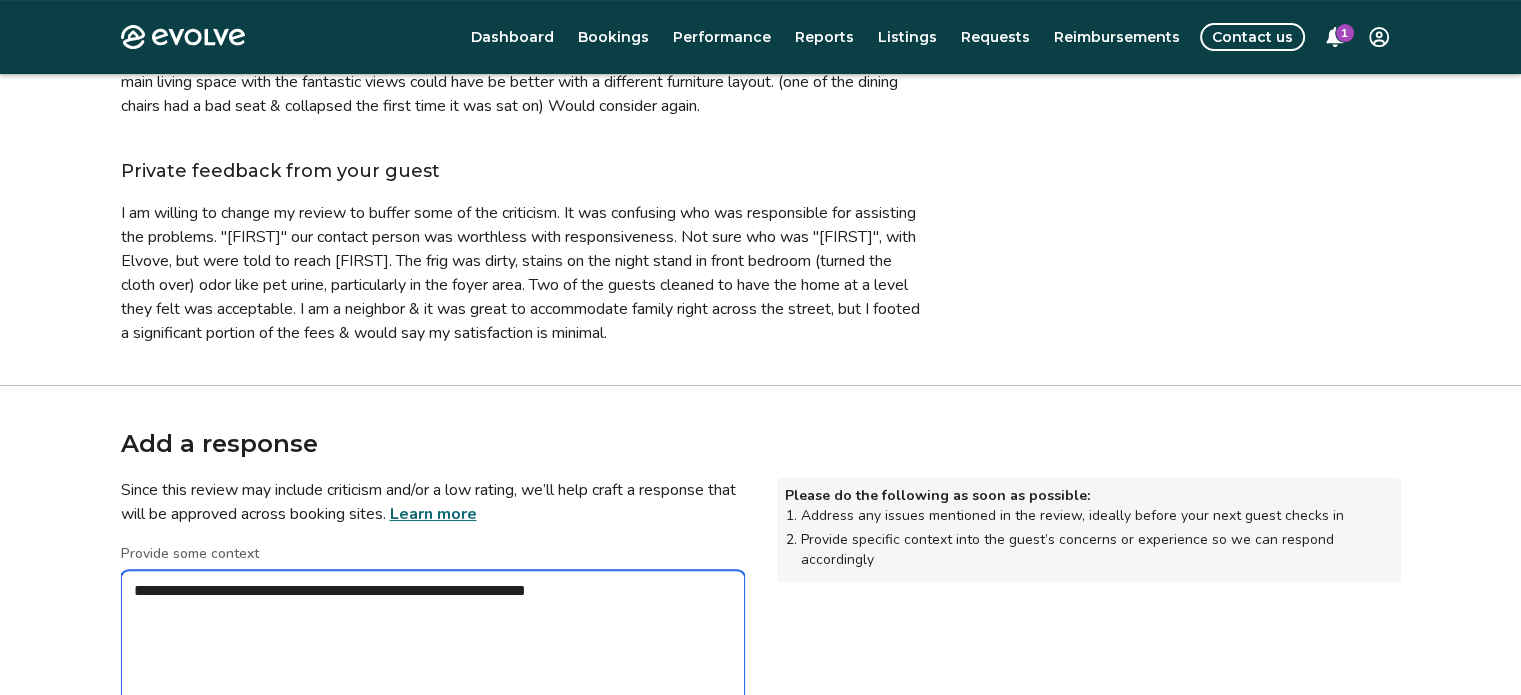 type on "*" 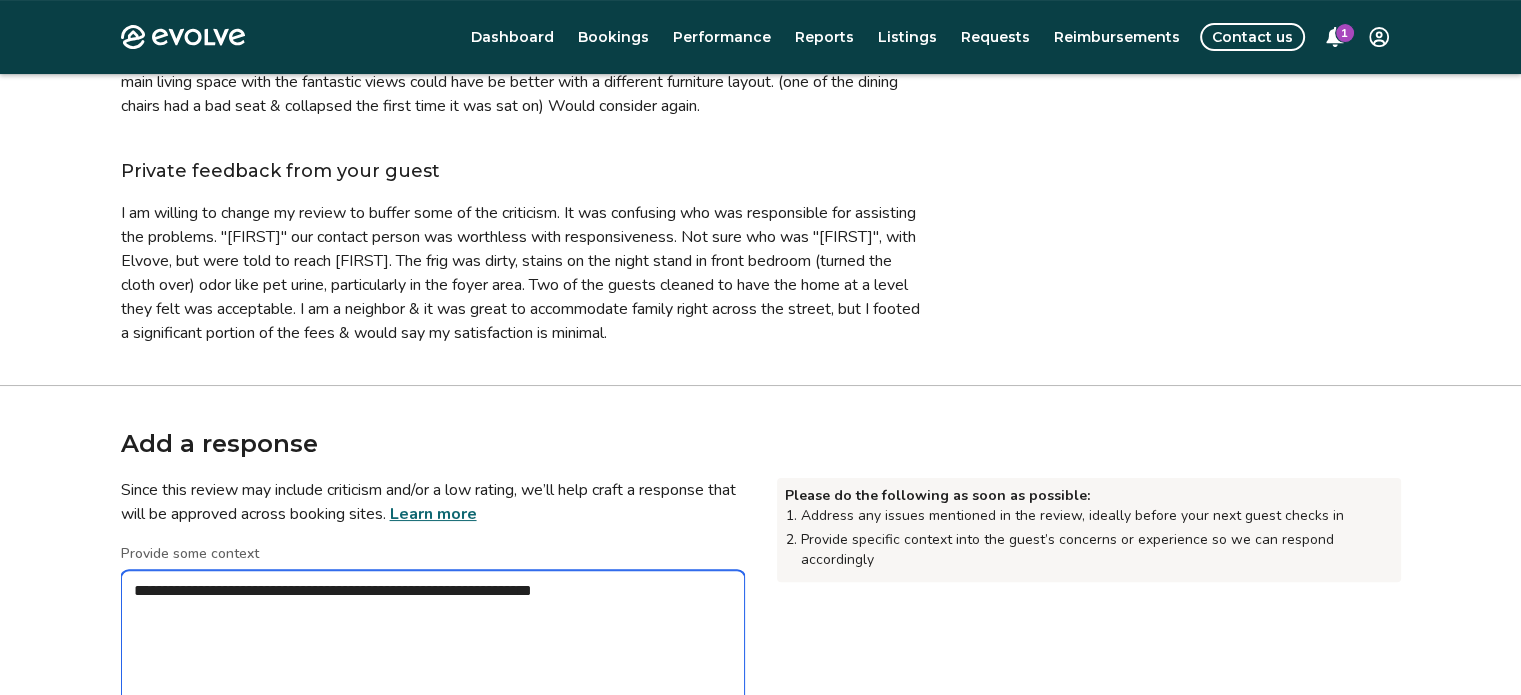 type on "*" 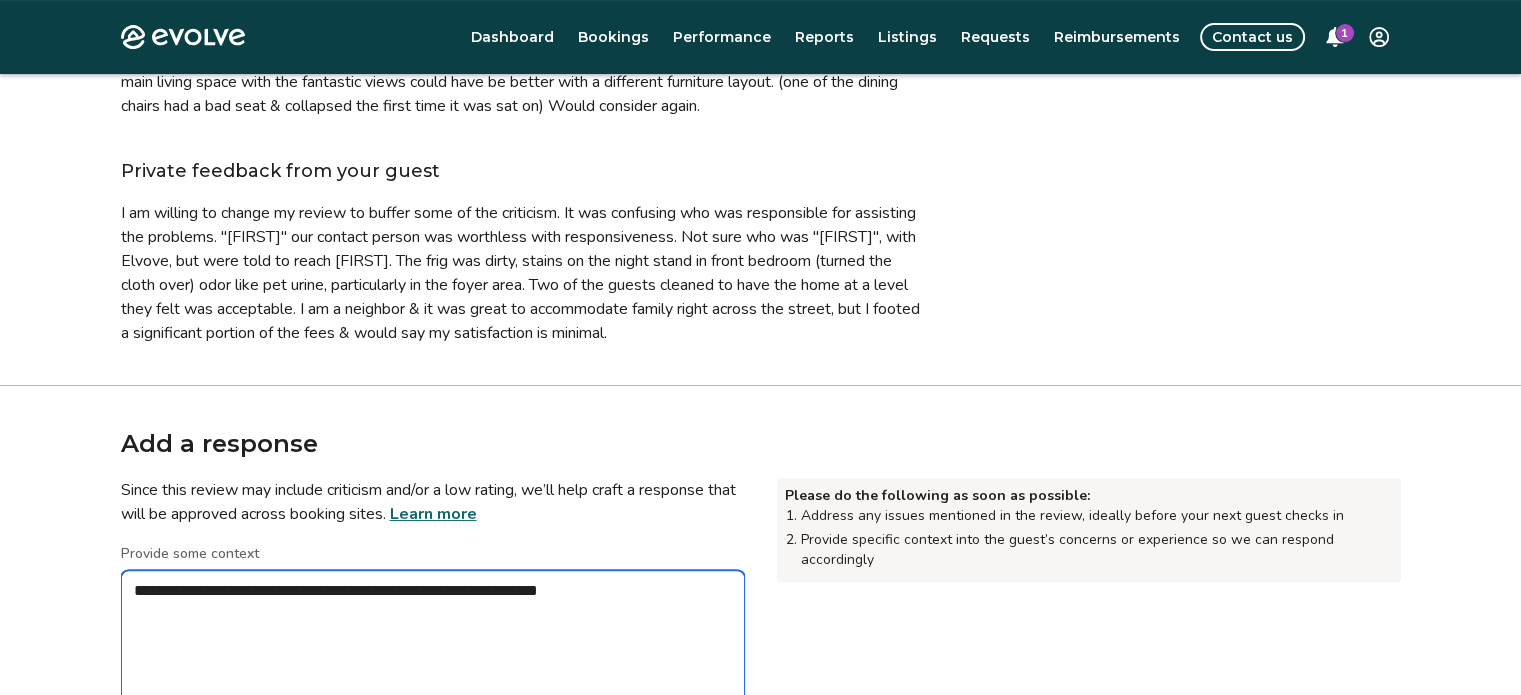 type on "*" 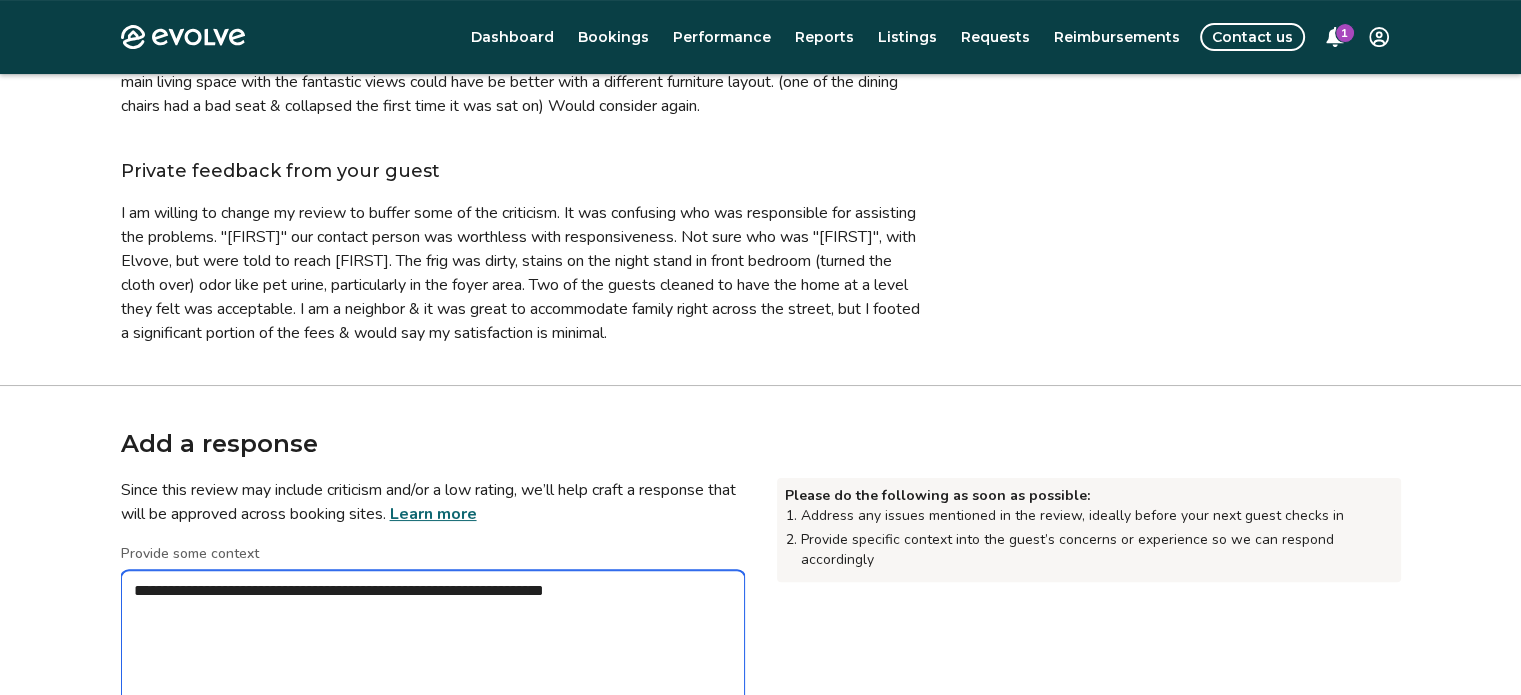 type on "*" 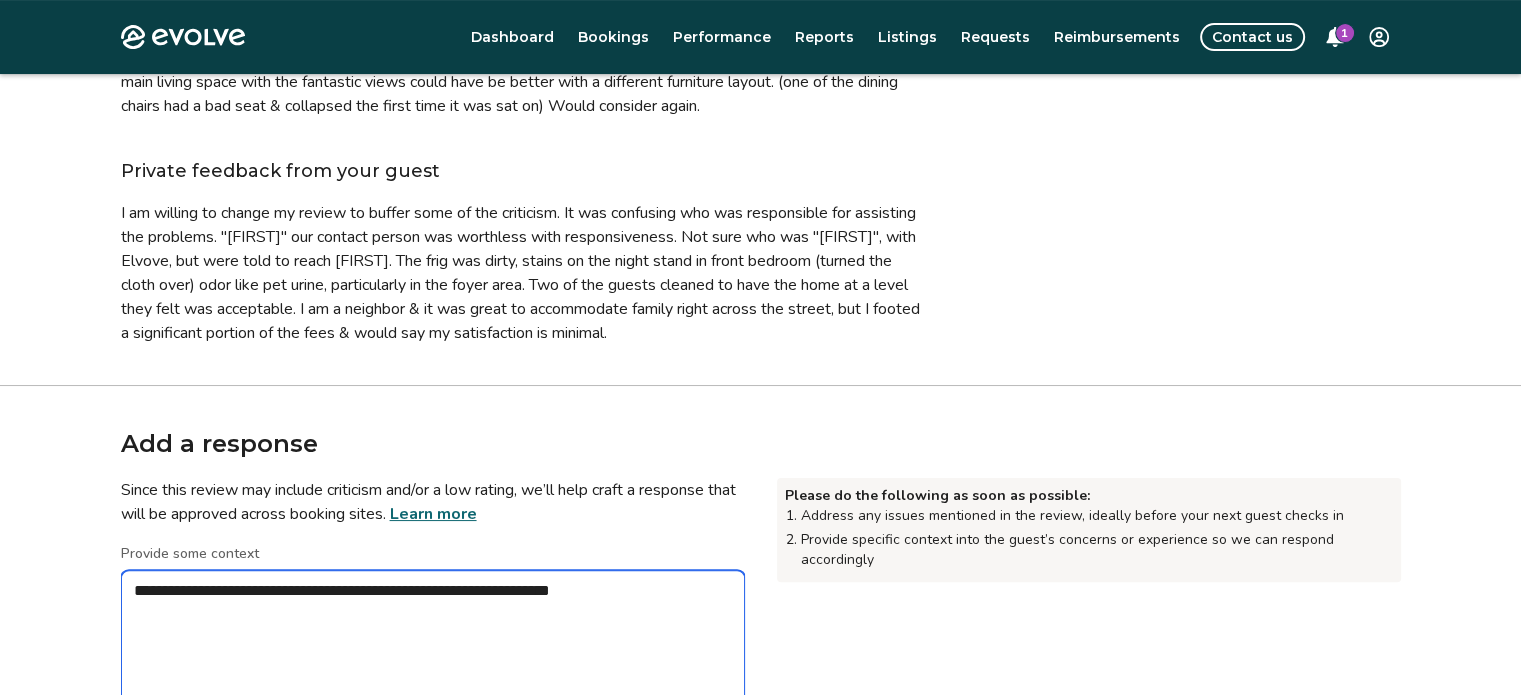 type on "*" 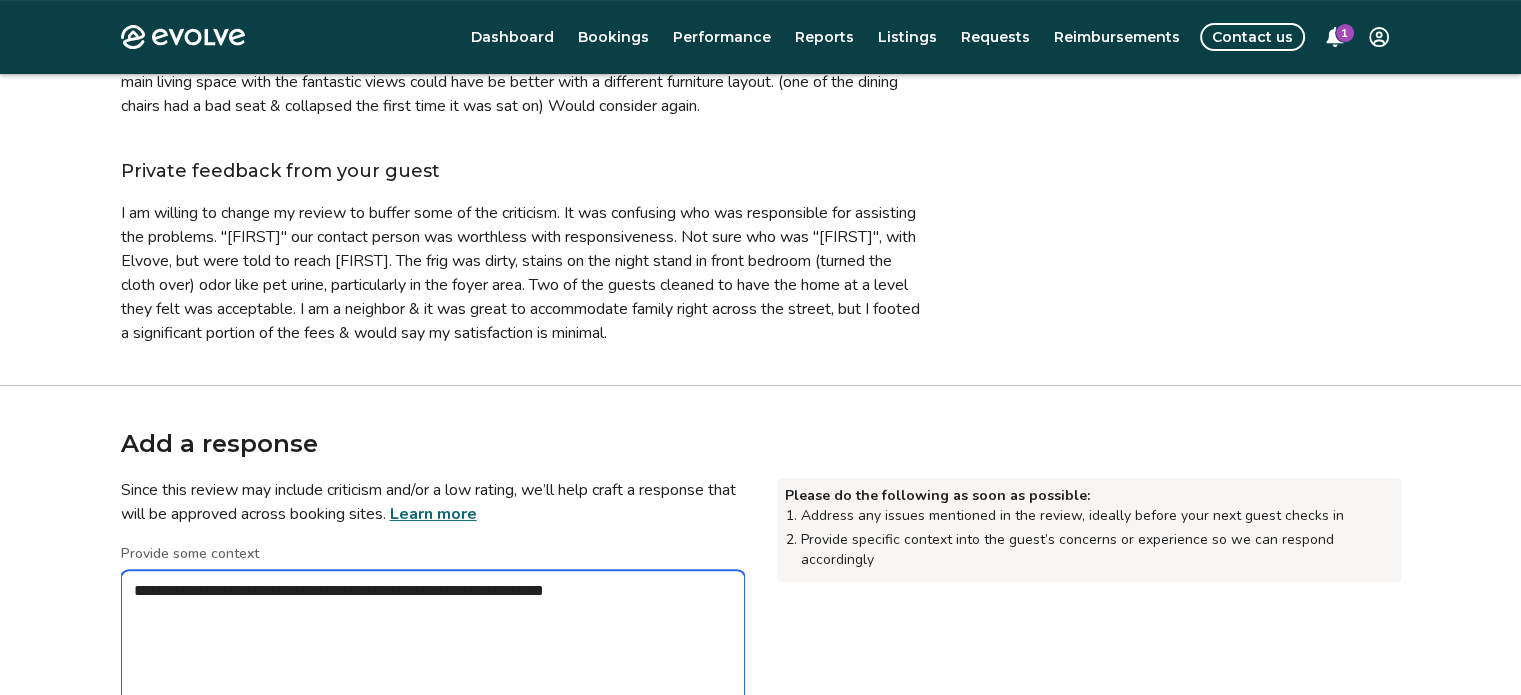 type on "*" 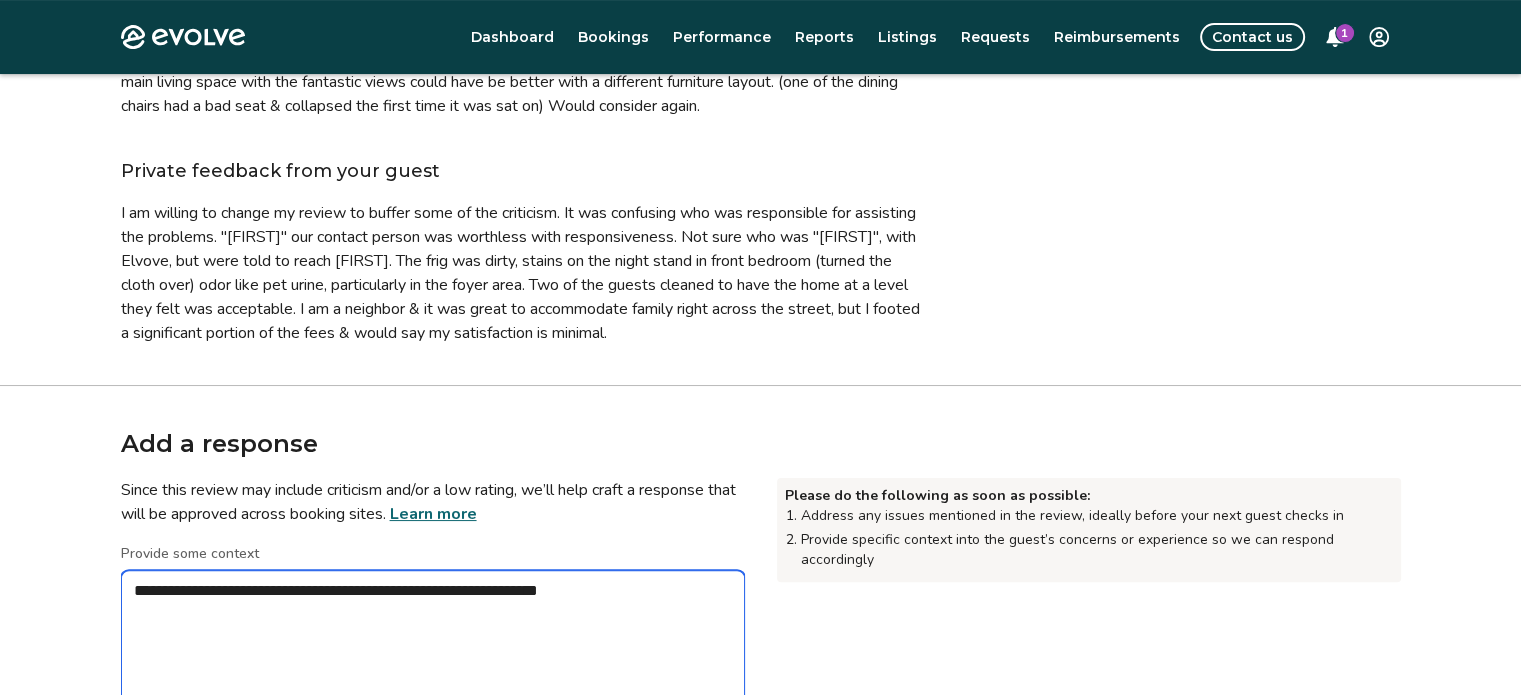 type on "*" 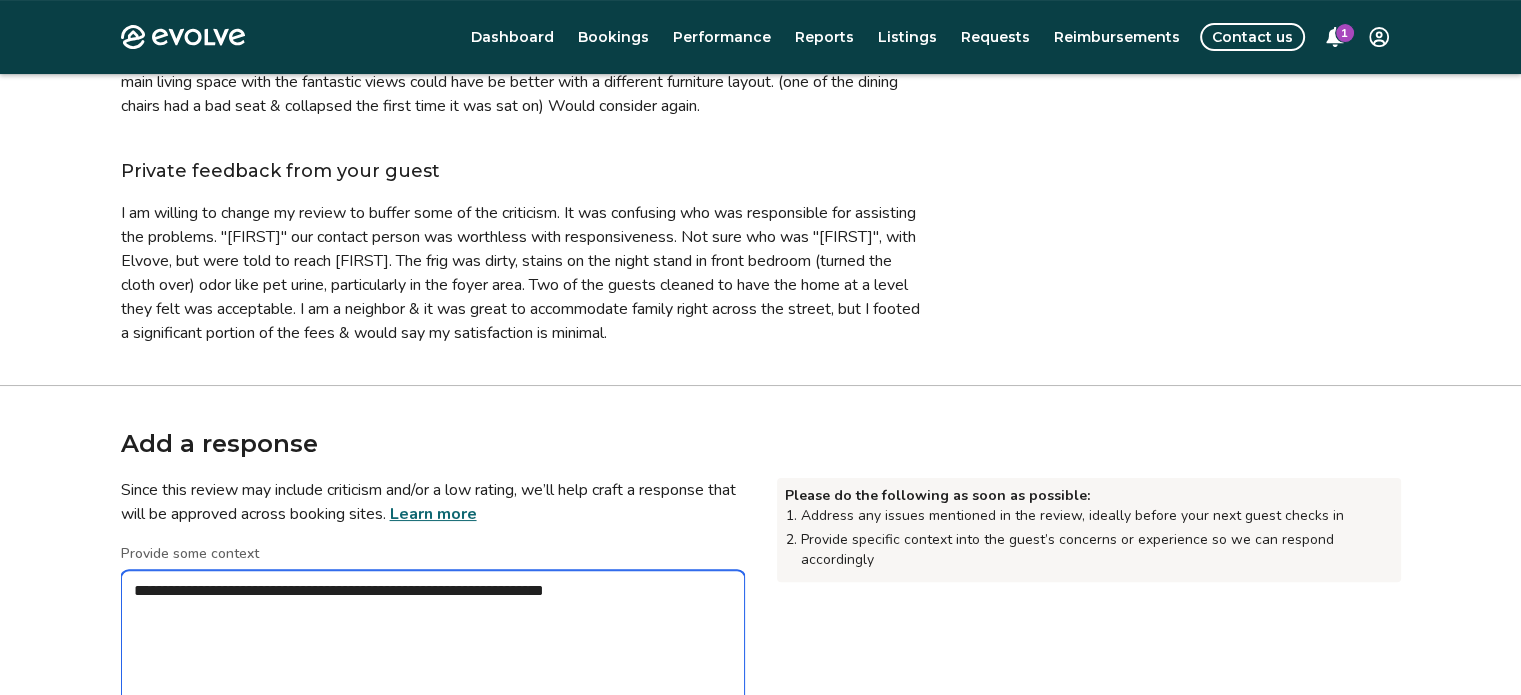 type on "*" 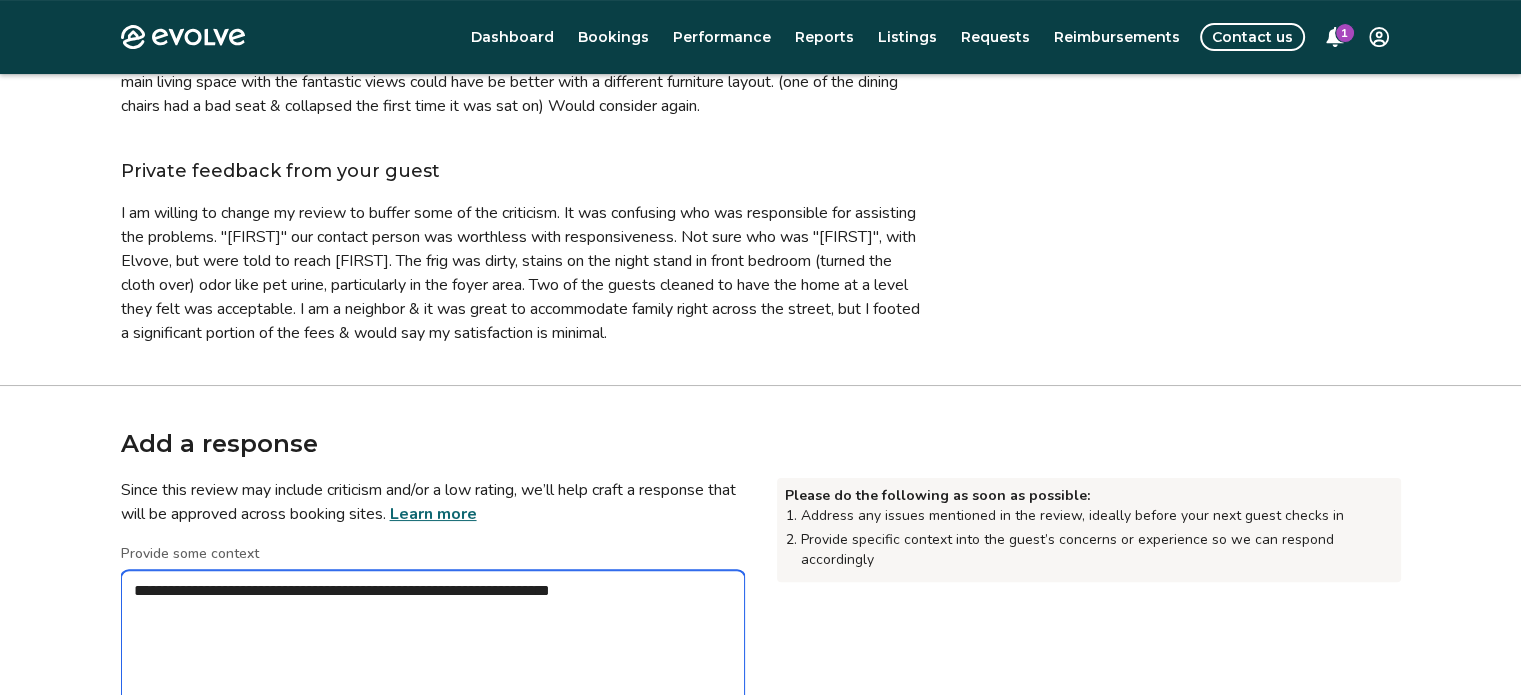type on "*" 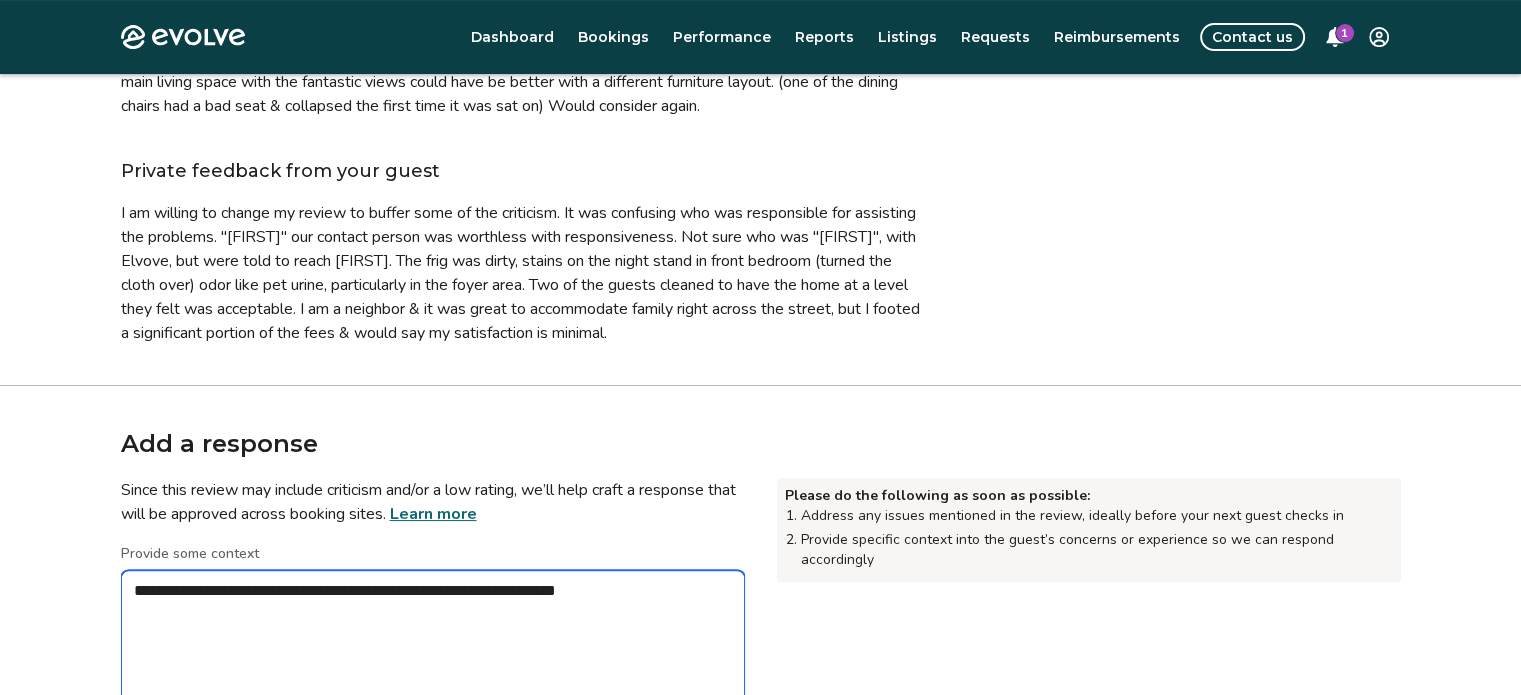 type on "*" 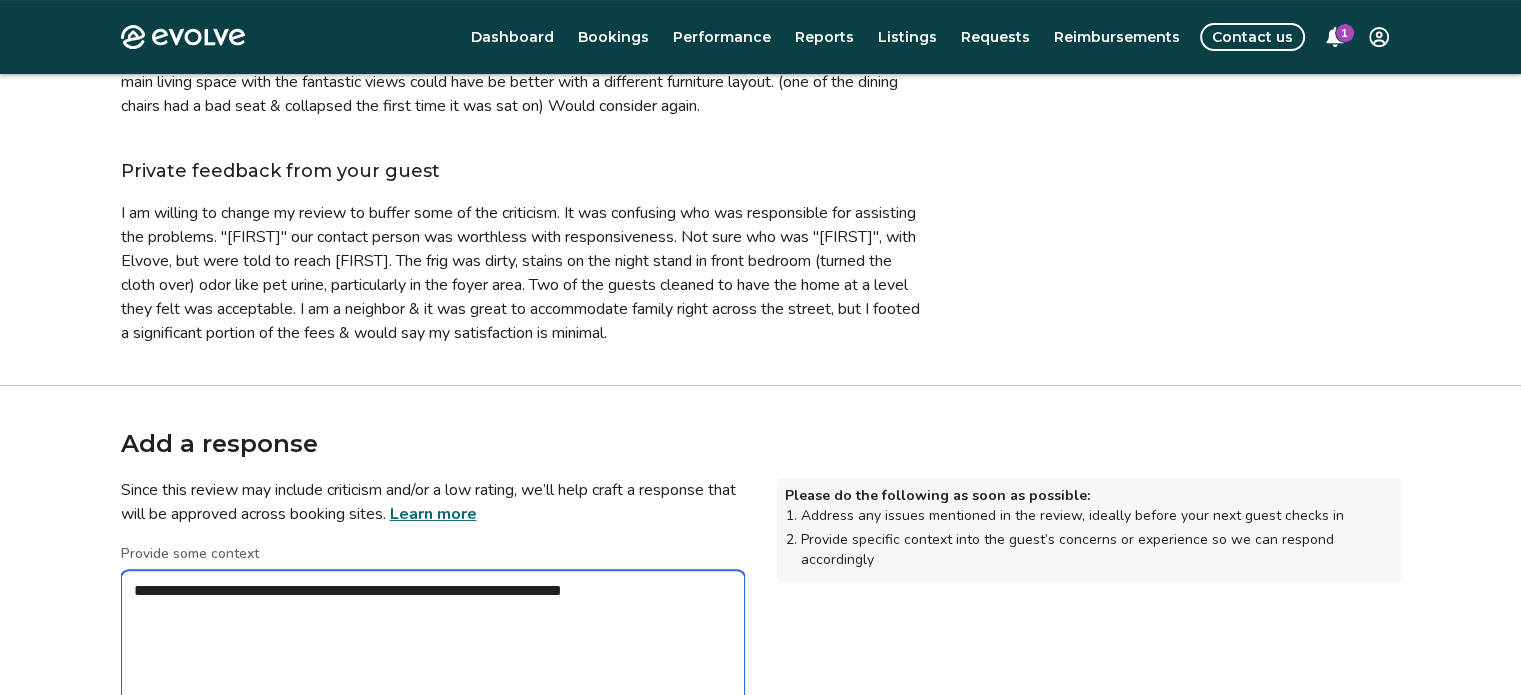 type on "*" 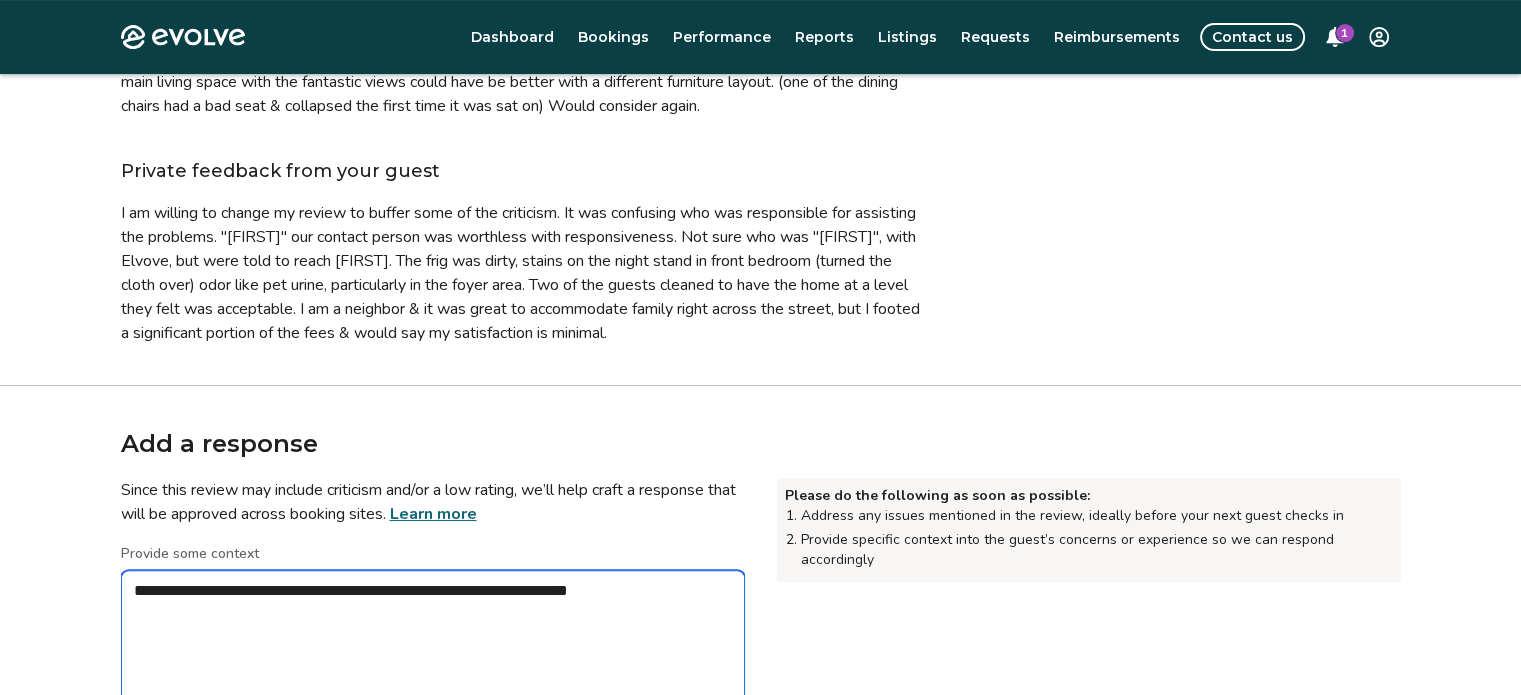 type on "*" 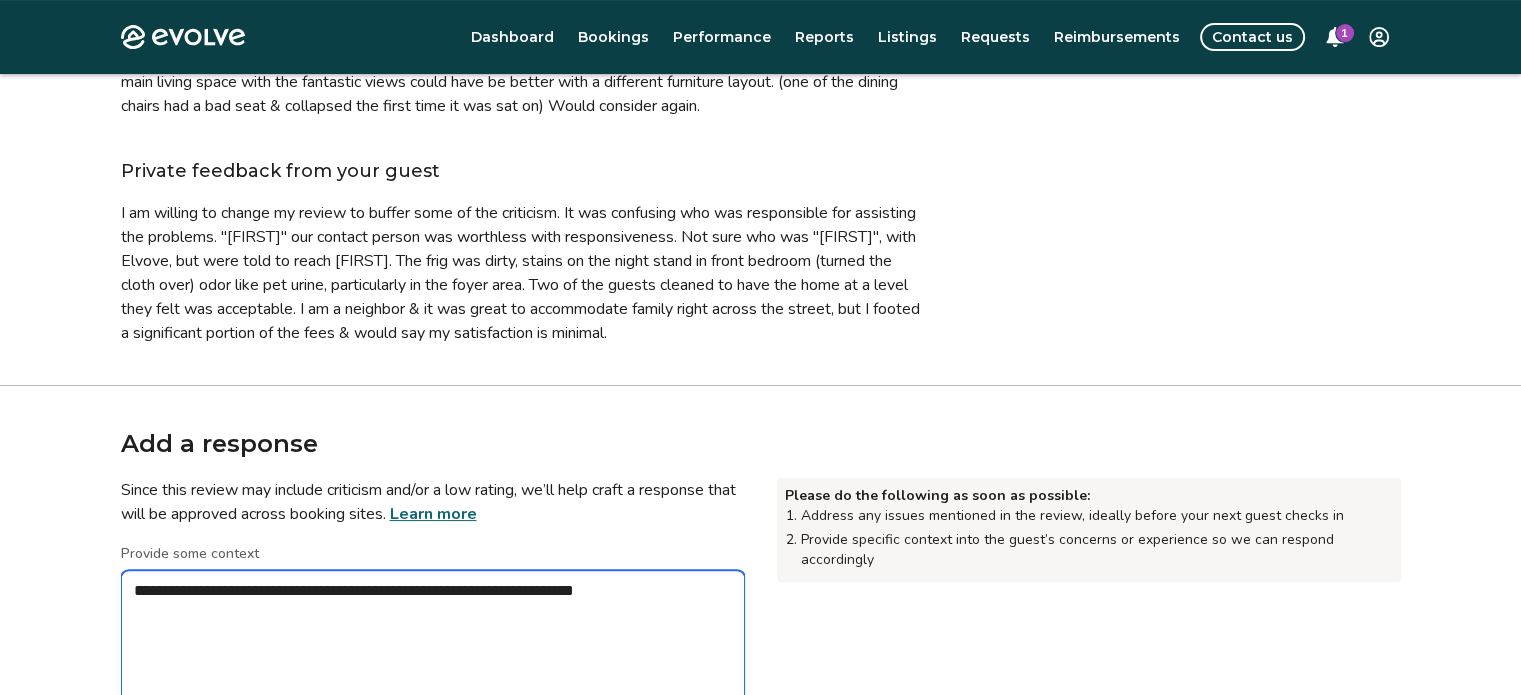 type on "*" 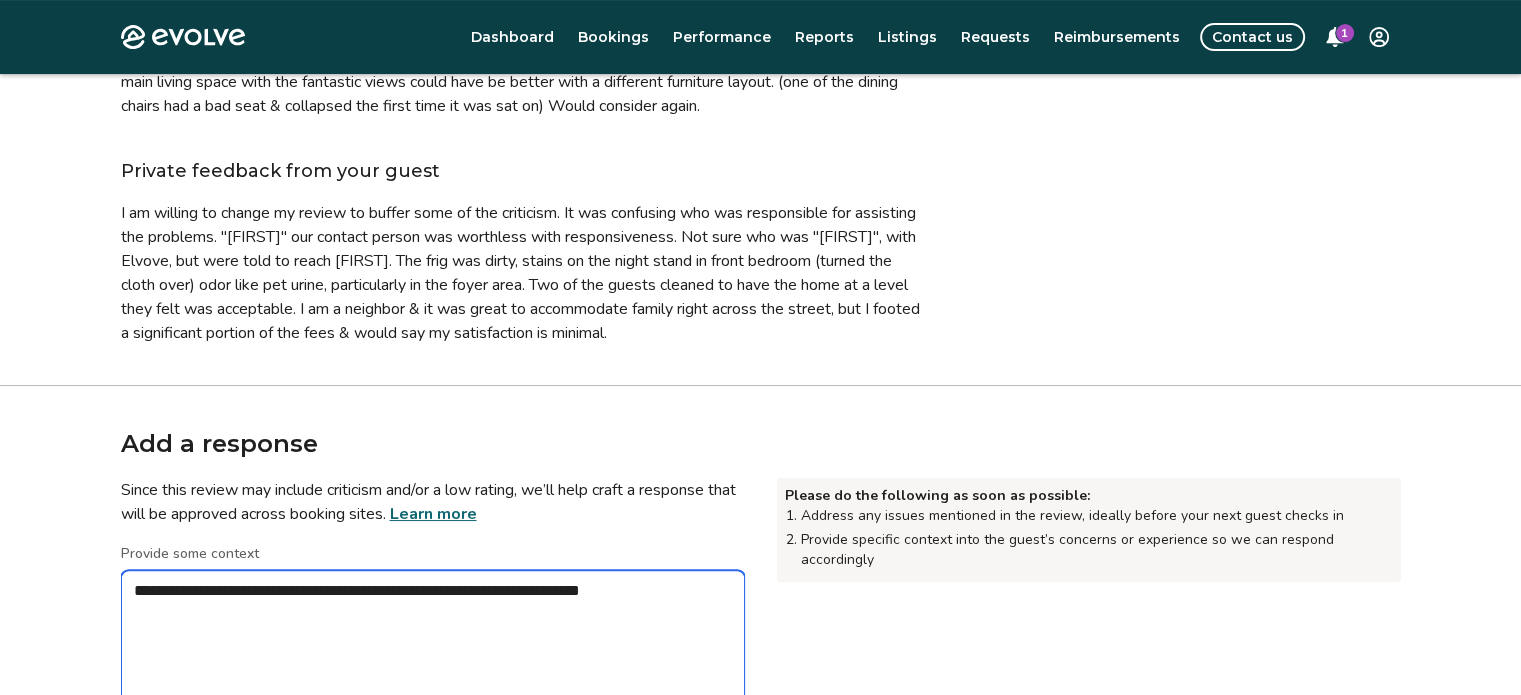 type on "*" 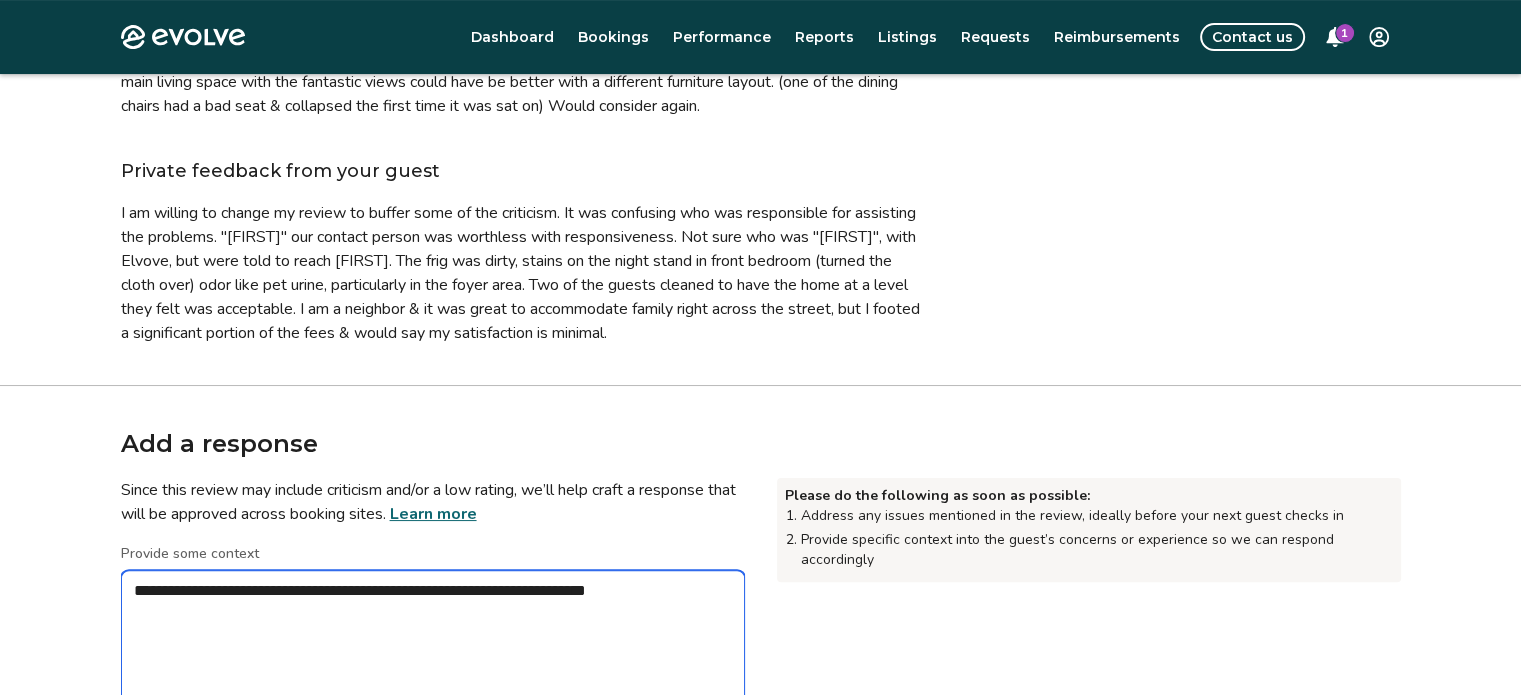type on "*" 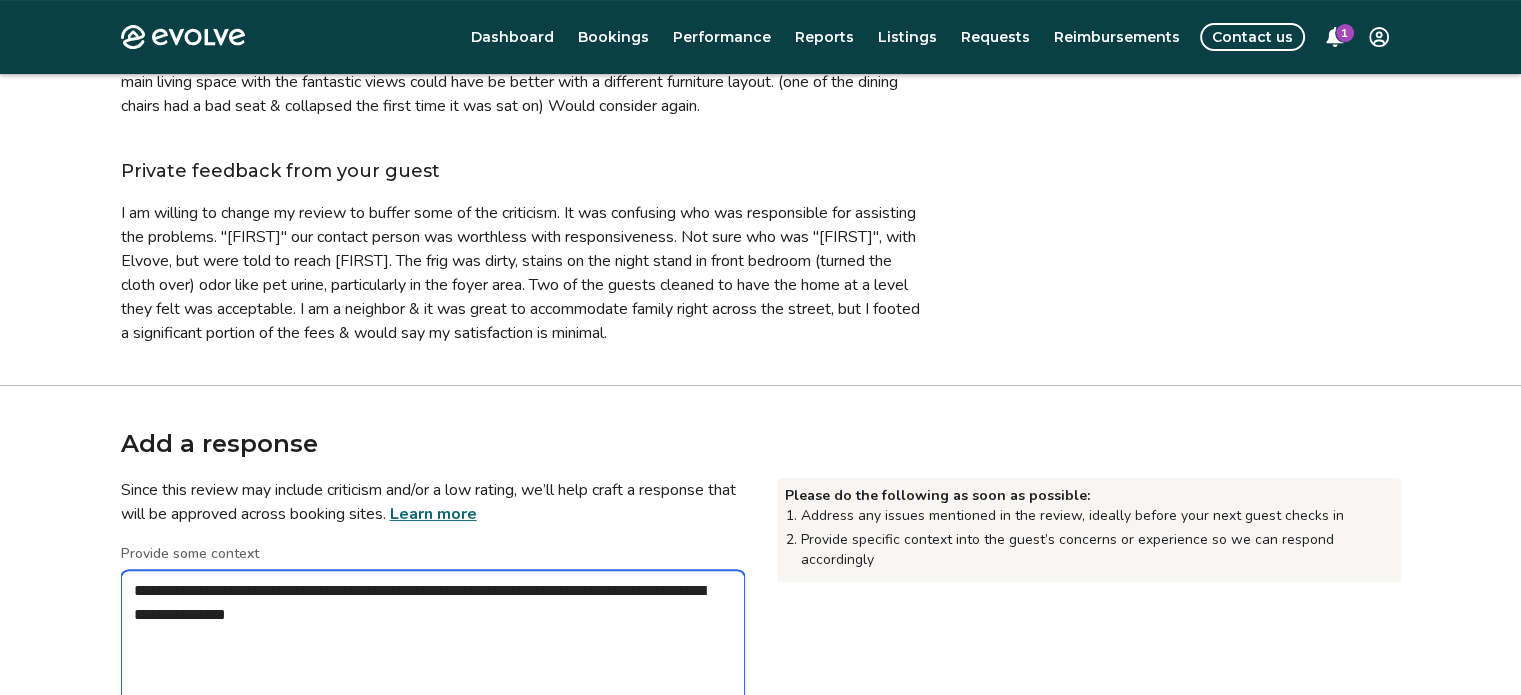 click on "**********" at bounding box center (433, 670) 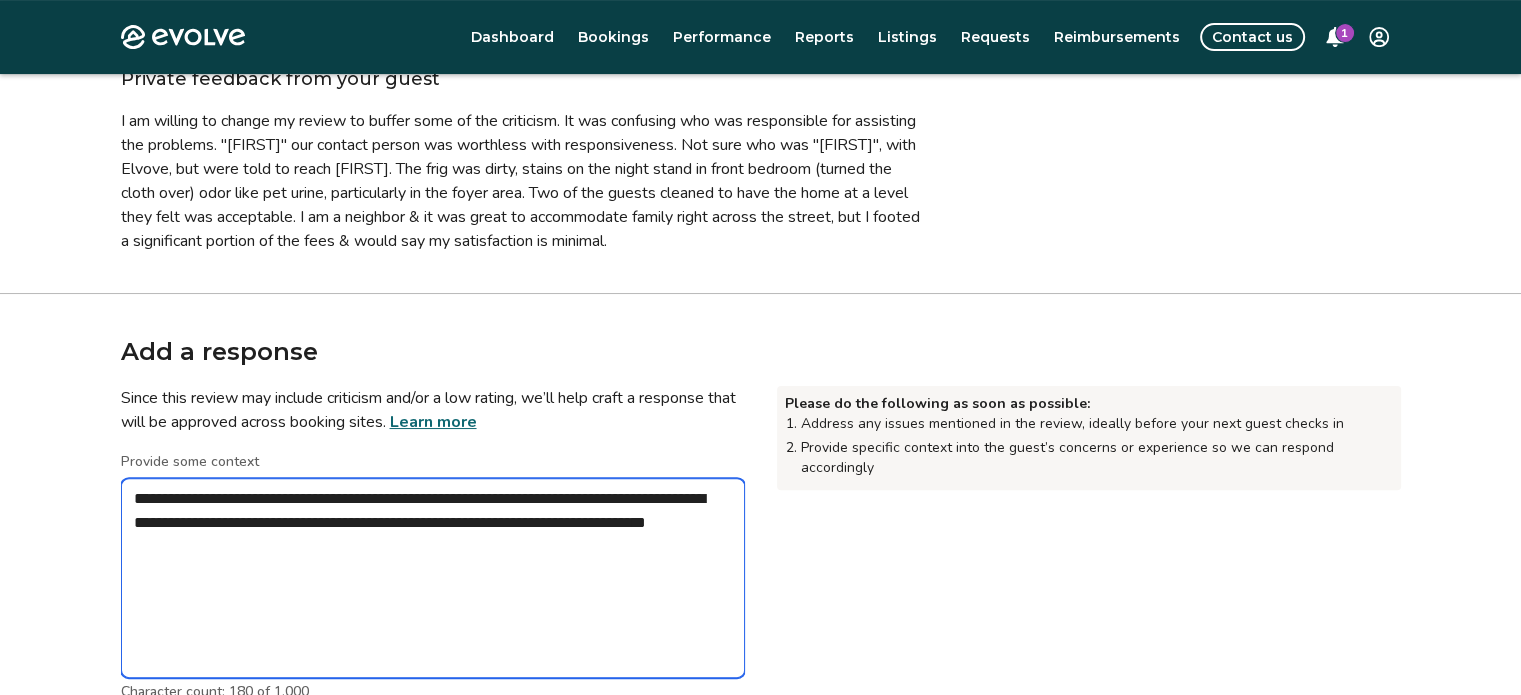 scroll, scrollTop: 540, scrollLeft: 0, axis: vertical 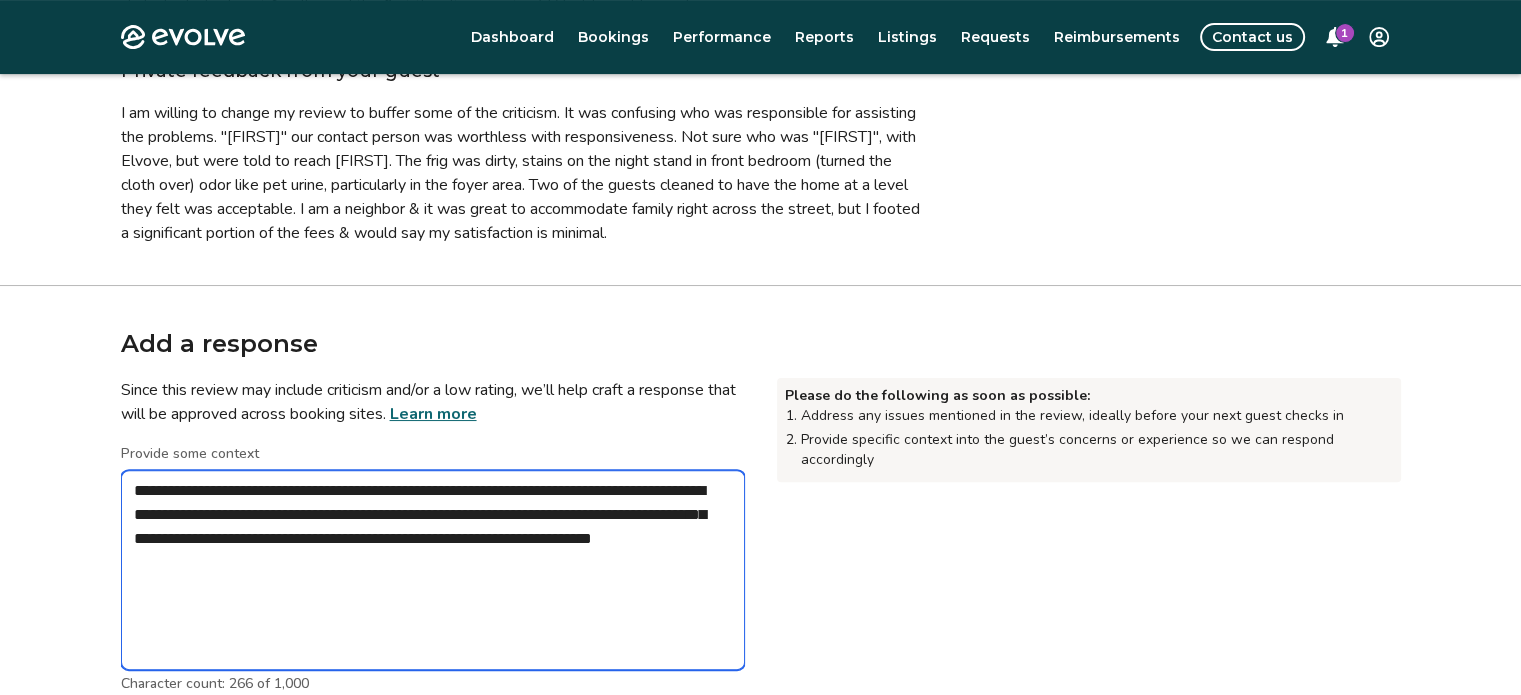 click on "**********" at bounding box center (433, 570) 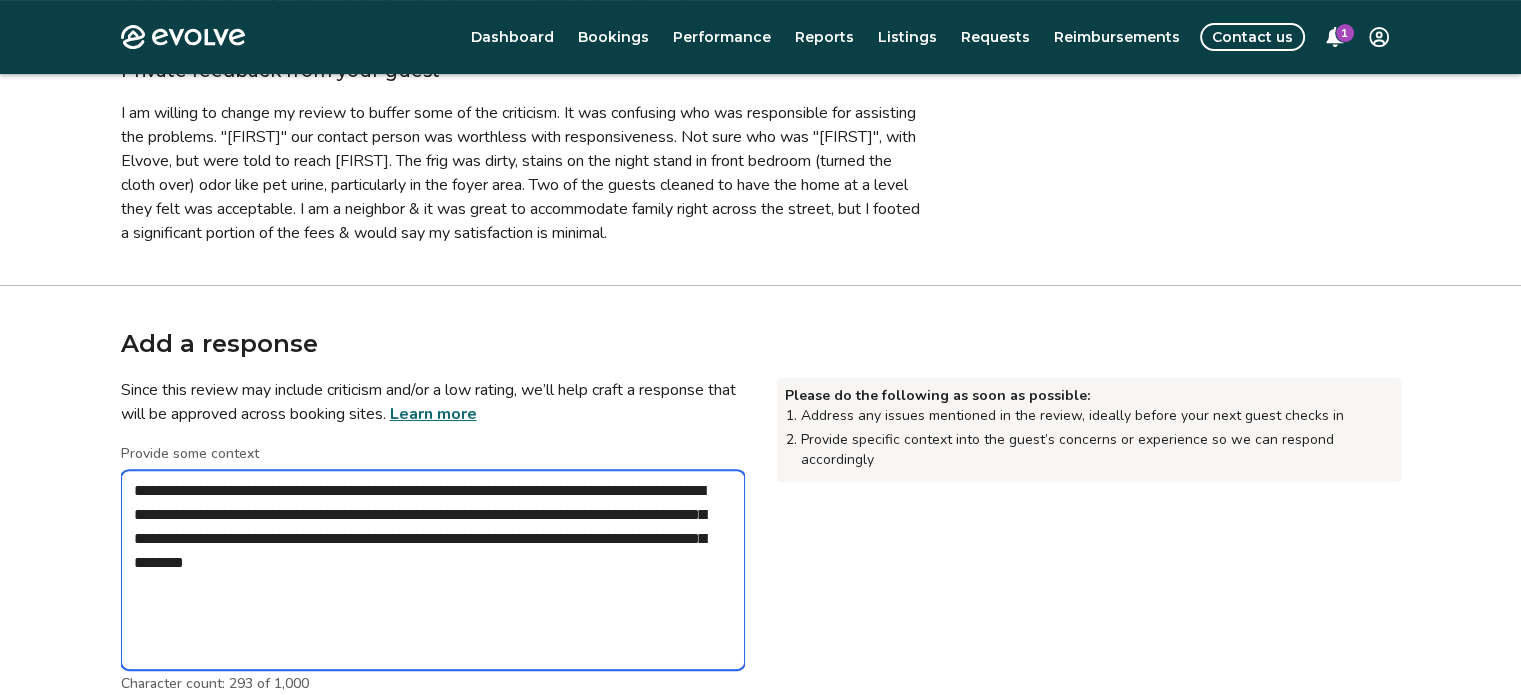 click on "**********" at bounding box center [433, 570] 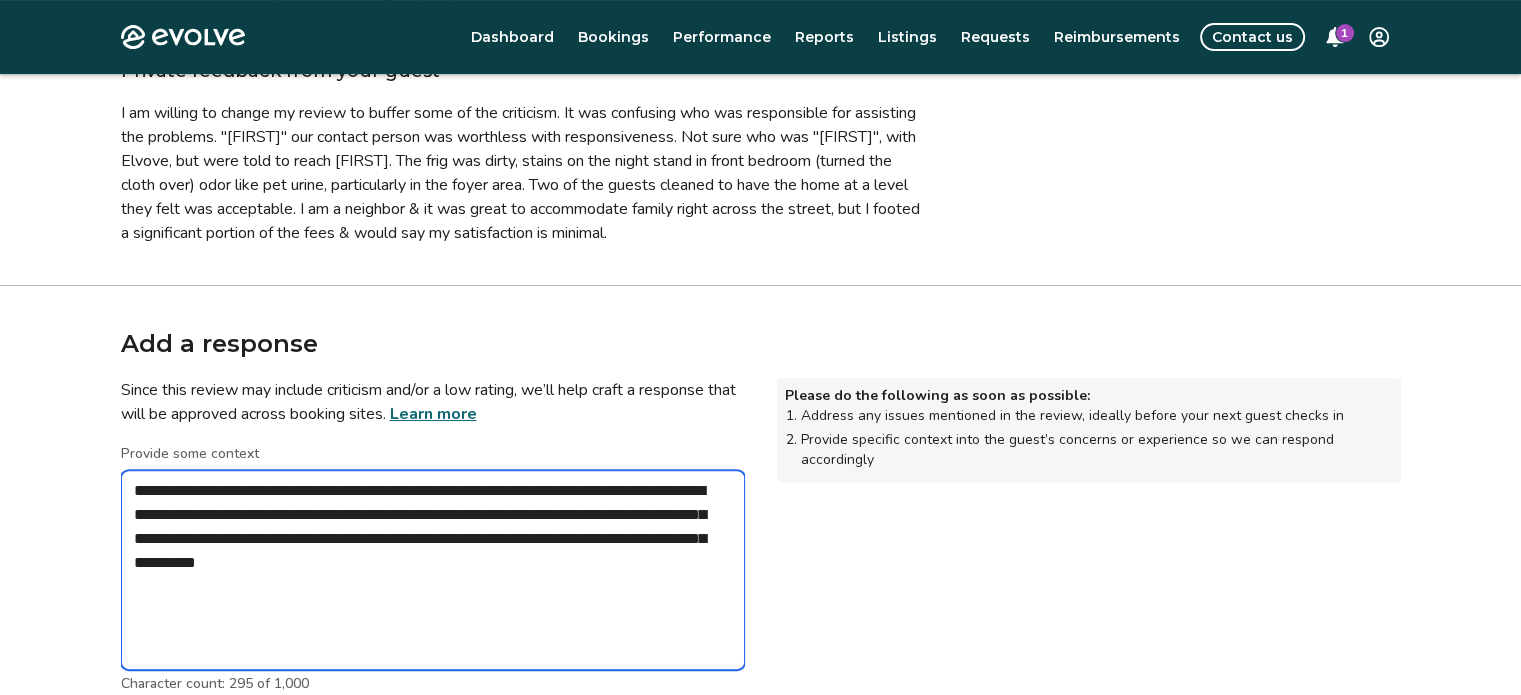 click on "**********" at bounding box center [433, 570] 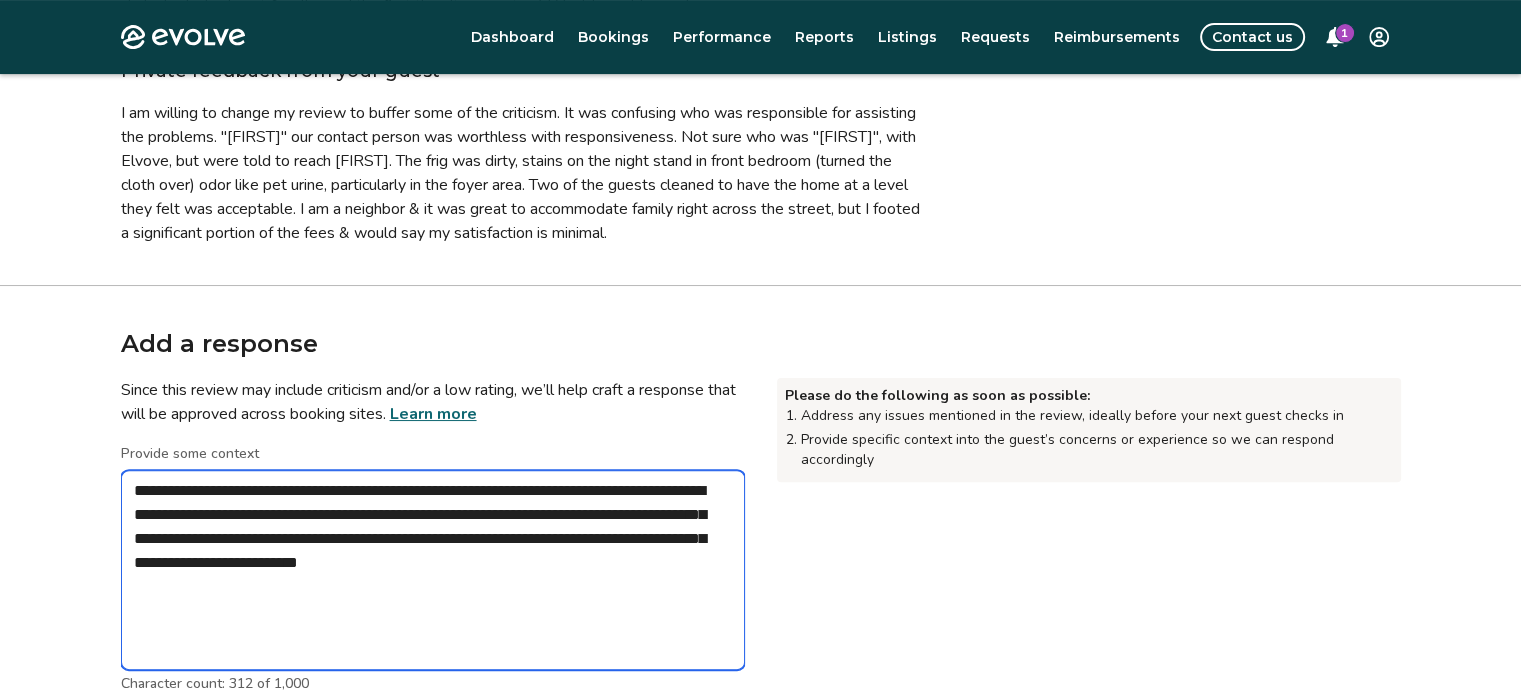 click on "**********" at bounding box center (433, 570) 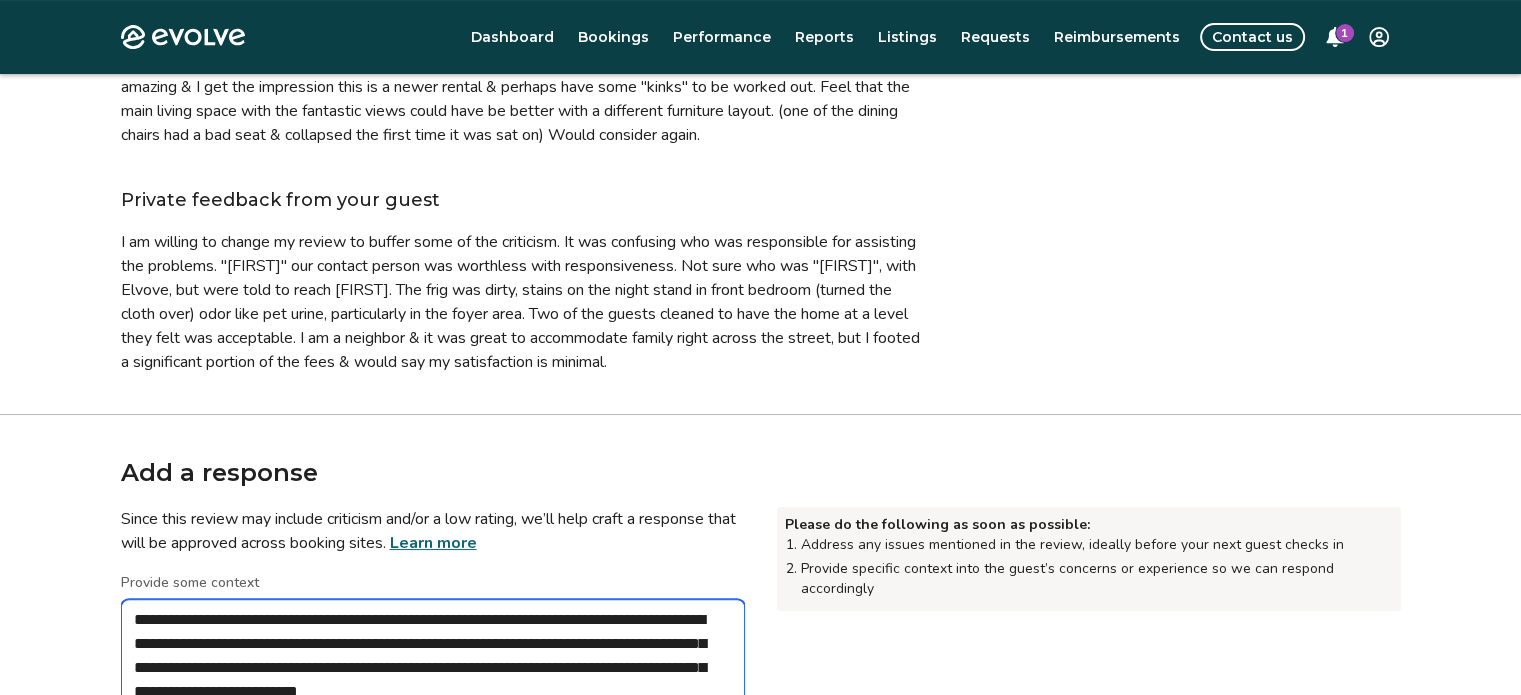 scroll, scrollTop: 440, scrollLeft: 0, axis: vertical 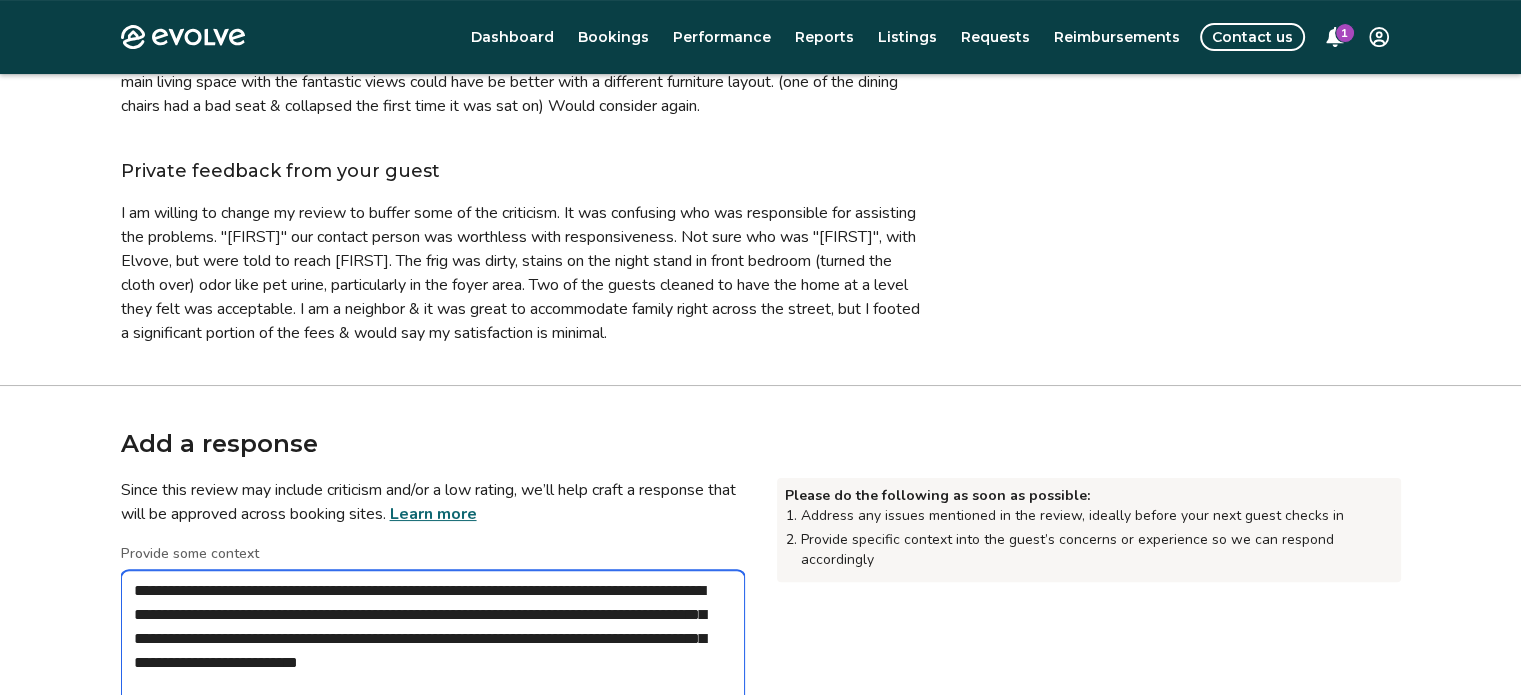 click on "**********" at bounding box center (433, 670) 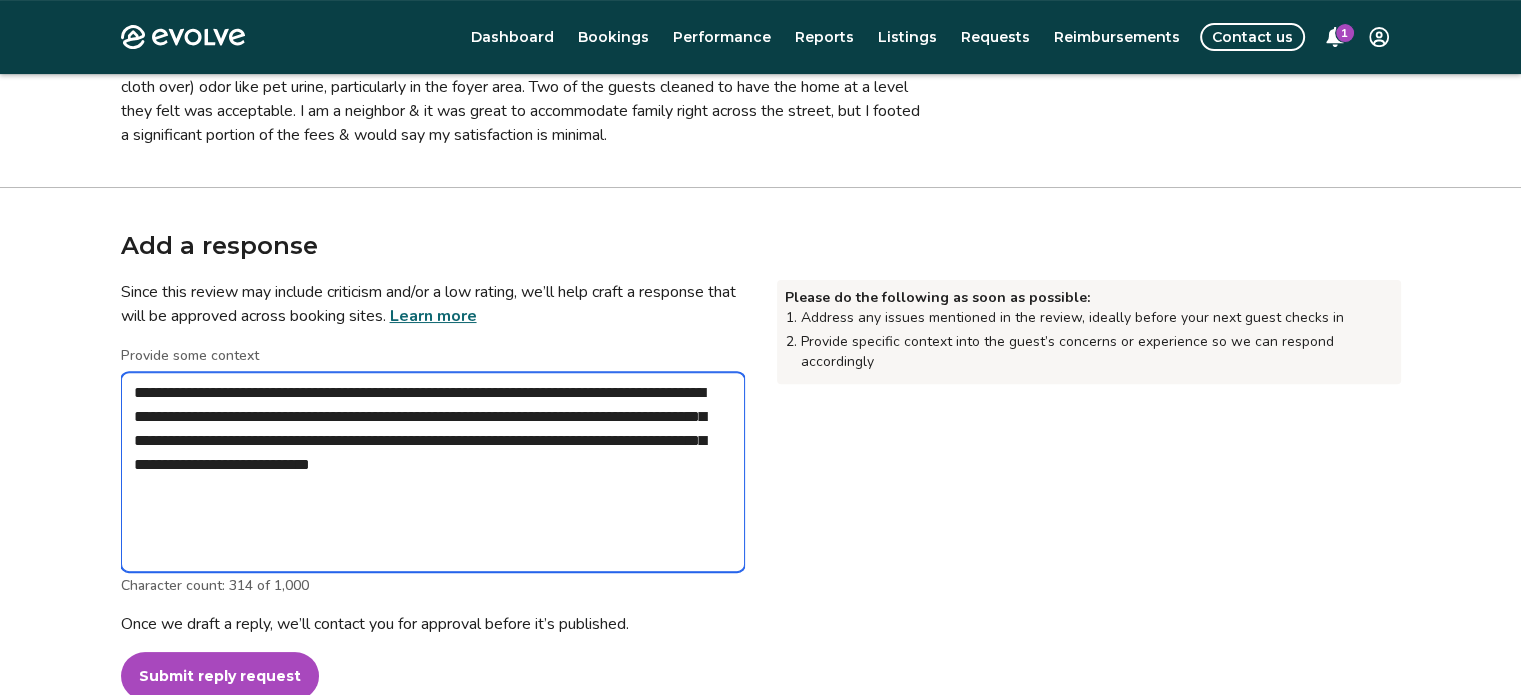 scroll, scrollTop: 640, scrollLeft: 0, axis: vertical 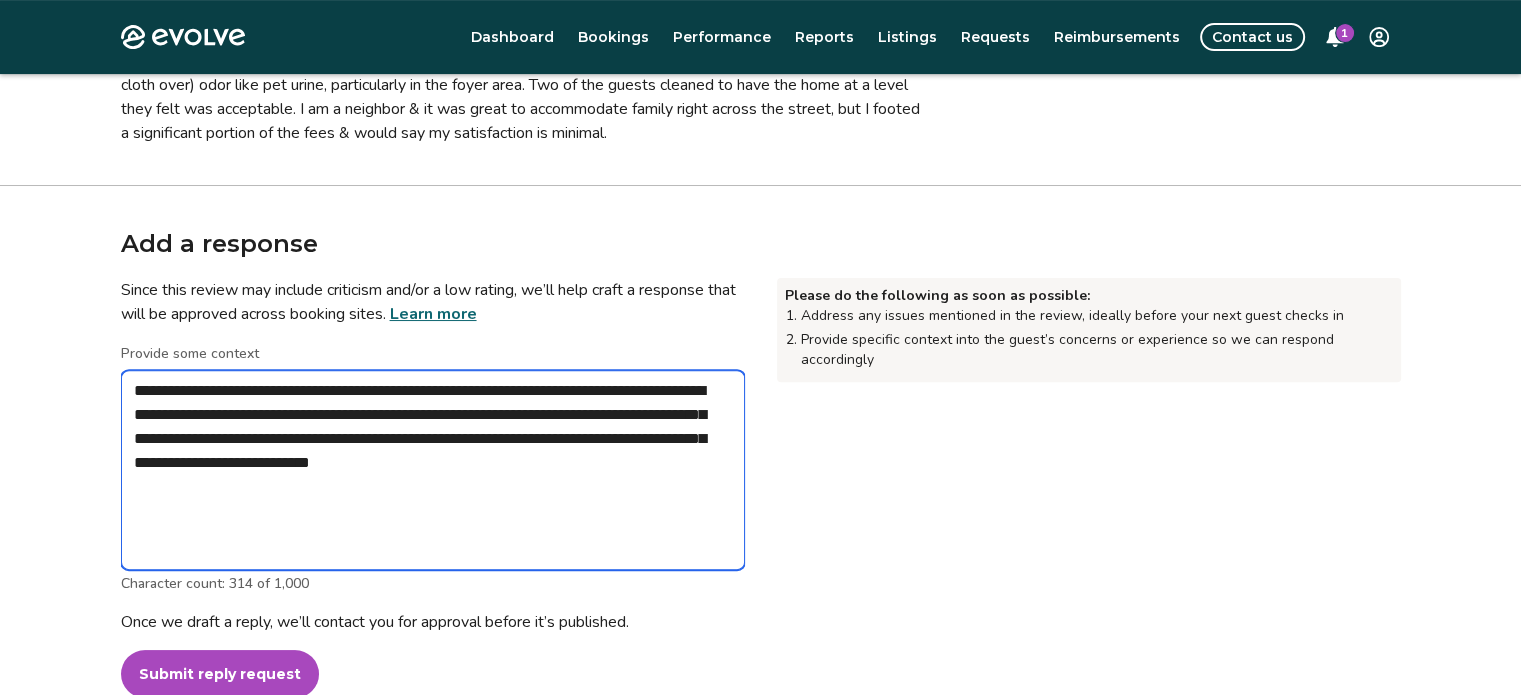 click on "**********" at bounding box center (433, 470) 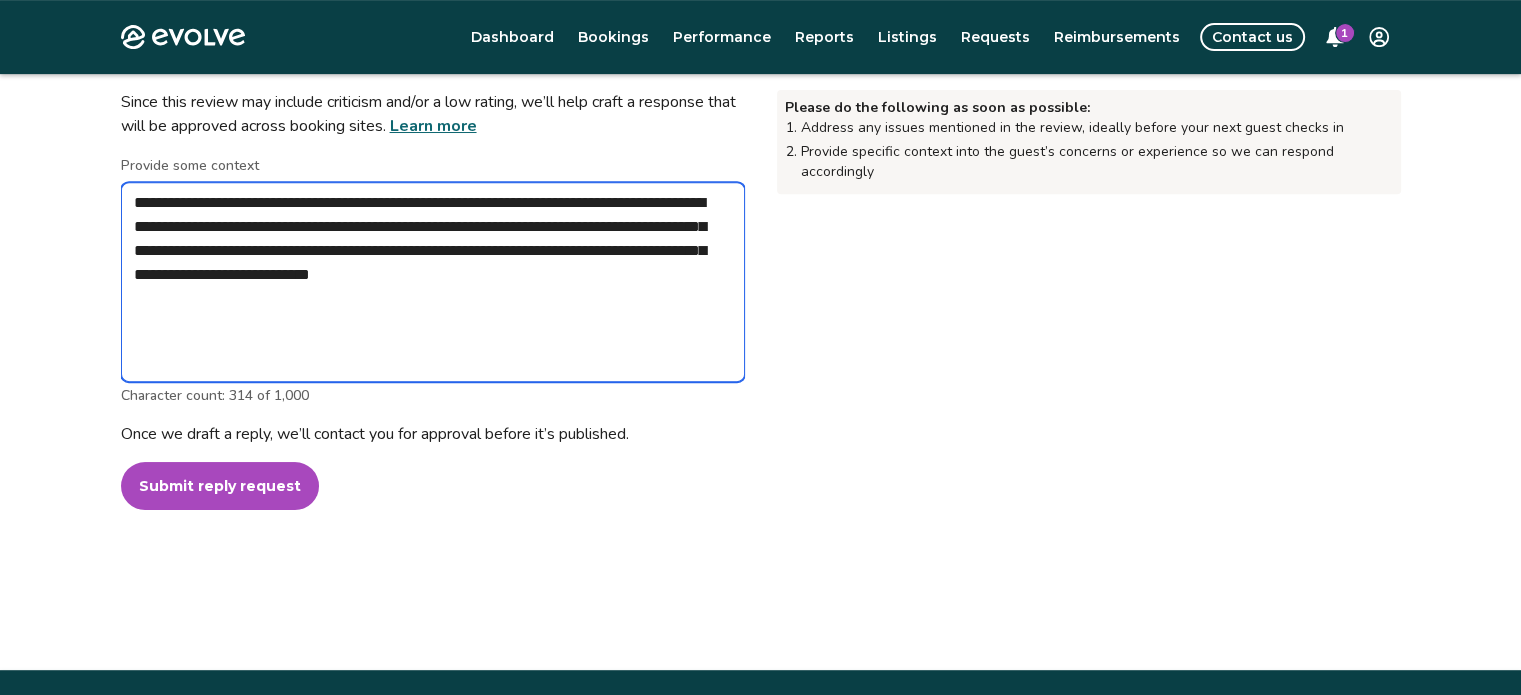 scroll, scrollTop: 840, scrollLeft: 0, axis: vertical 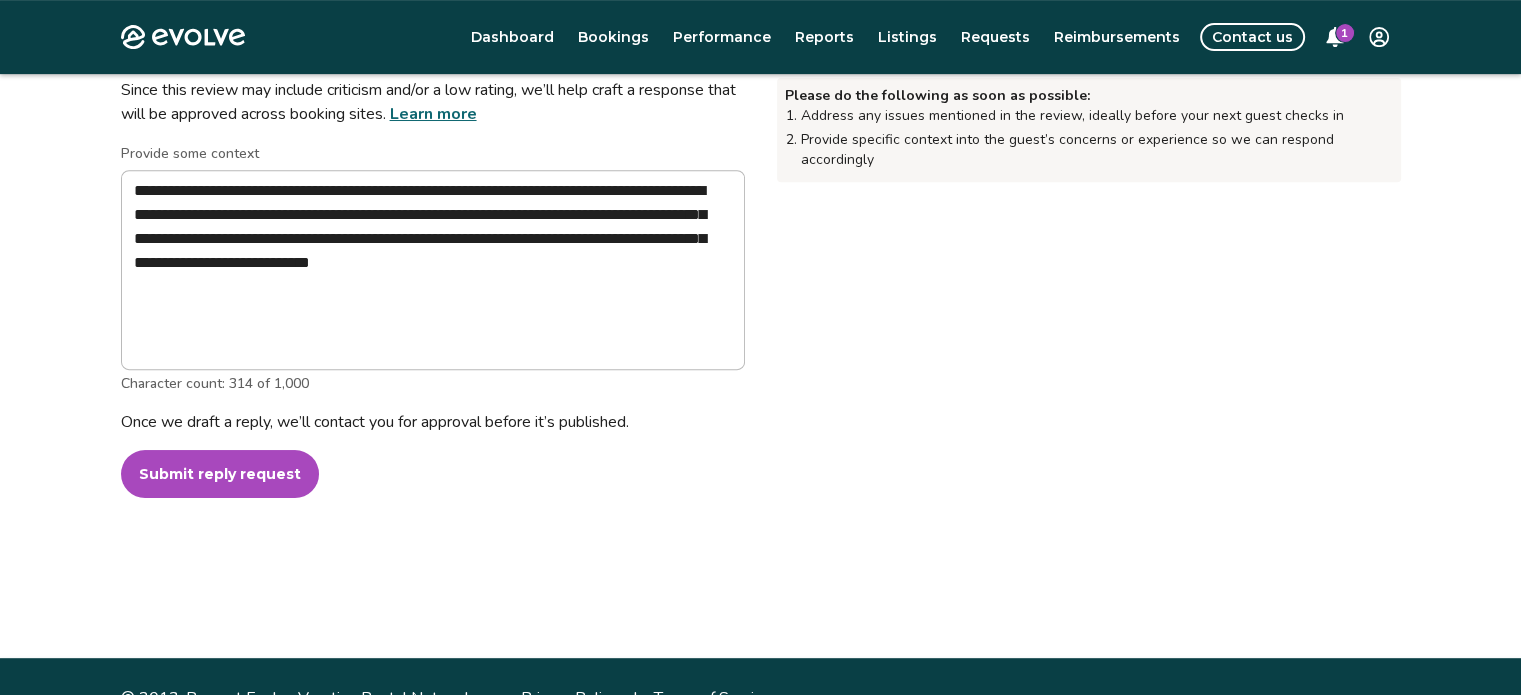 click on "Submit reply request" at bounding box center (220, 474) 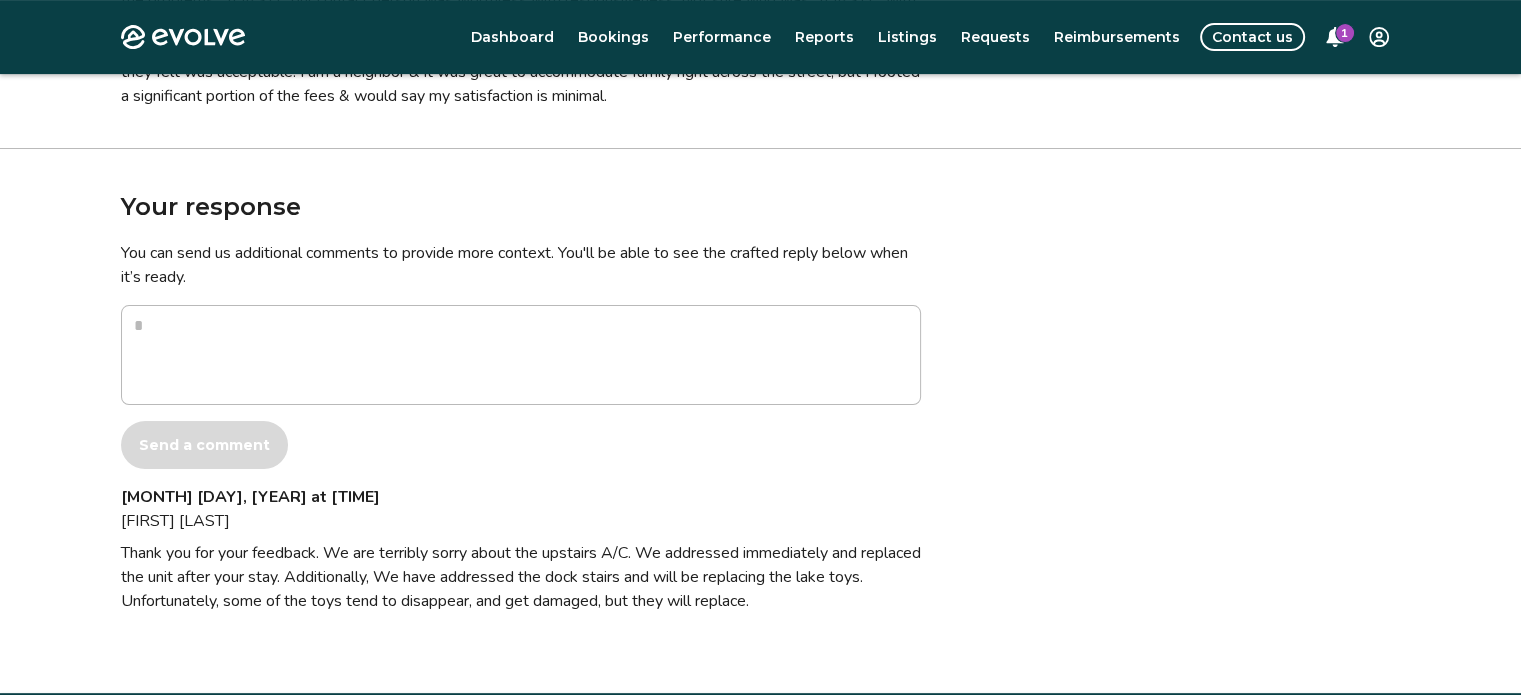 scroll, scrollTop: 777, scrollLeft: 0, axis: vertical 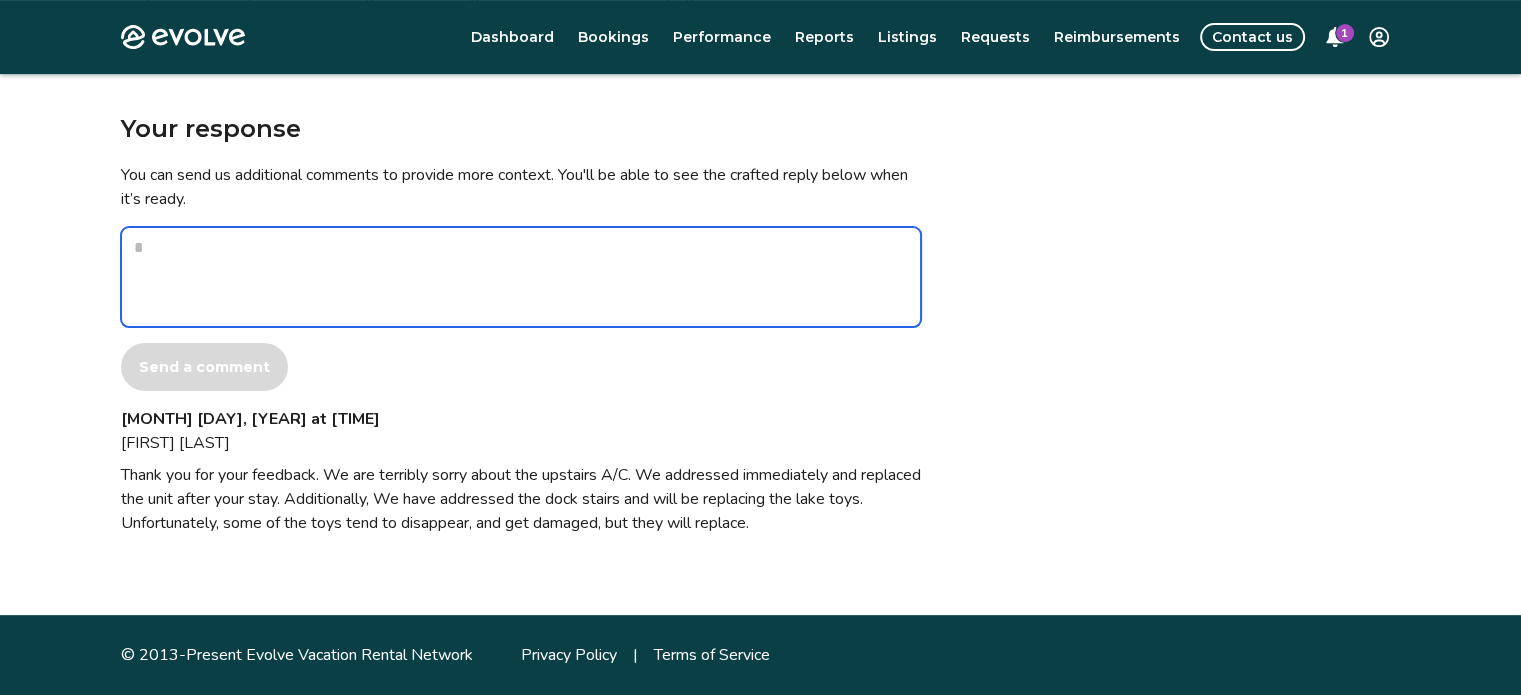 click at bounding box center [521, 277] 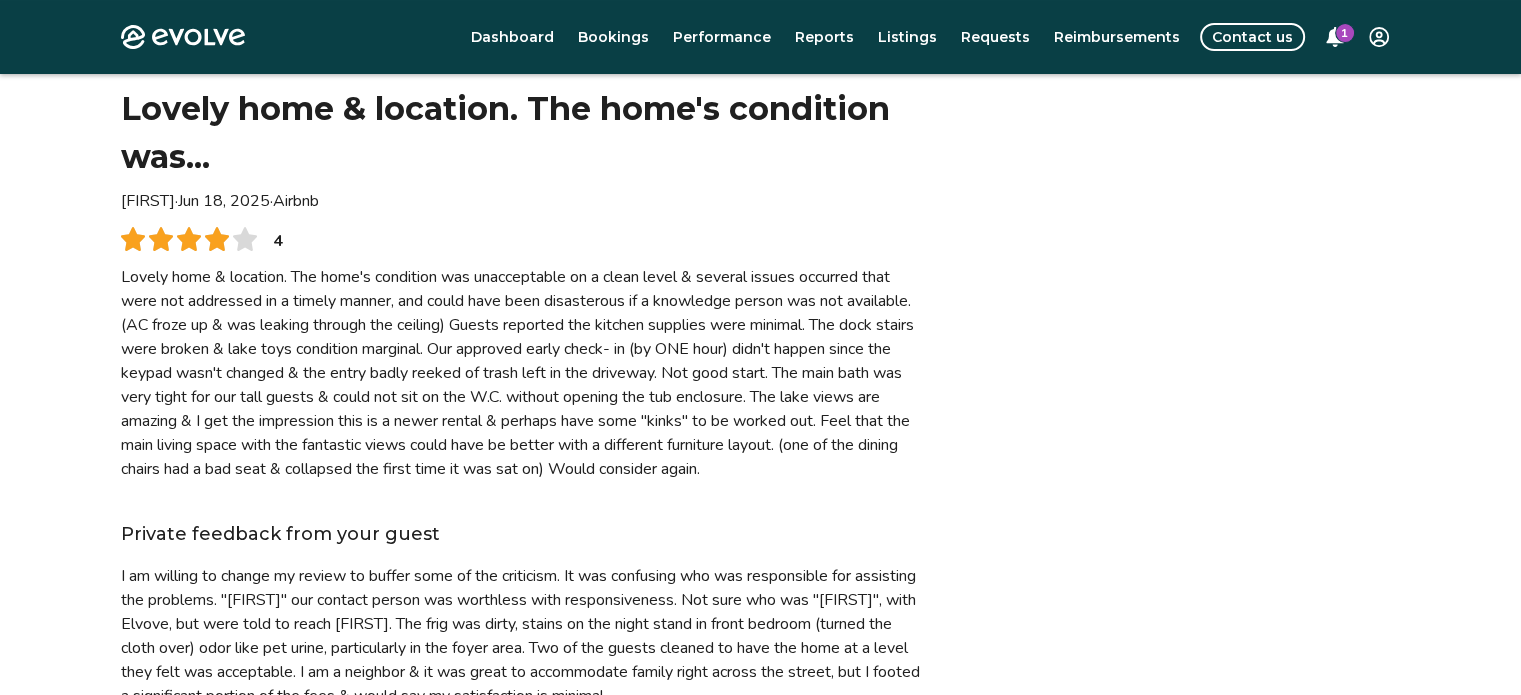 scroll, scrollTop: 177, scrollLeft: 0, axis: vertical 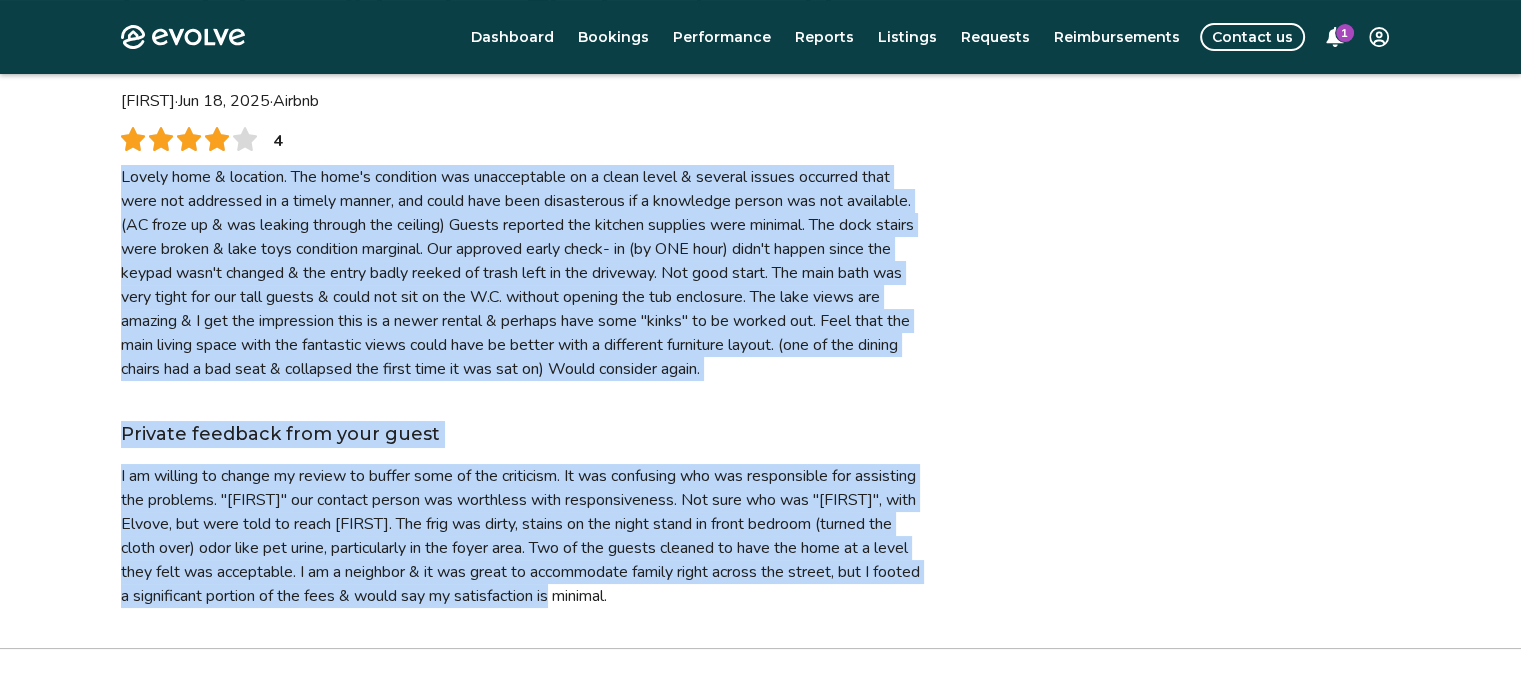 drag, startPoint x: 117, startPoint y: 172, endPoint x: 784, endPoint y: 640, distance: 814.8086 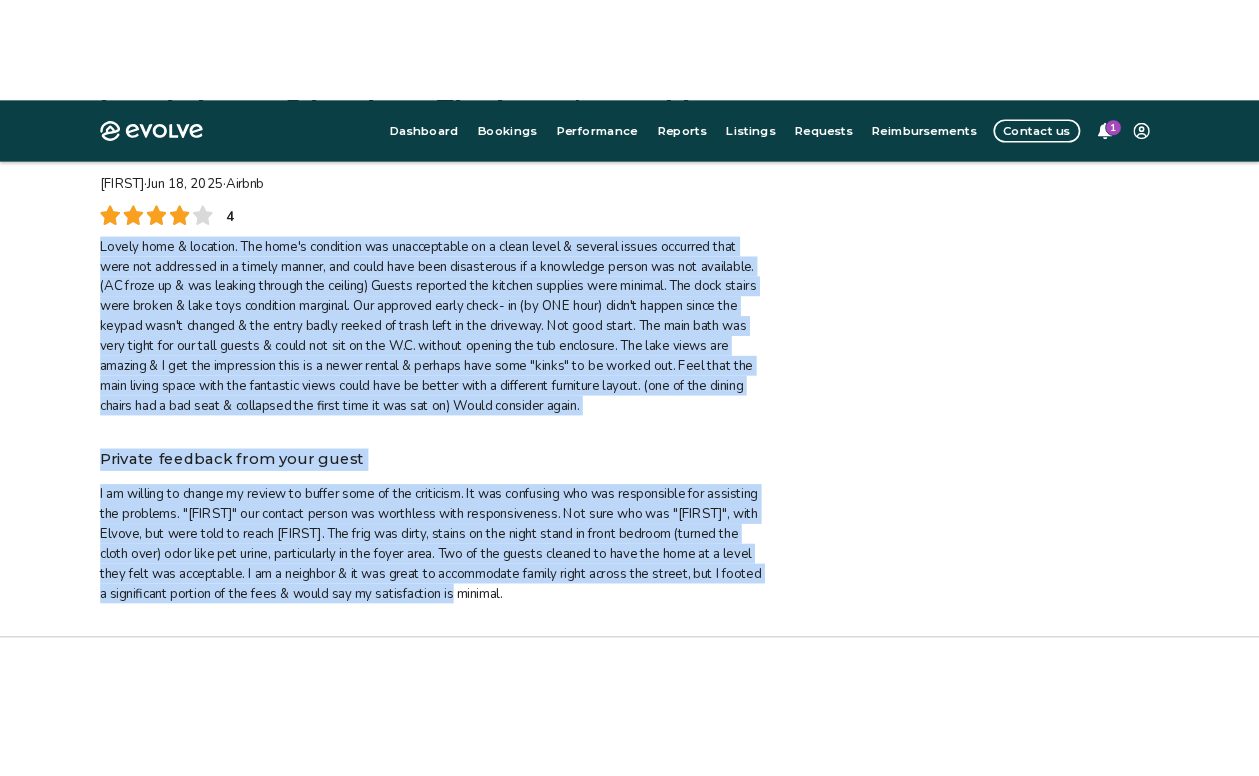 scroll, scrollTop: 178, scrollLeft: 0, axis: vertical 